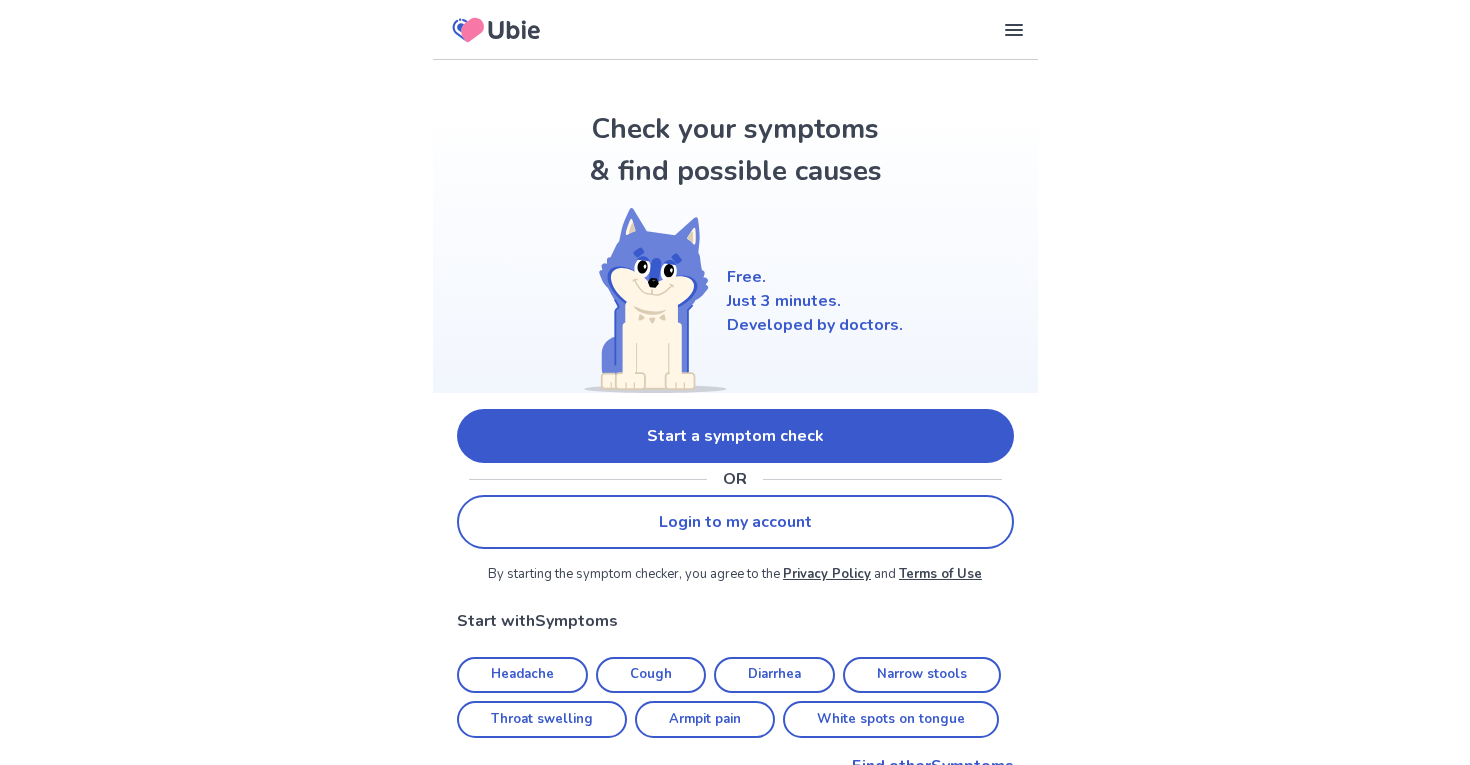 scroll, scrollTop: 0, scrollLeft: 0, axis: both 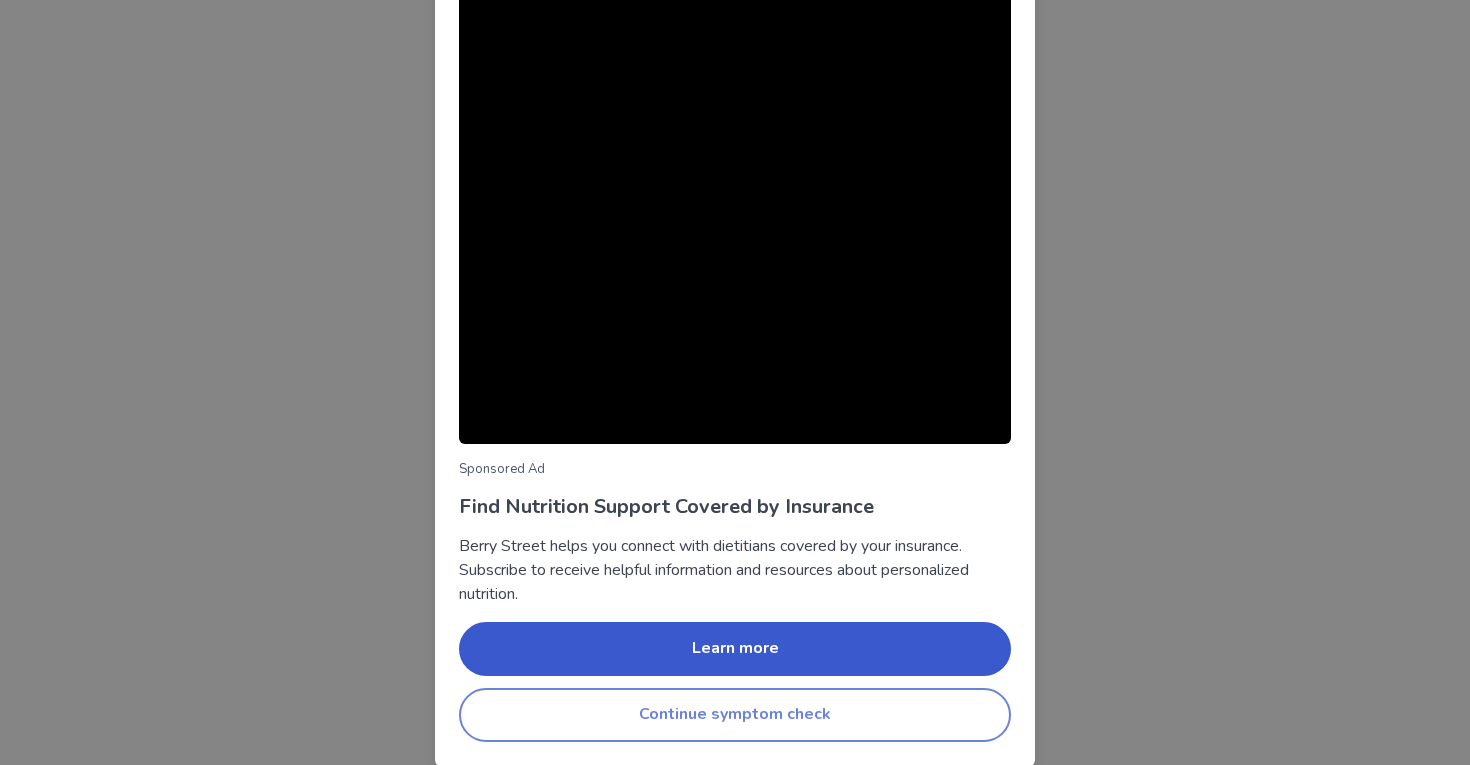 click on "Continue symptom check" at bounding box center [735, 715] 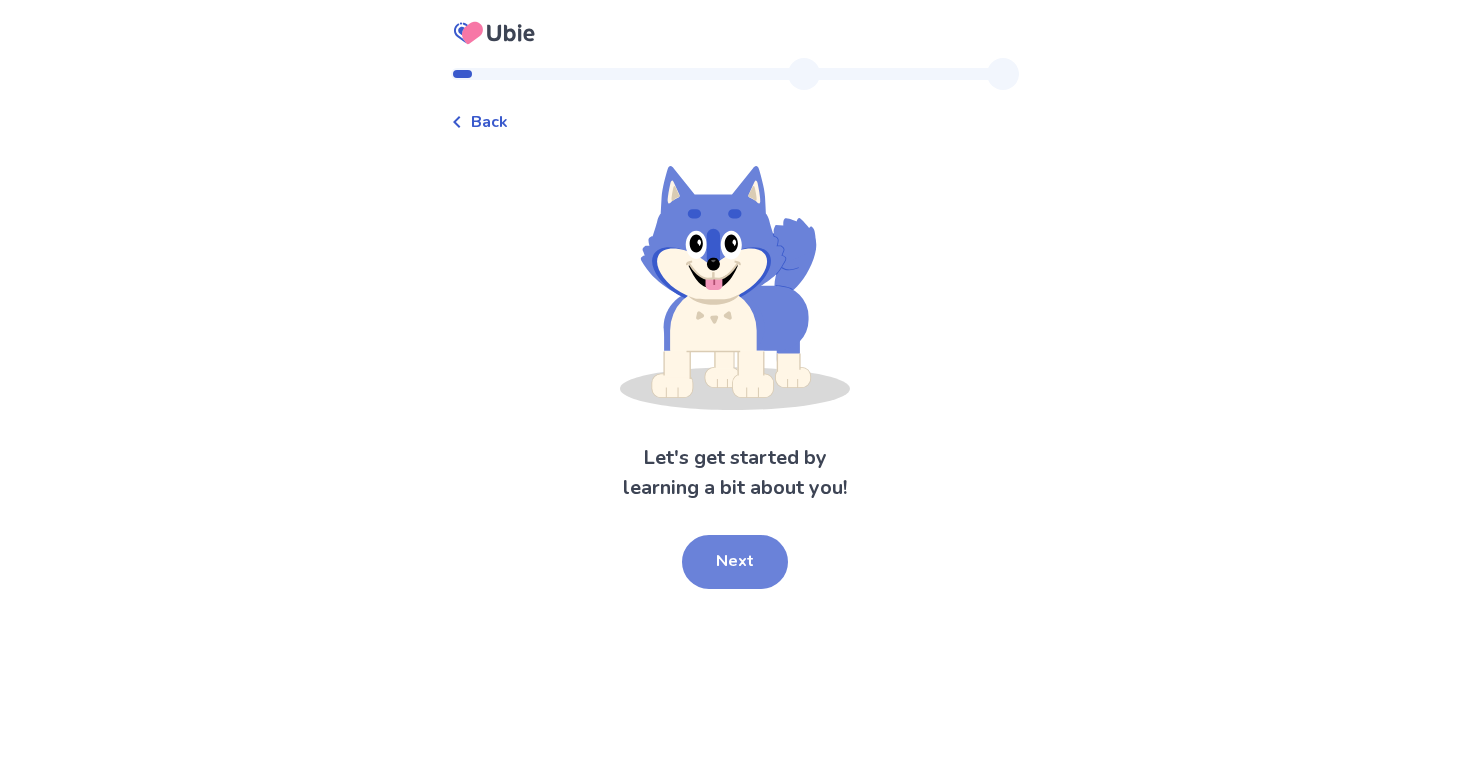 click on "Next" at bounding box center (735, 562) 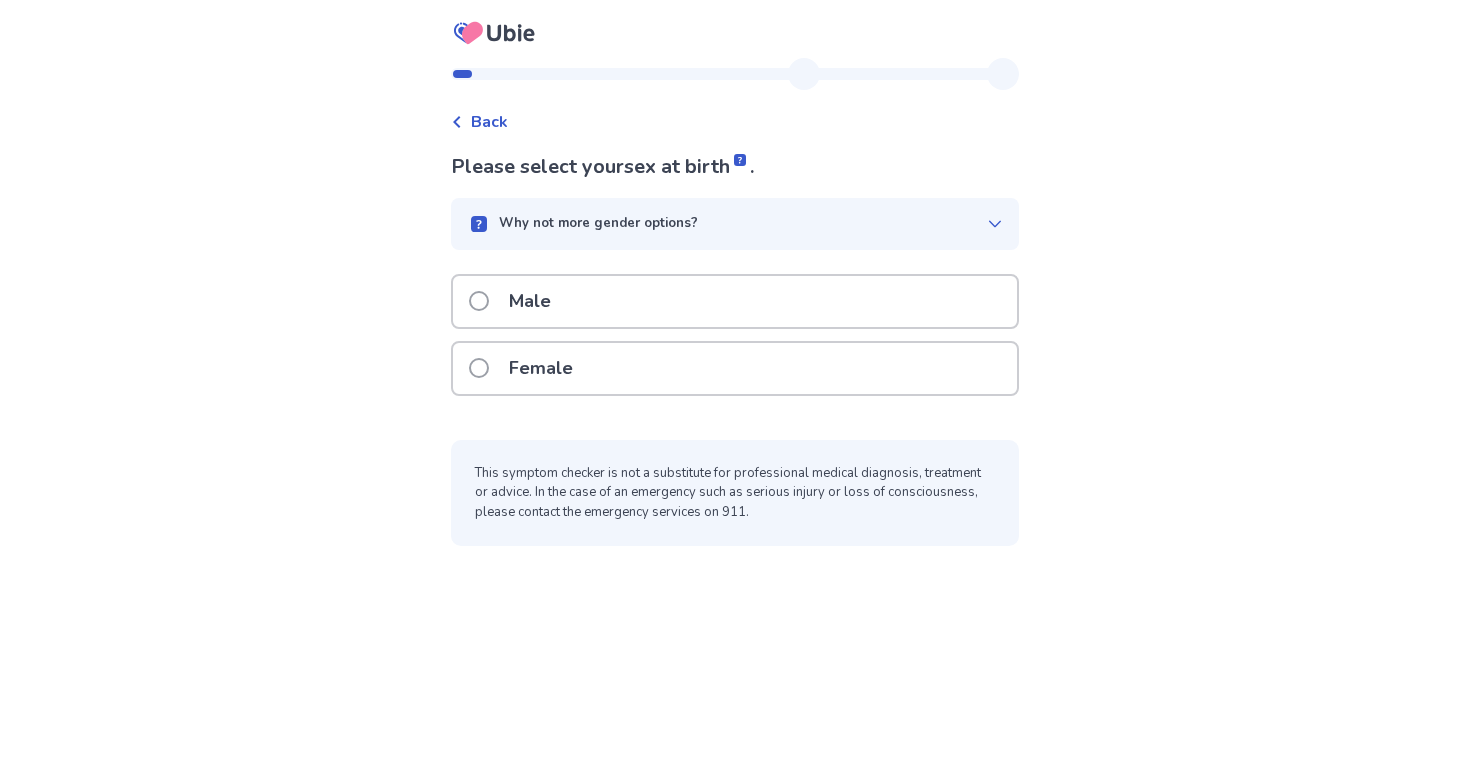 click on "Male" at bounding box center (735, 301) 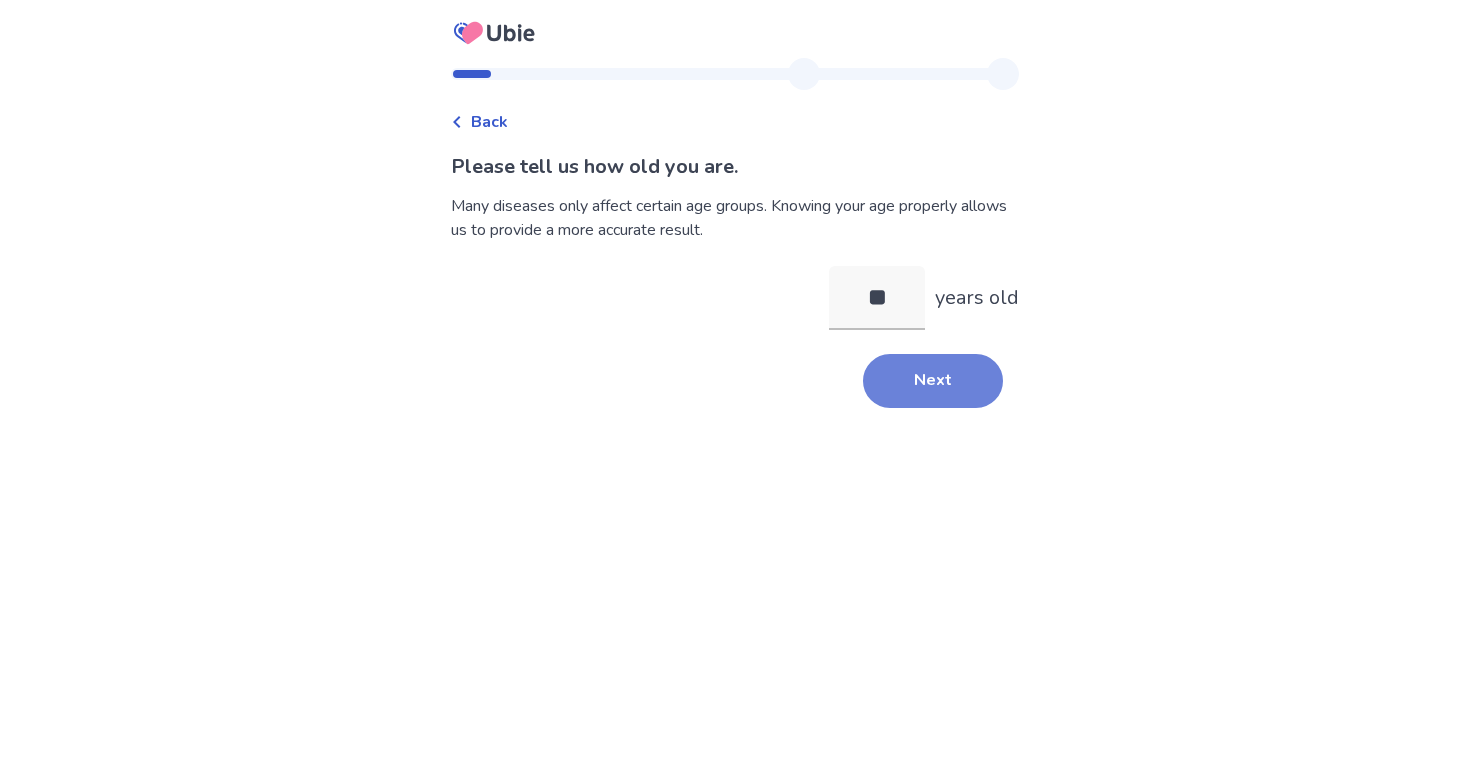 type on "**" 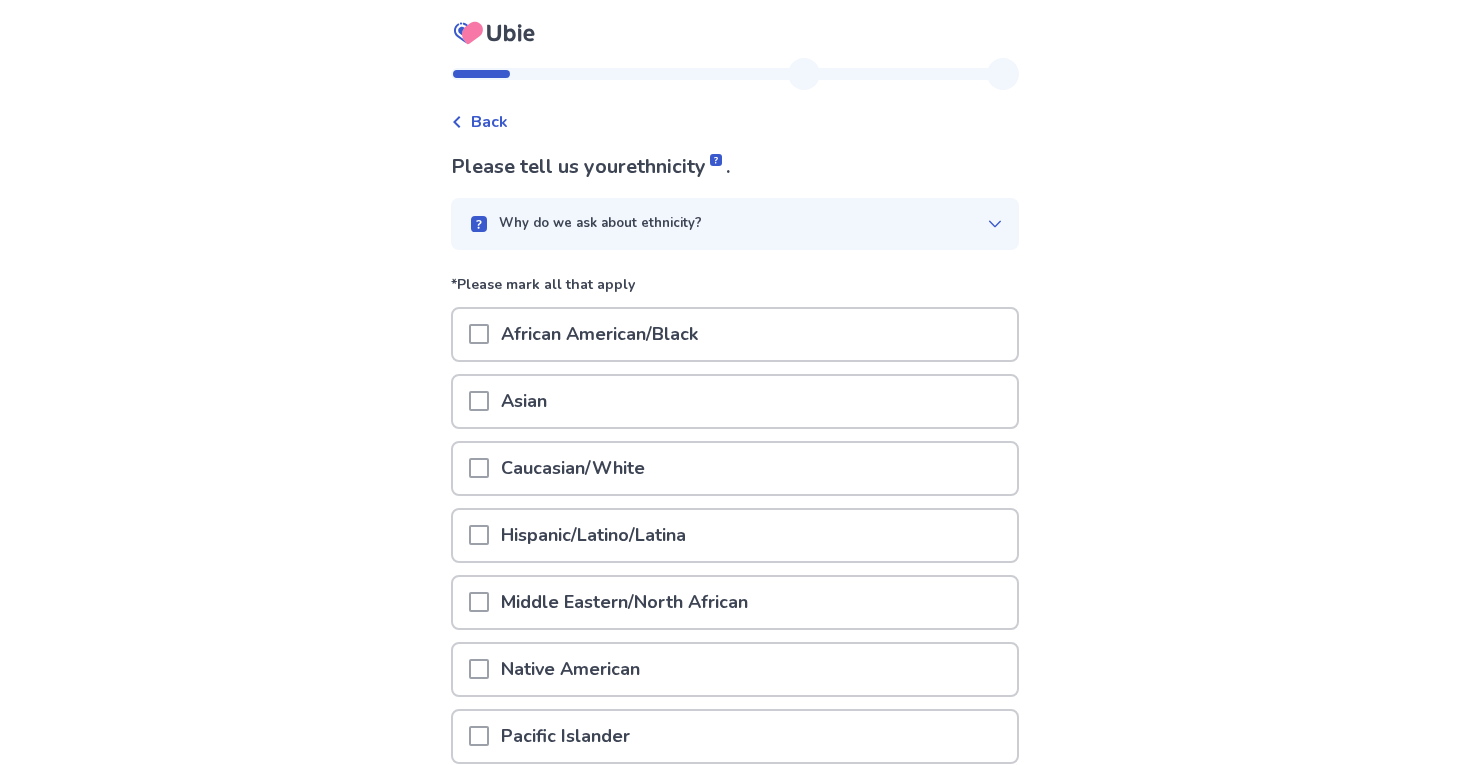 click at bounding box center [479, 401] 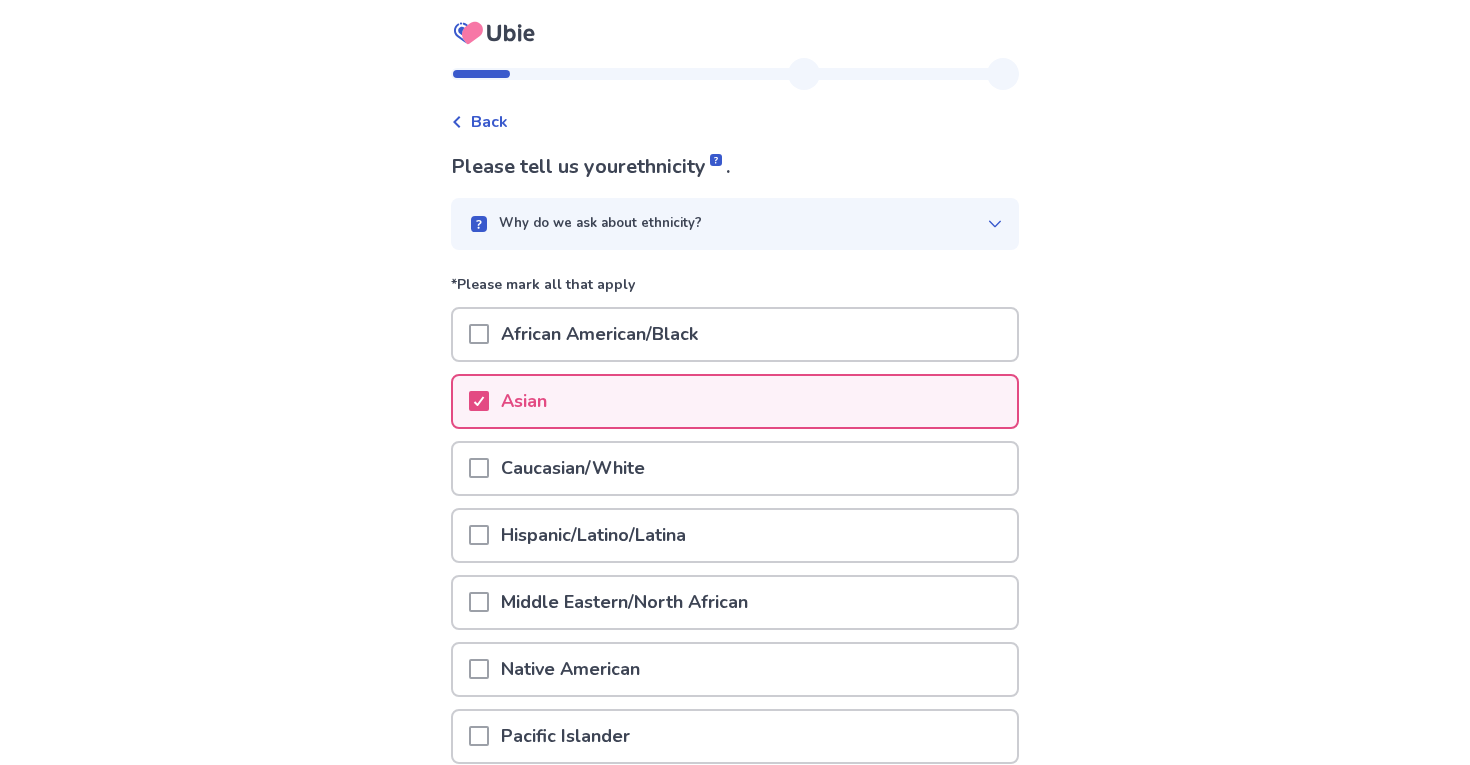 click at bounding box center [479, 468] 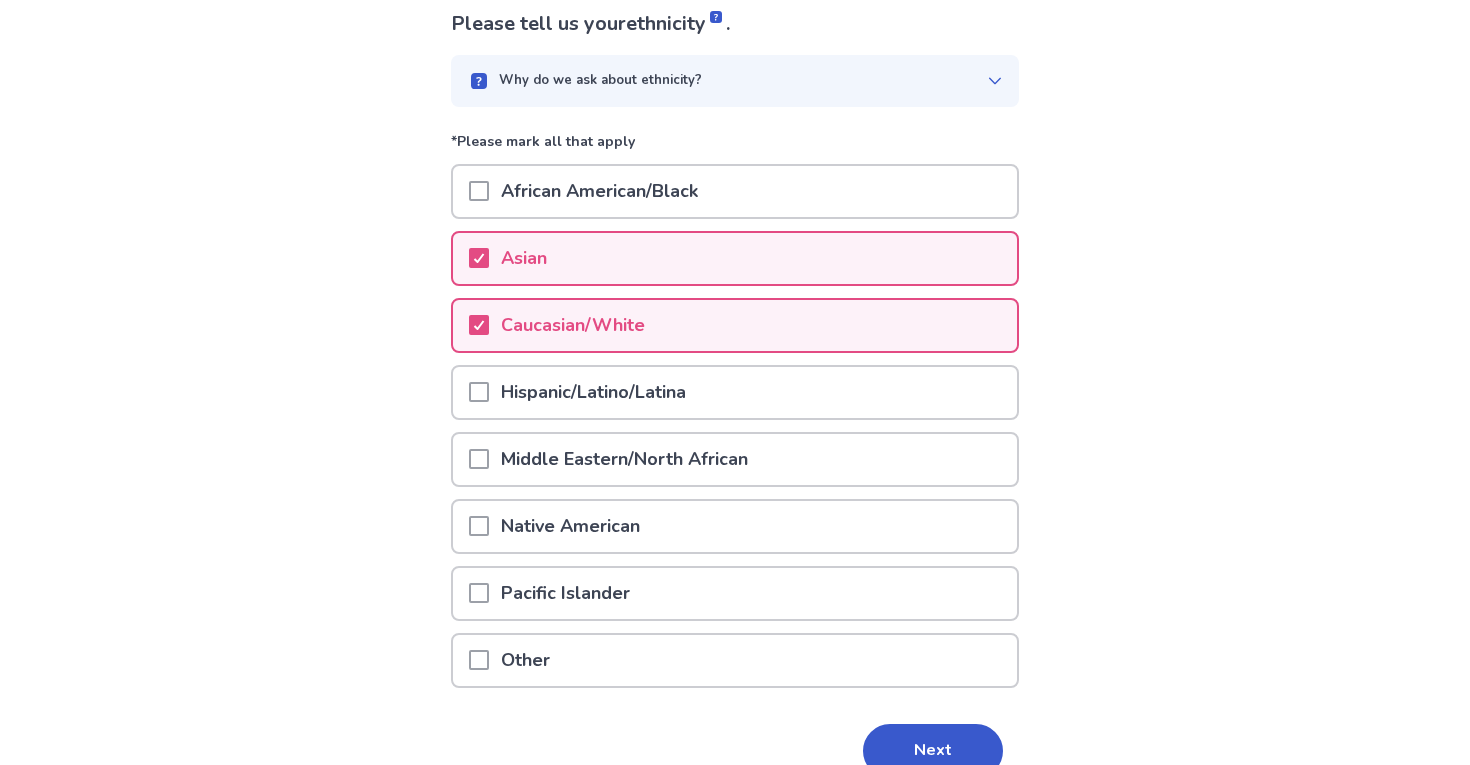 scroll, scrollTop: 243, scrollLeft: 0, axis: vertical 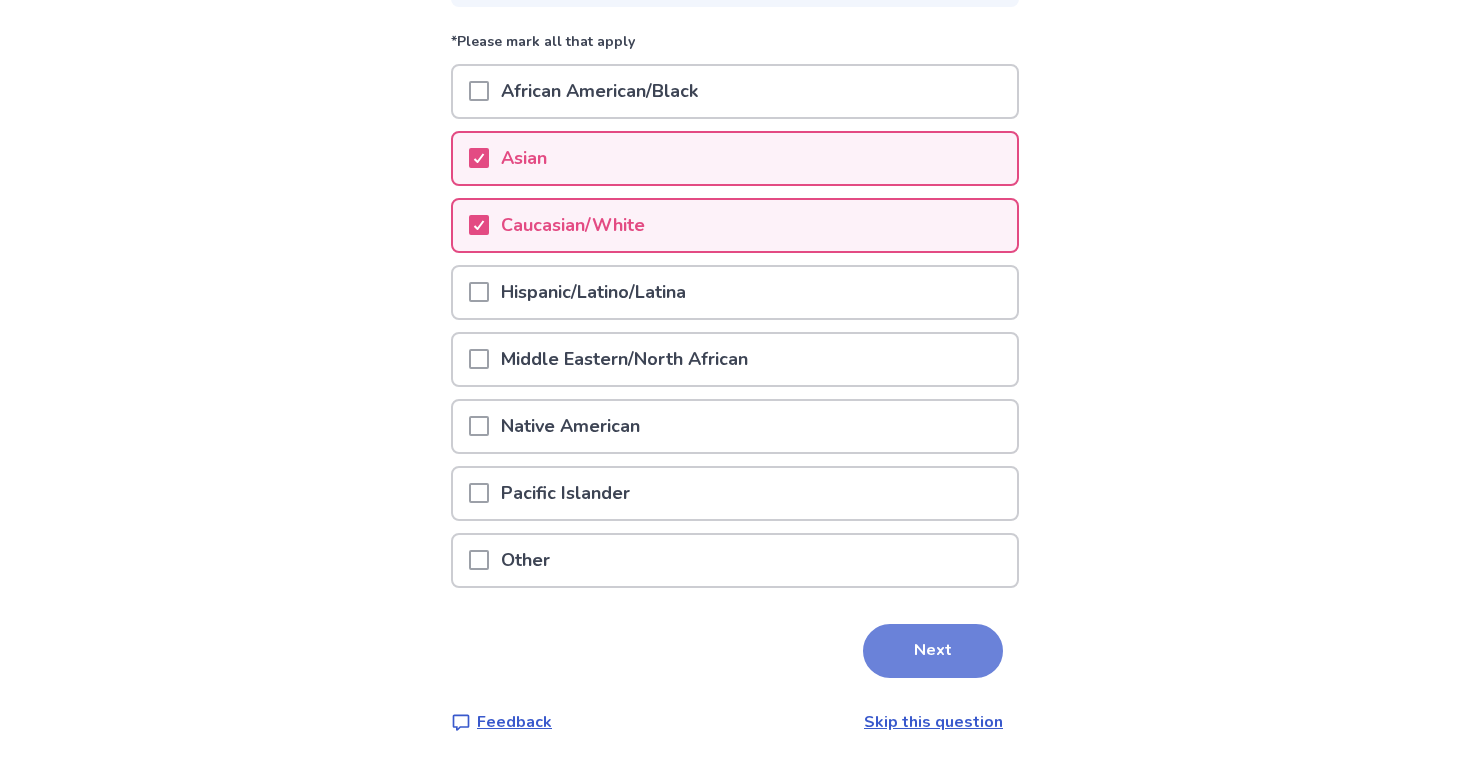 click on "Next" at bounding box center [933, 651] 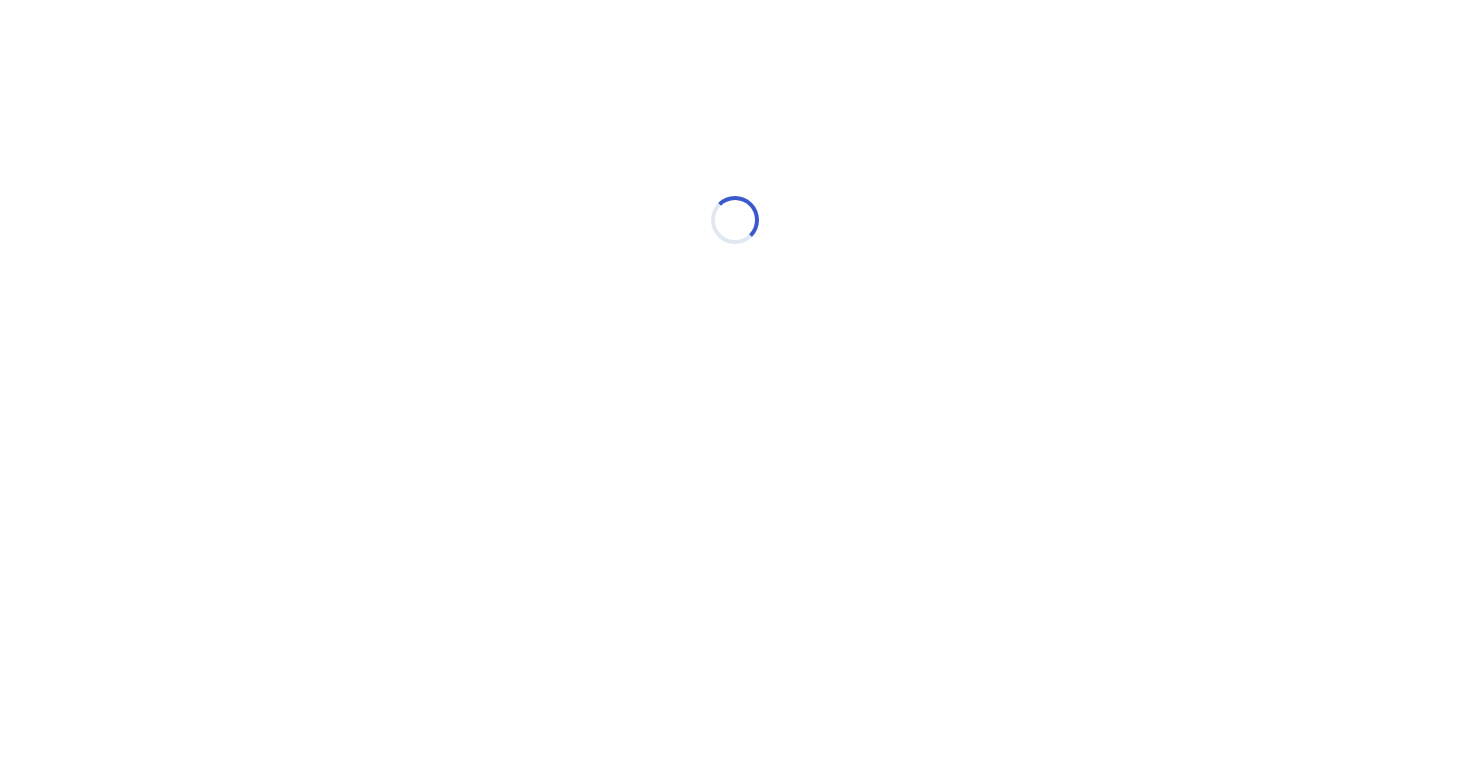 scroll, scrollTop: 0, scrollLeft: 0, axis: both 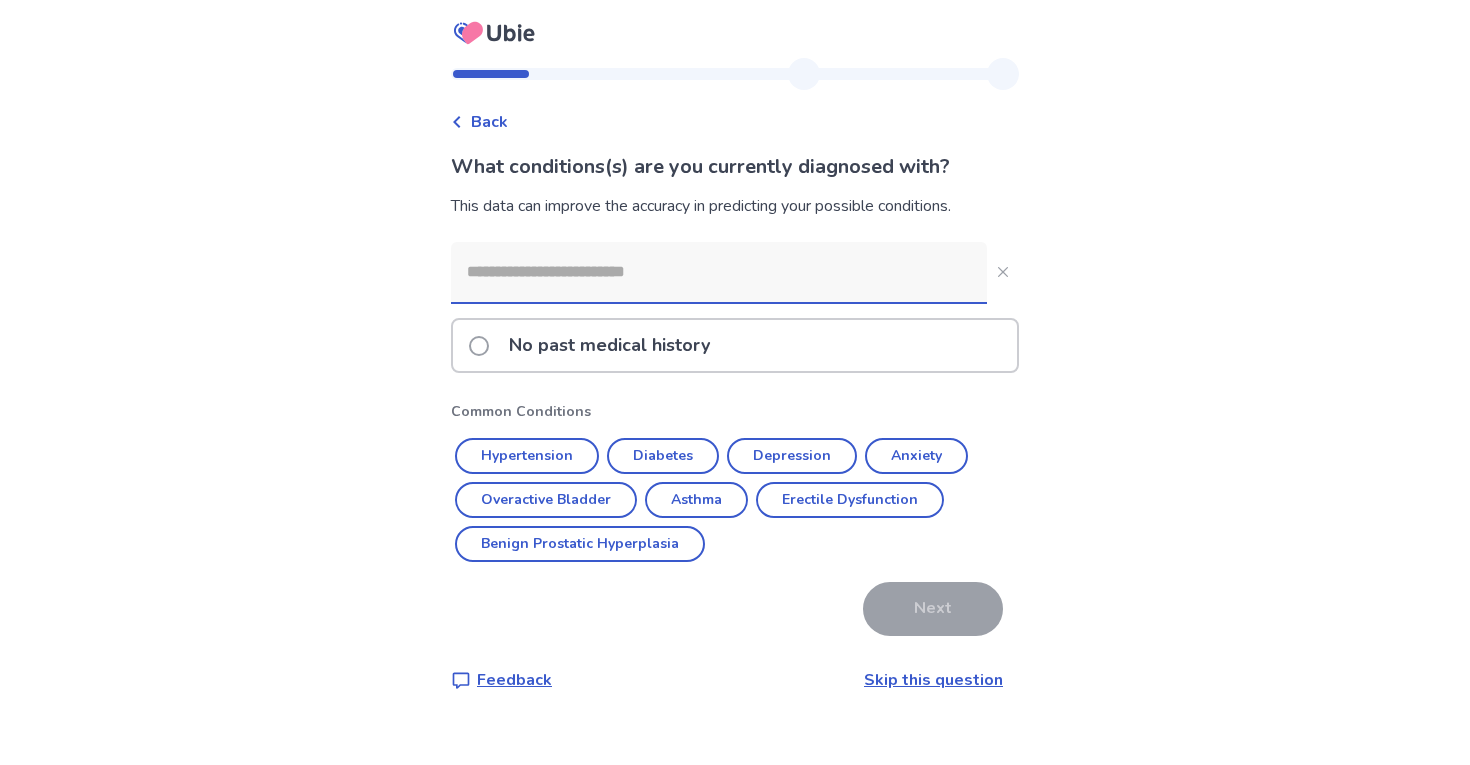 click at bounding box center (719, 272) 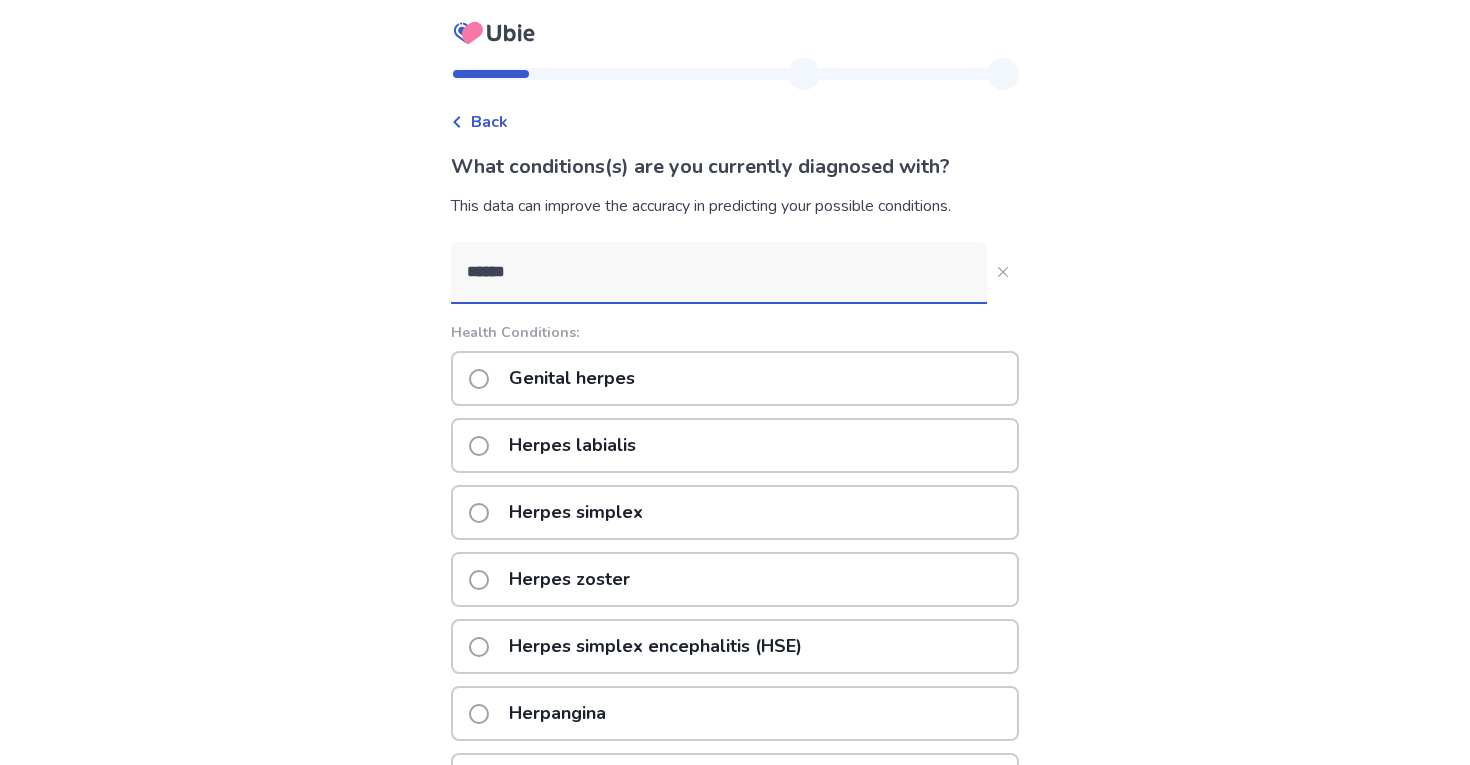 type on "******" 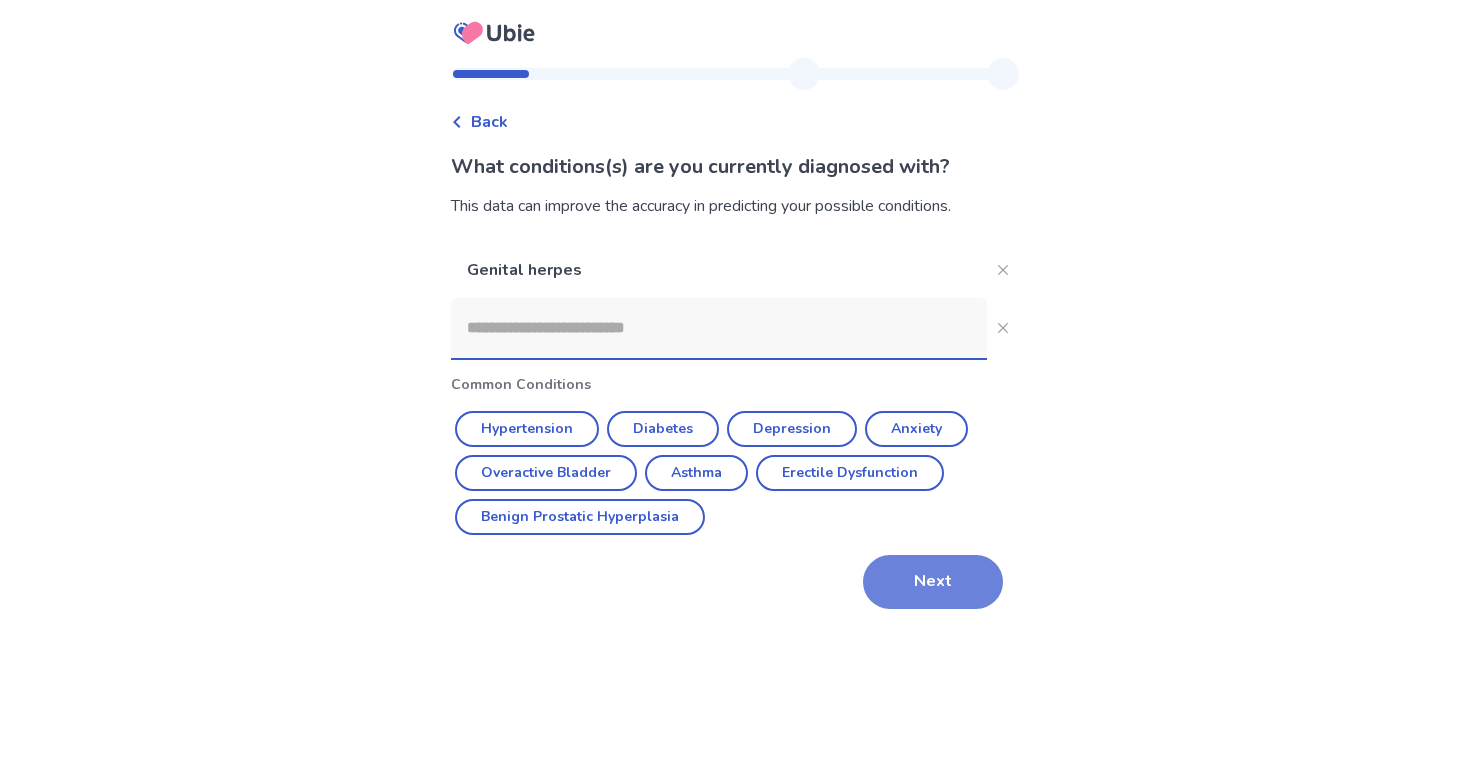 click on "Next" at bounding box center [933, 582] 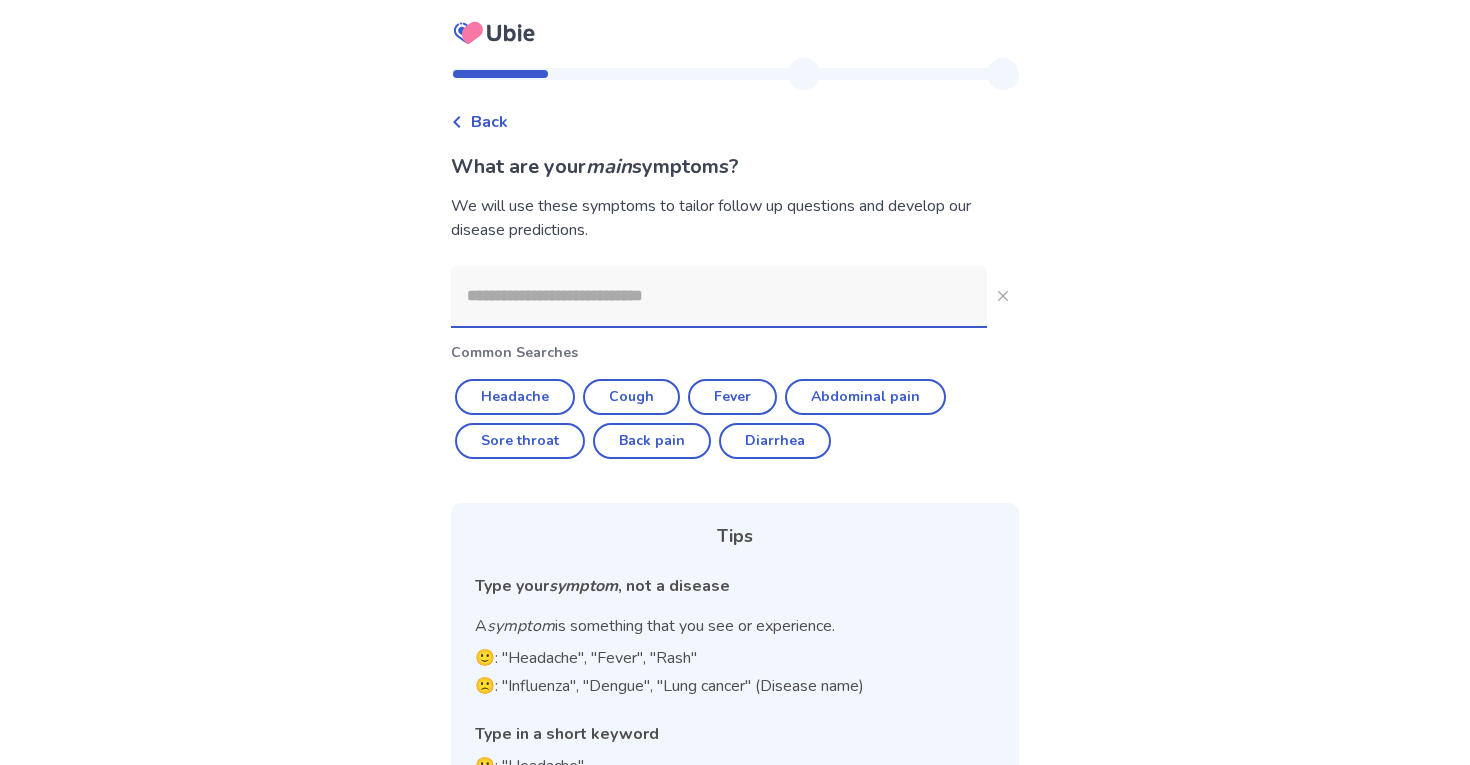 click 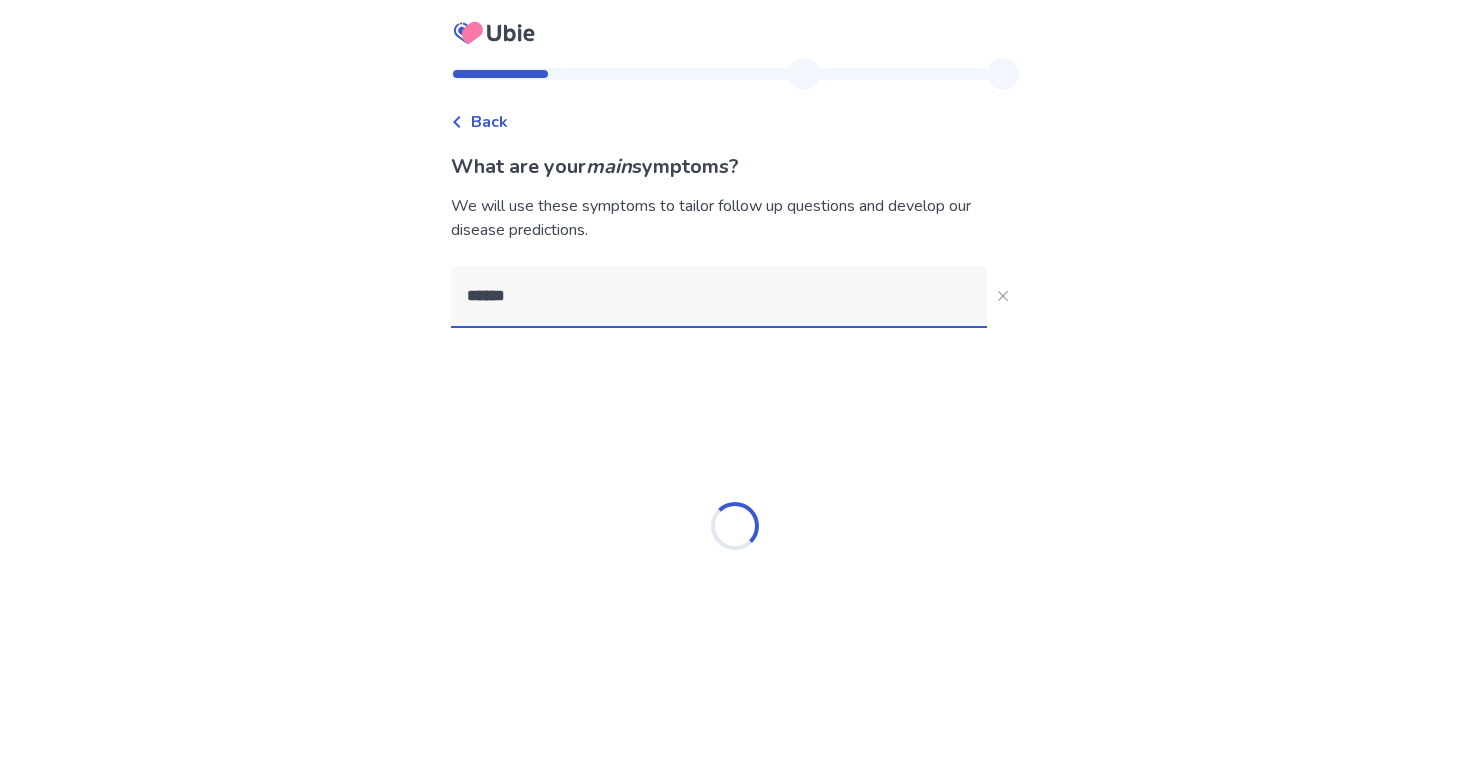 type on "*******" 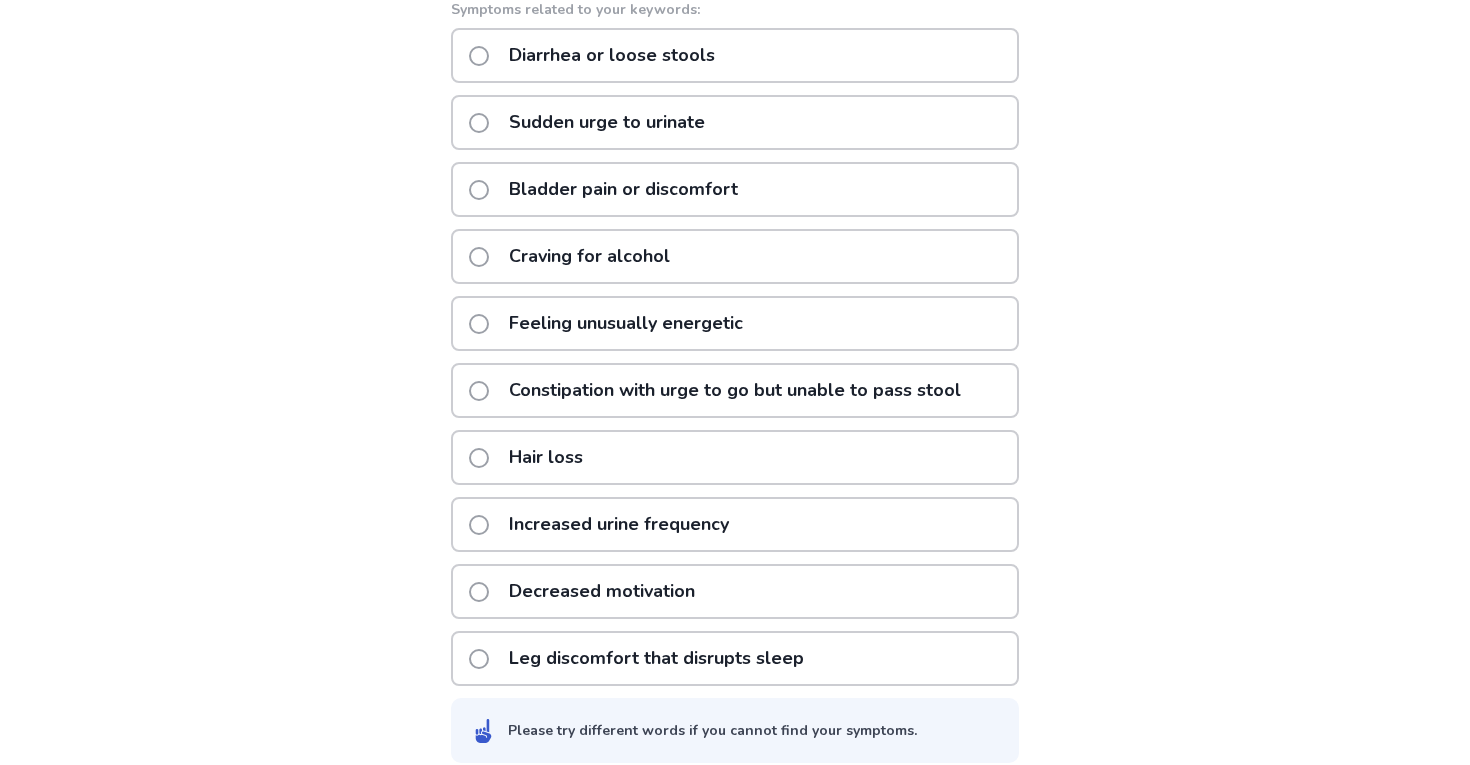 scroll, scrollTop: 369, scrollLeft: 0, axis: vertical 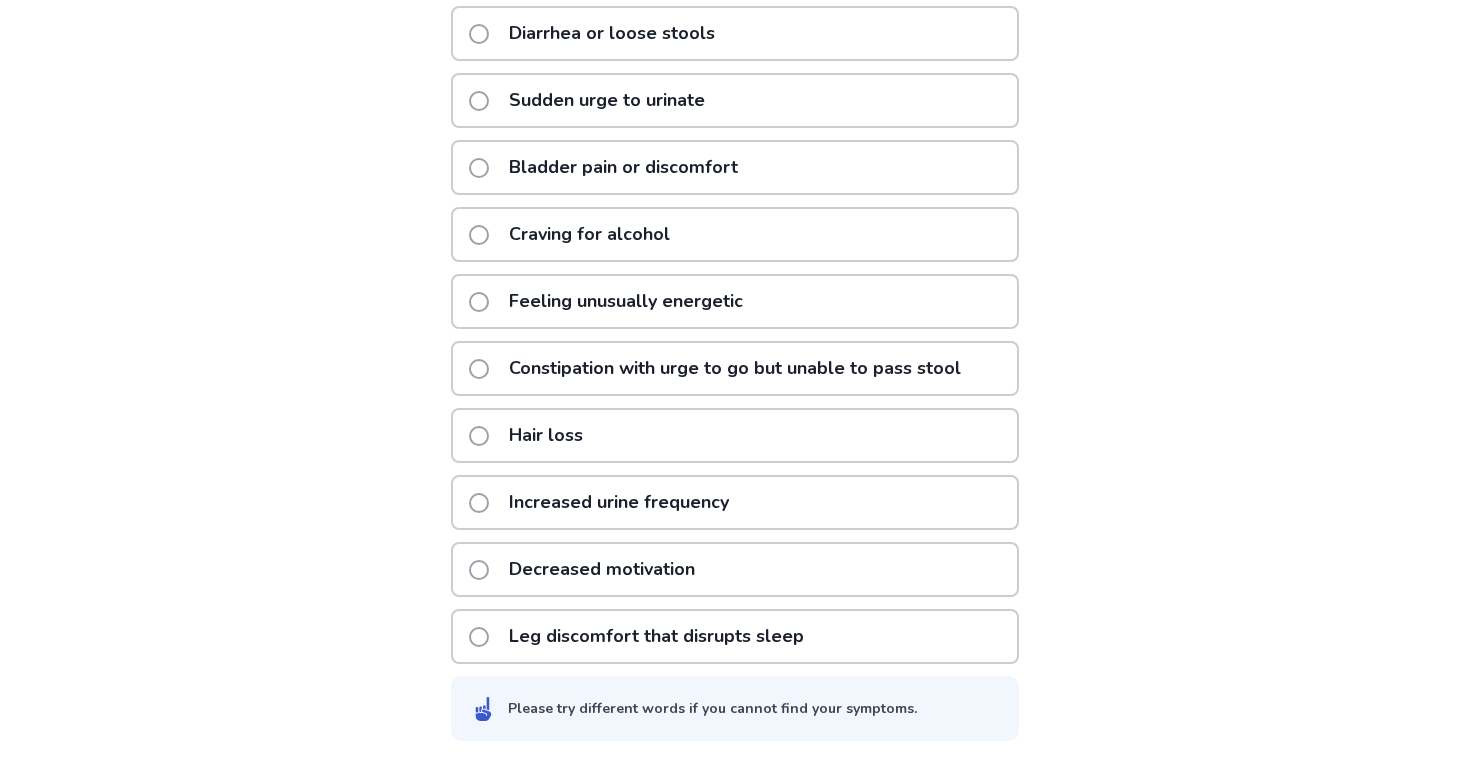 click on "Increased urine frequency" 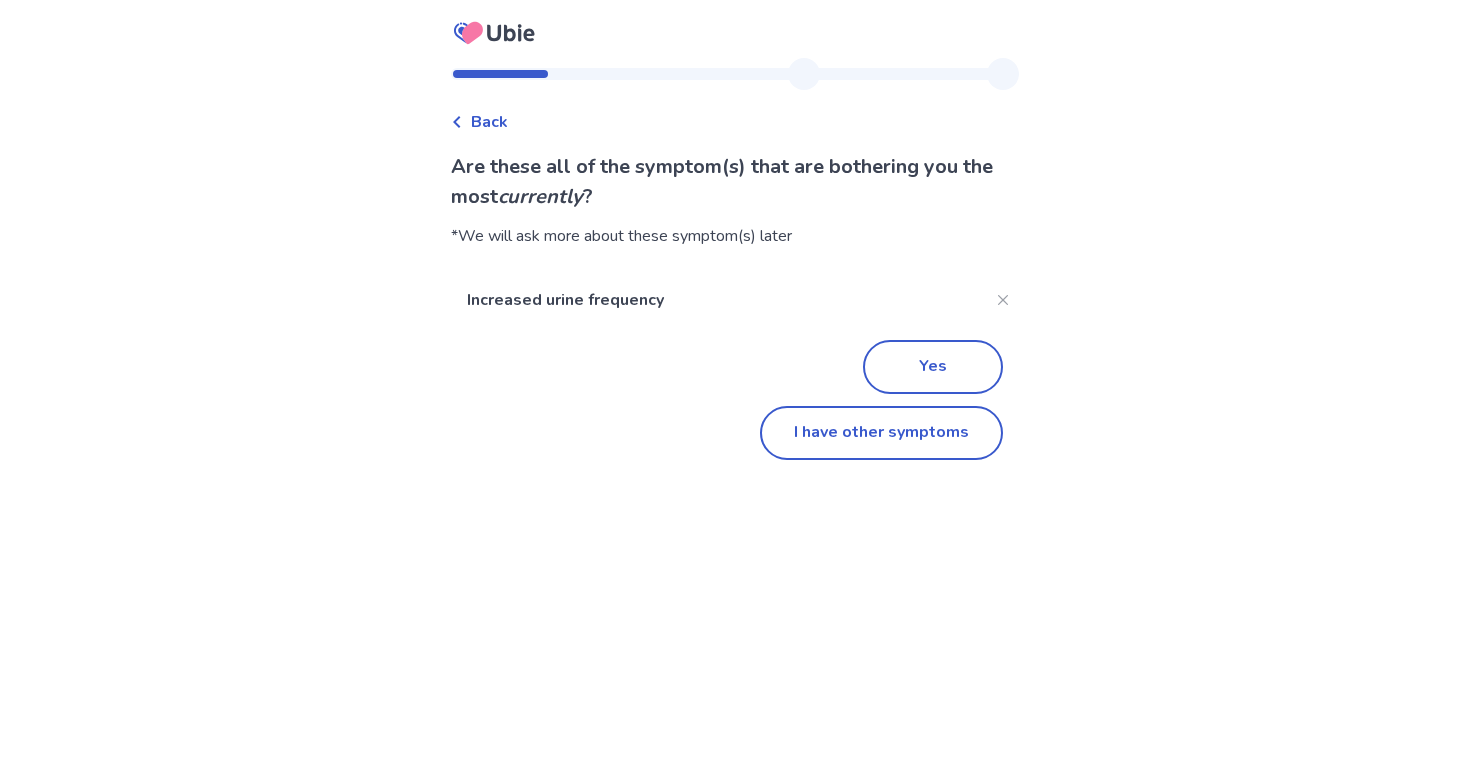 scroll, scrollTop: 0, scrollLeft: 0, axis: both 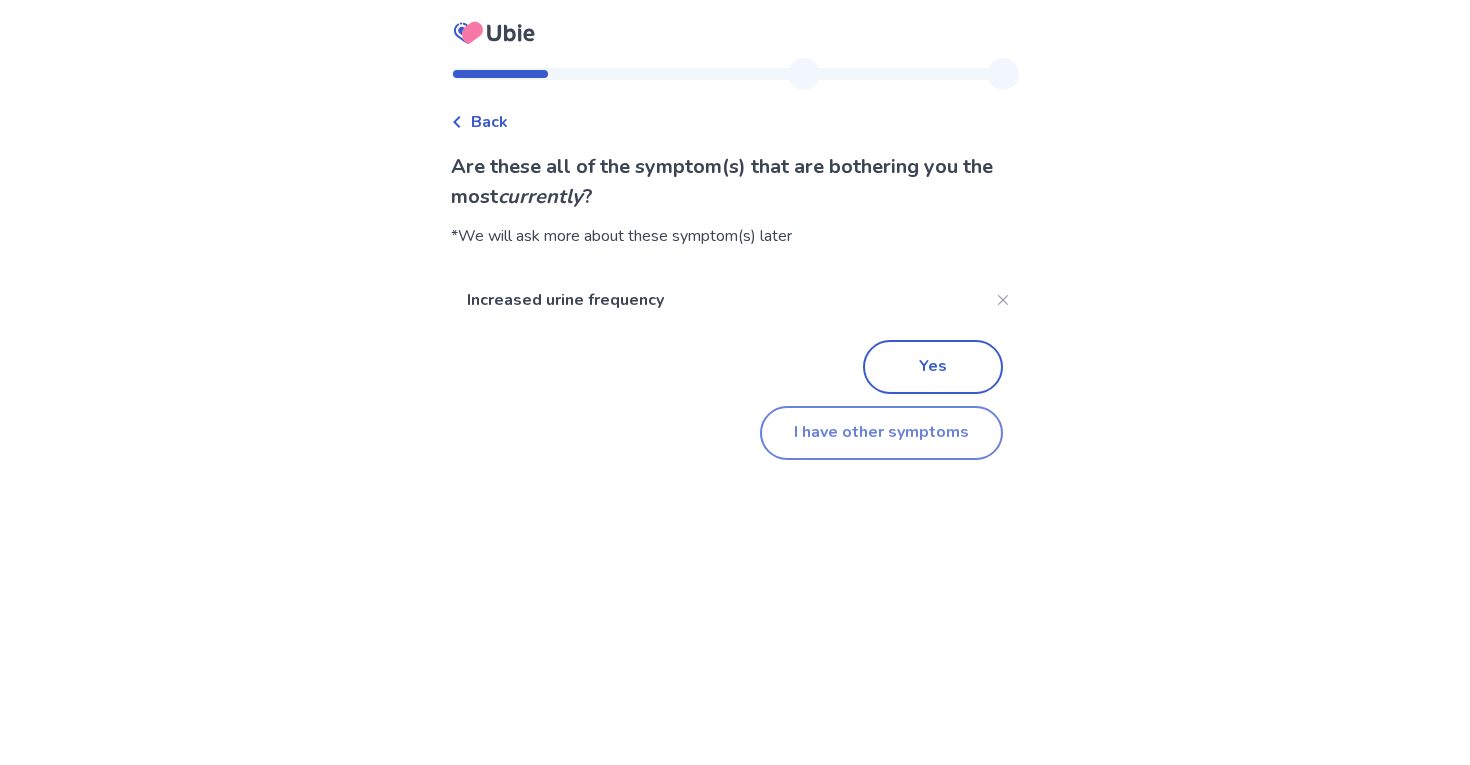 click on "I have other symptoms" 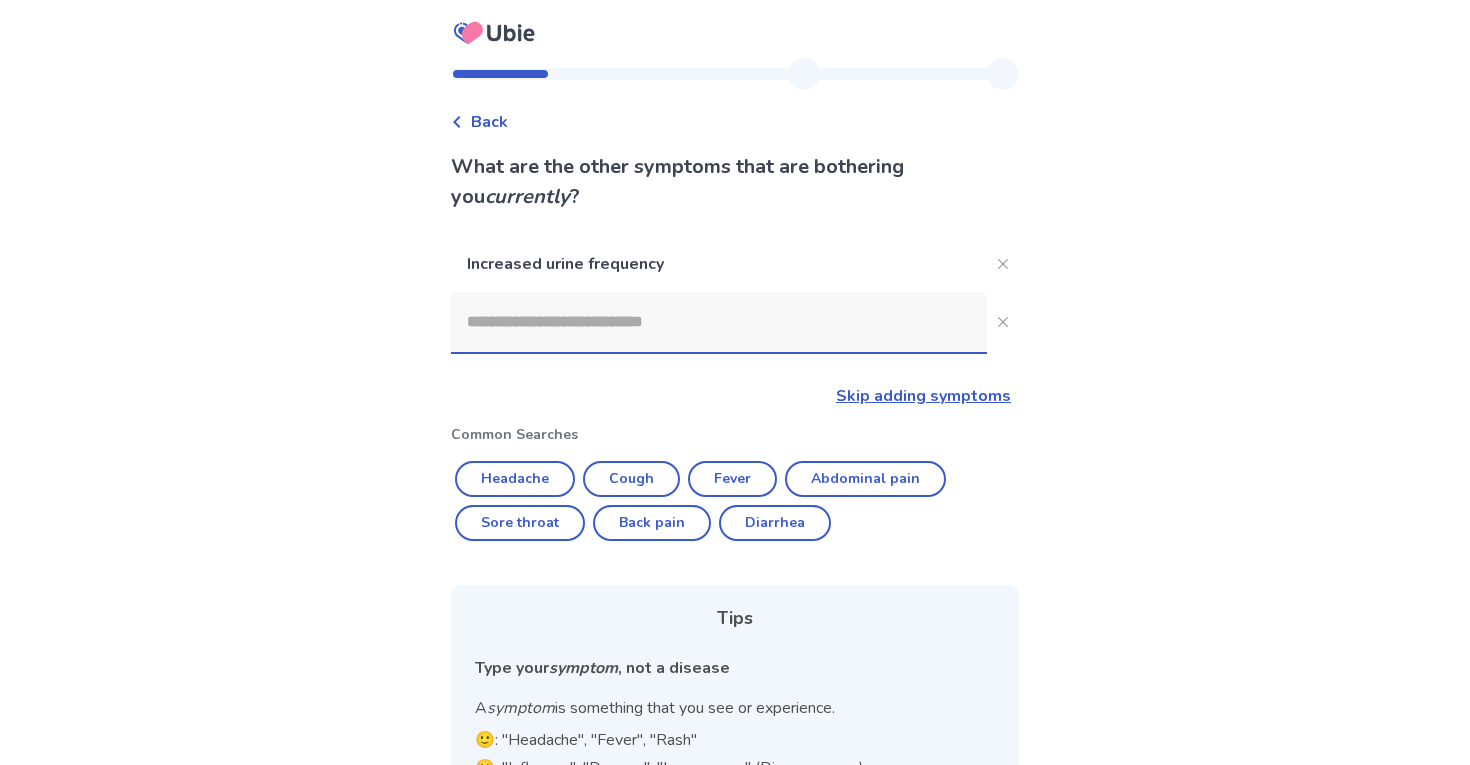scroll, scrollTop: 191, scrollLeft: 0, axis: vertical 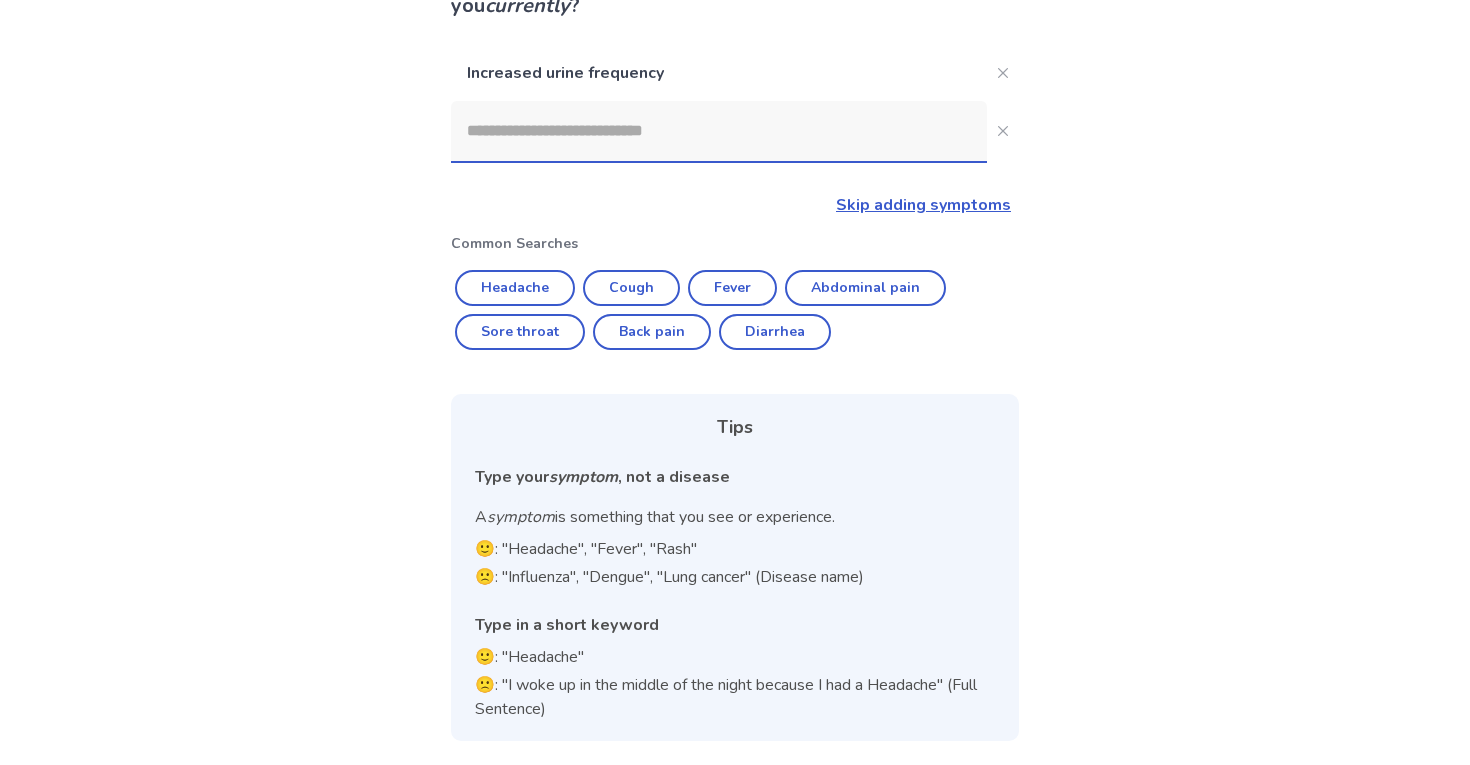 click 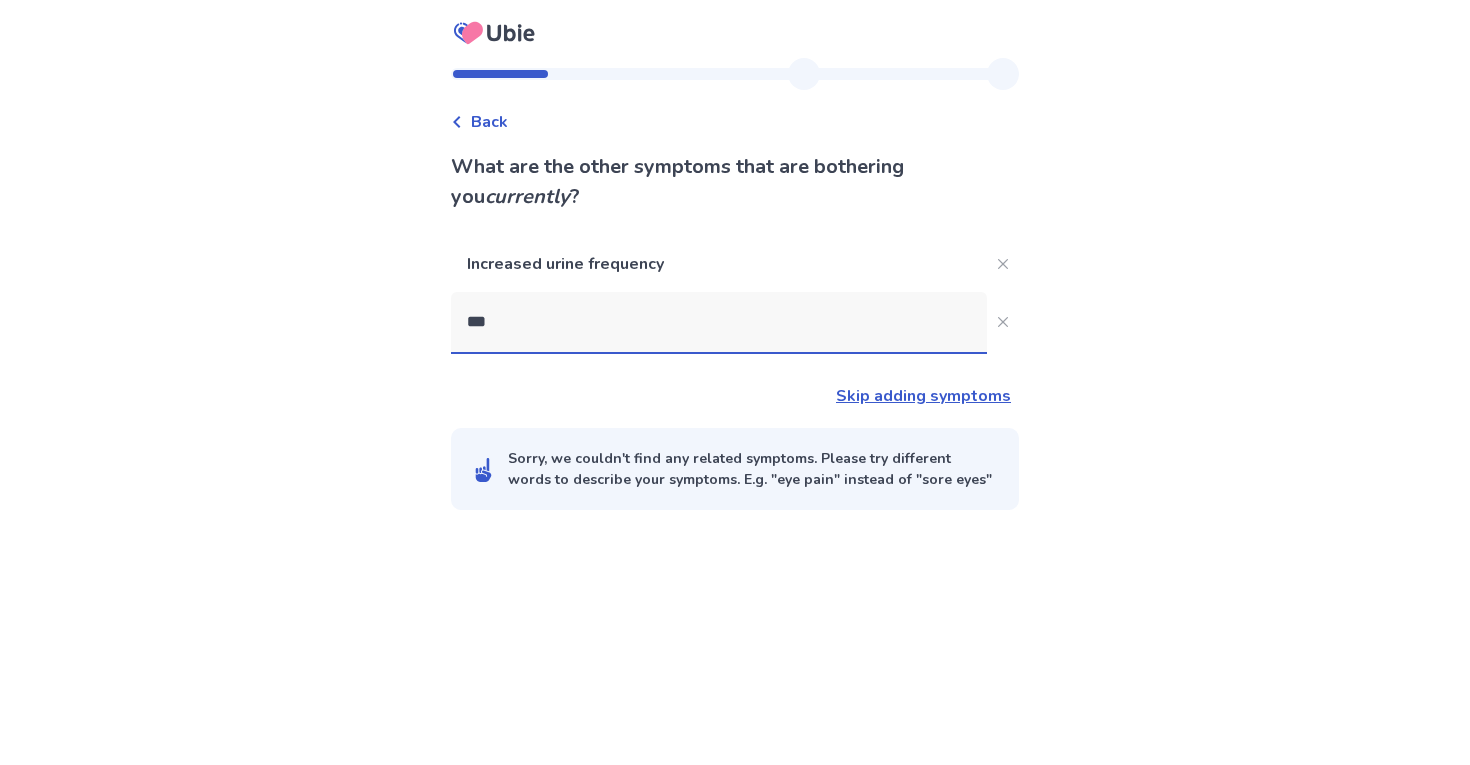 scroll, scrollTop: 0, scrollLeft: 0, axis: both 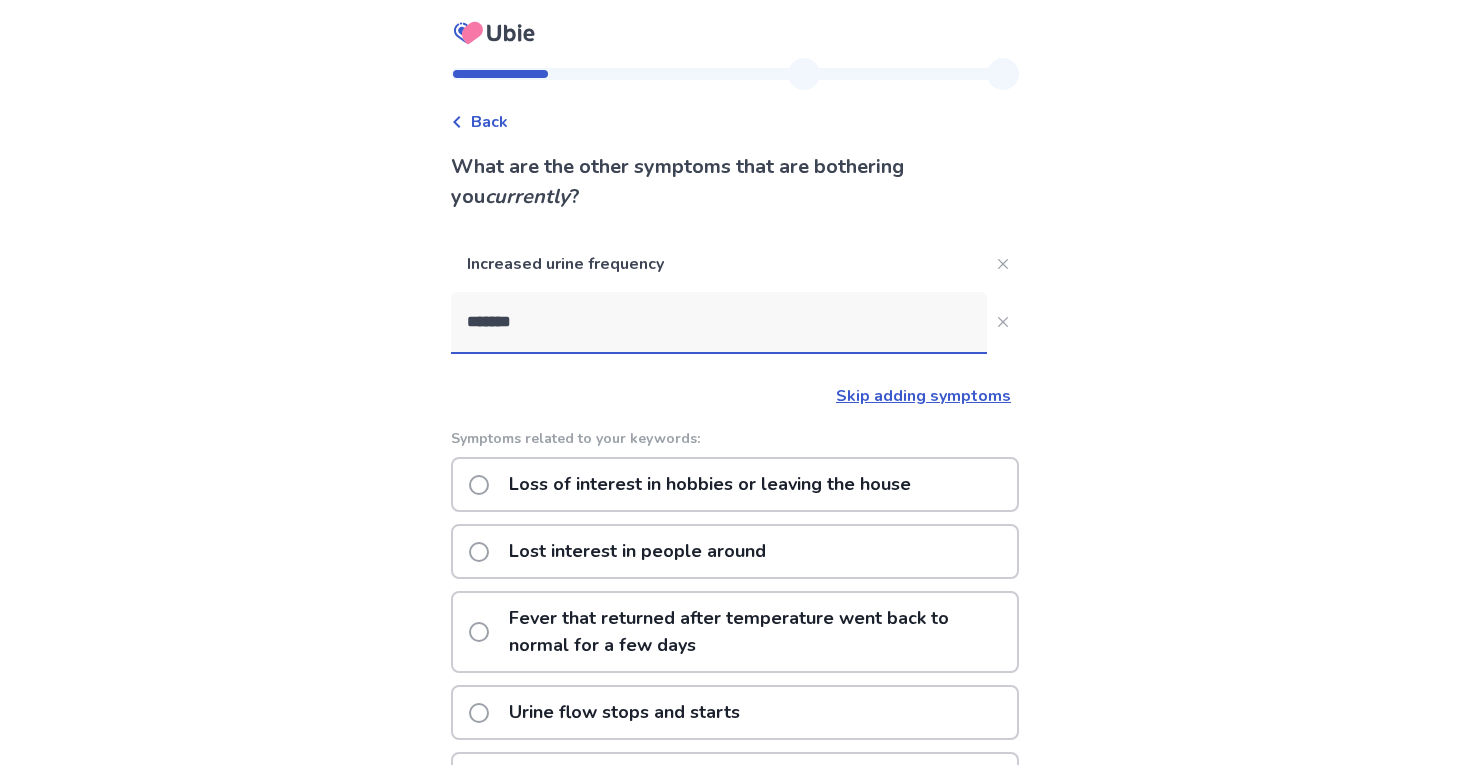 type on "********" 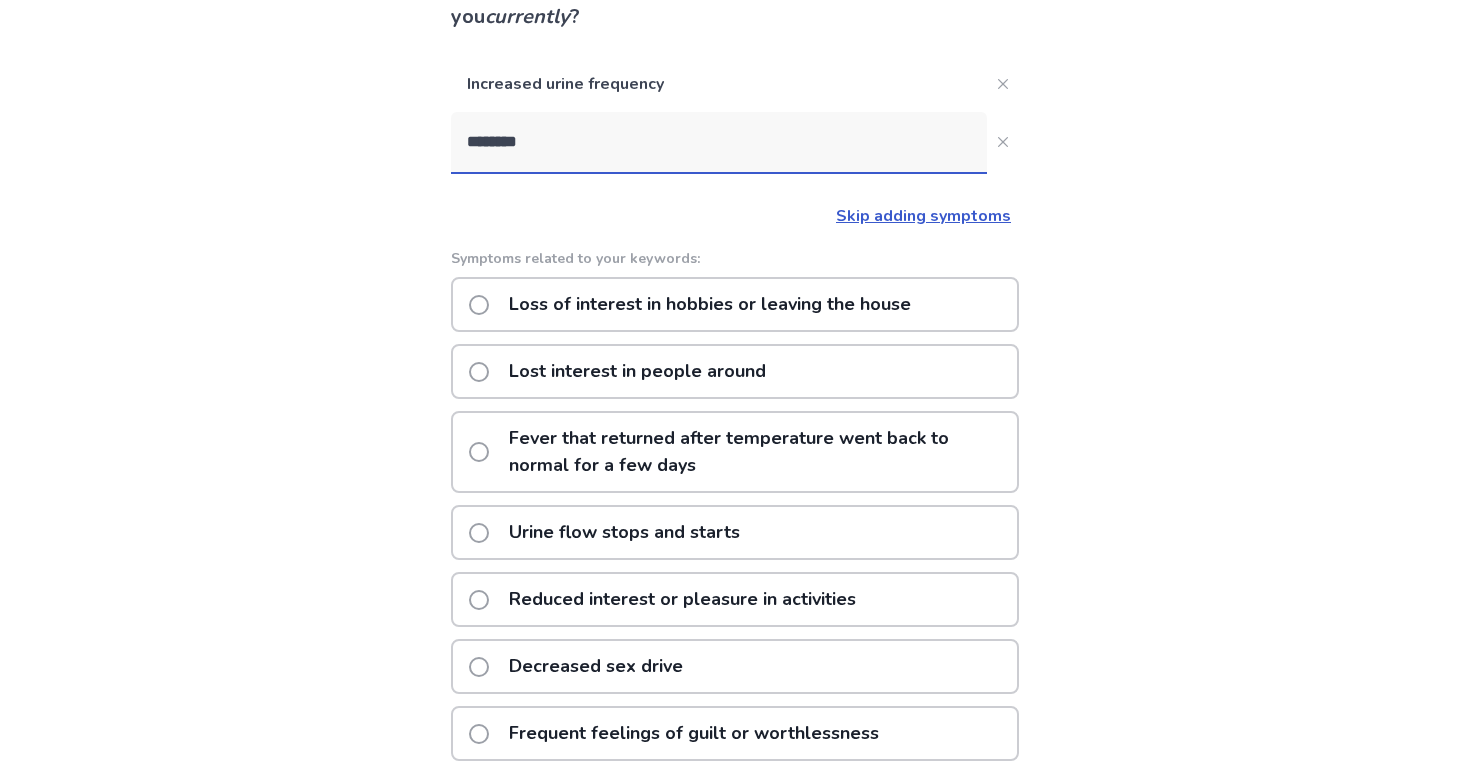 scroll, scrollTop: 220, scrollLeft: 0, axis: vertical 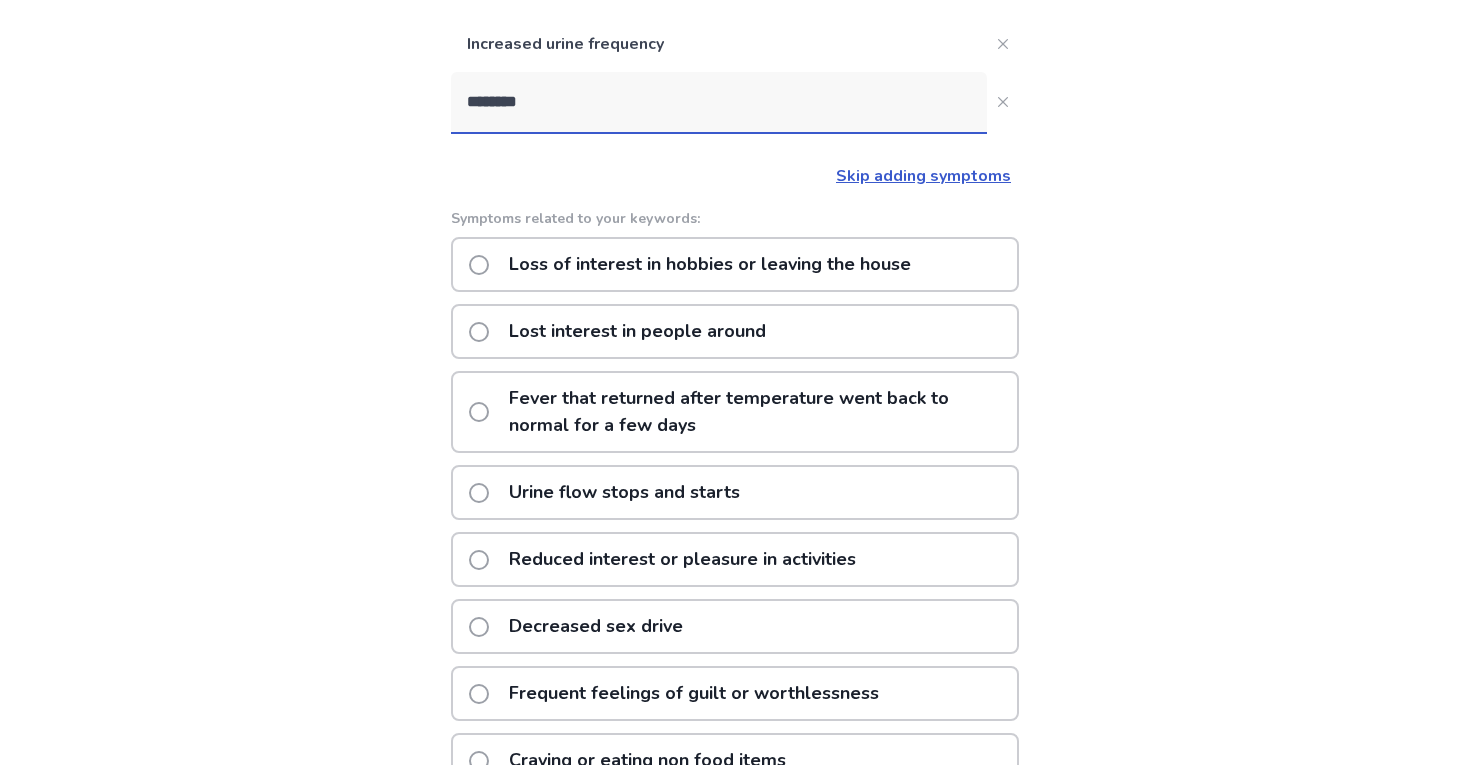click on "Urine flow stops and starts" 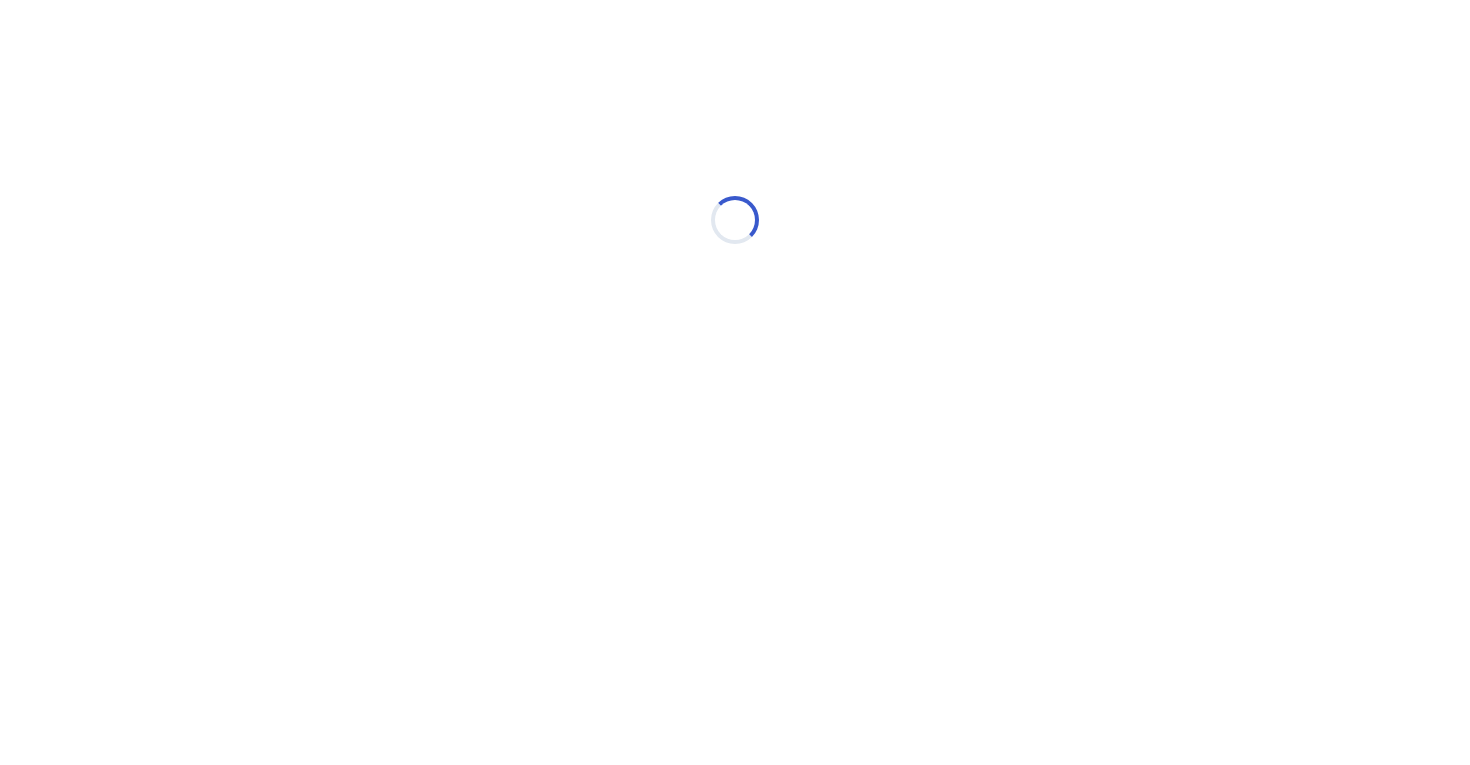 scroll, scrollTop: 0, scrollLeft: 0, axis: both 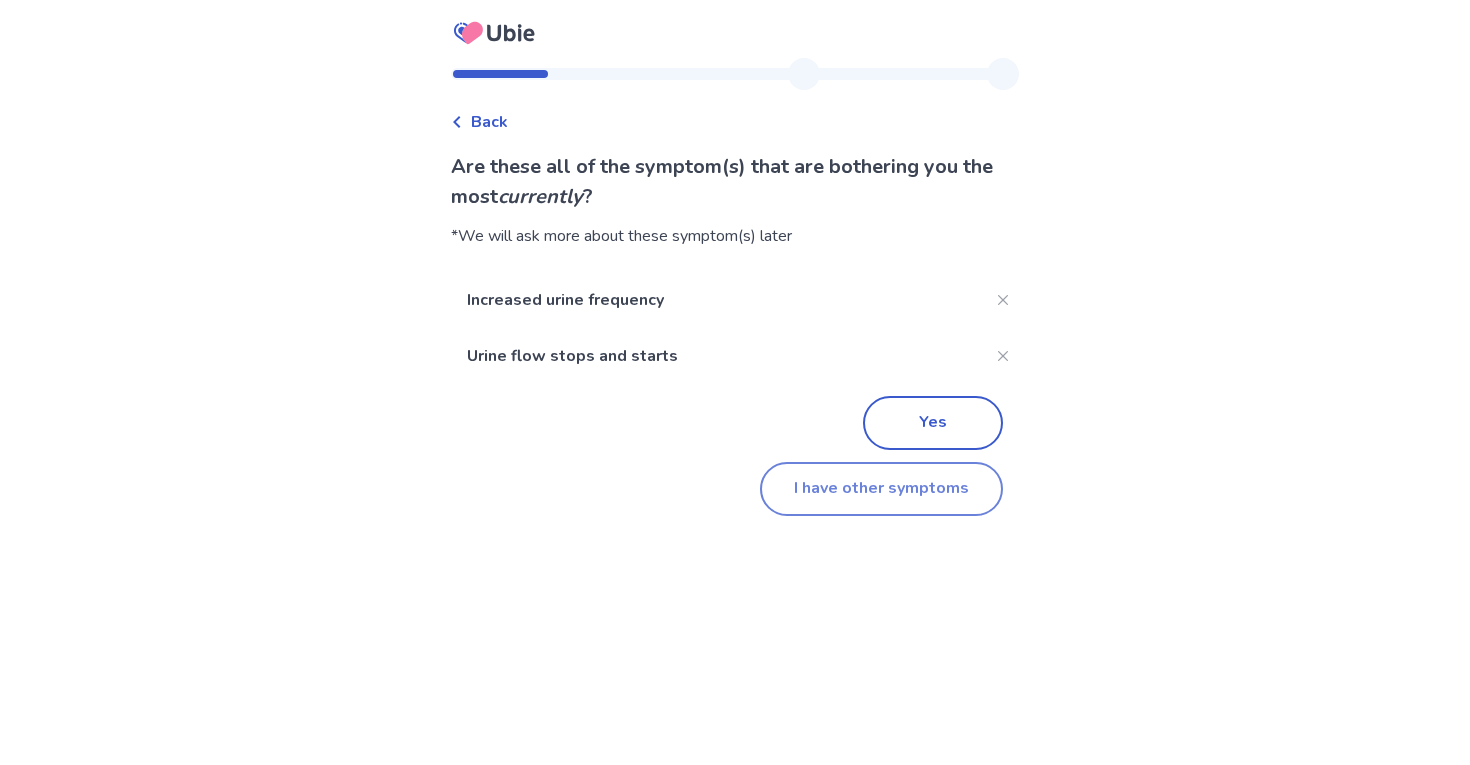 click on "I have other symptoms" 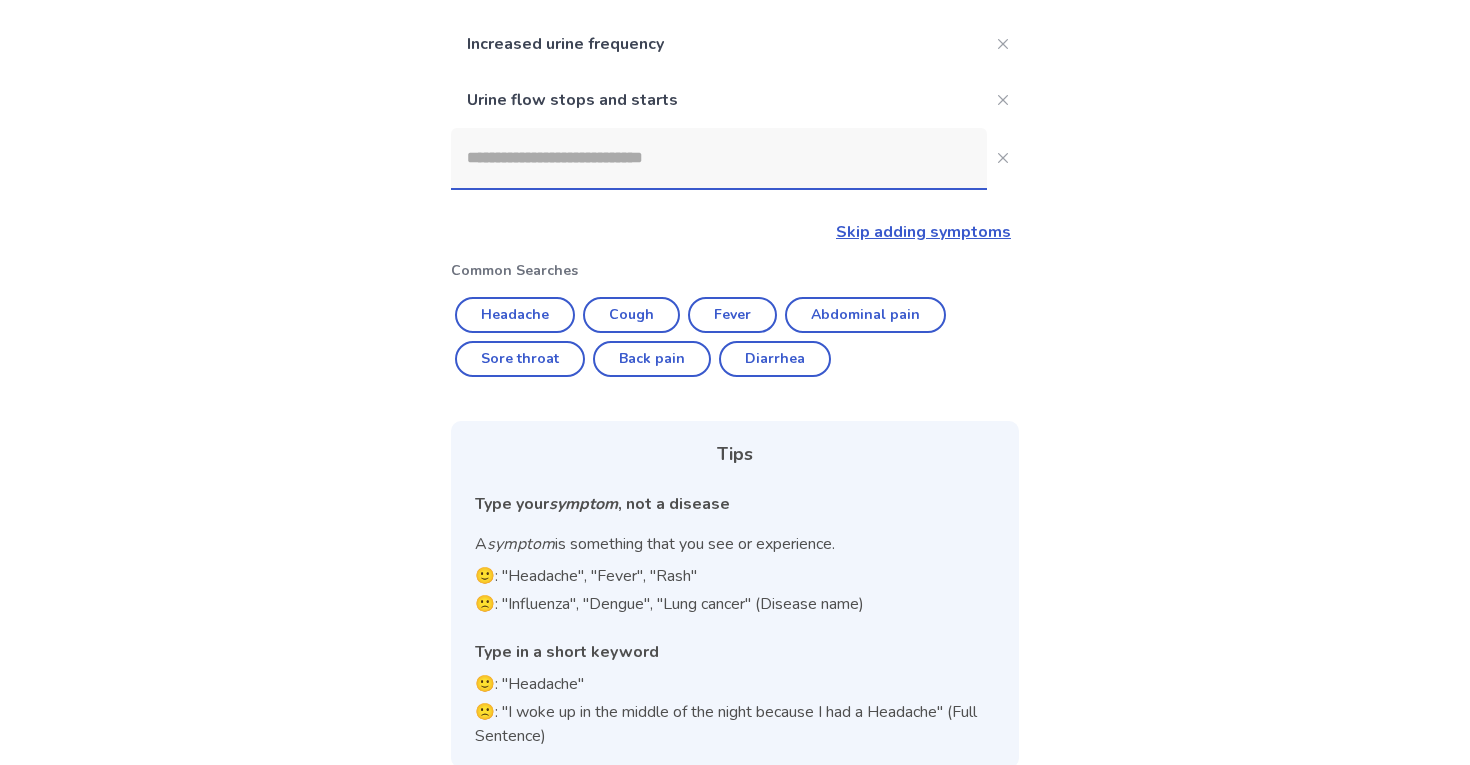 click 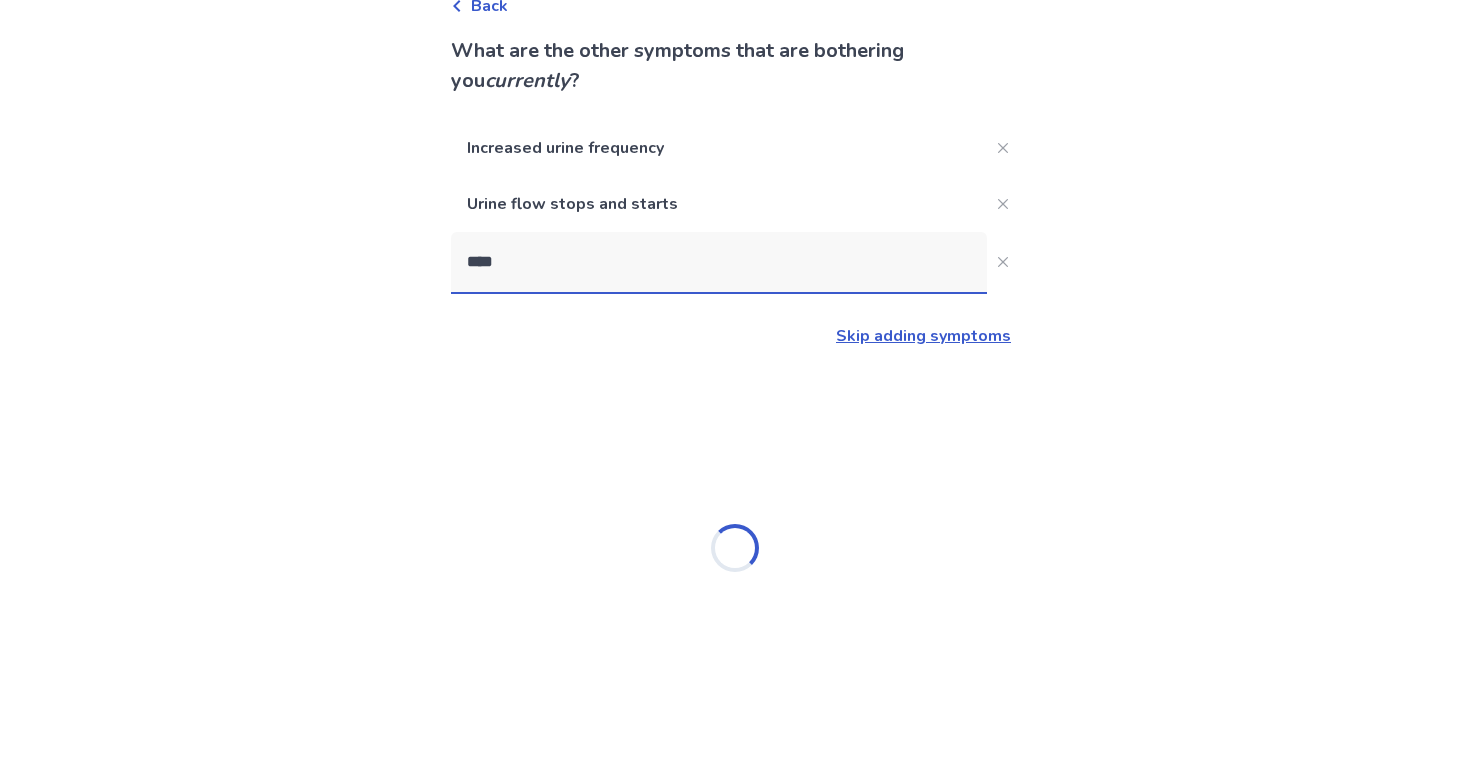 scroll, scrollTop: 0, scrollLeft: 0, axis: both 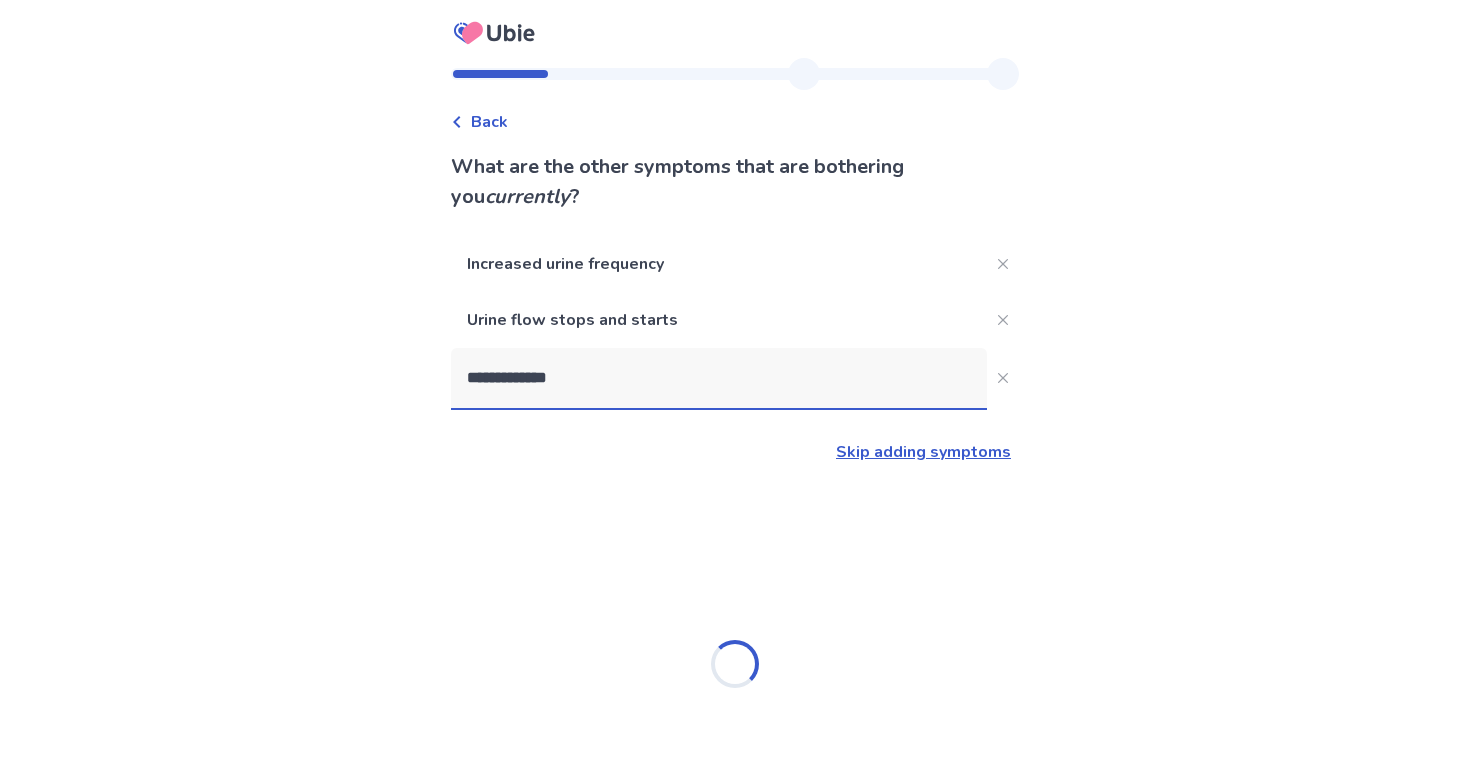 type on "**********" 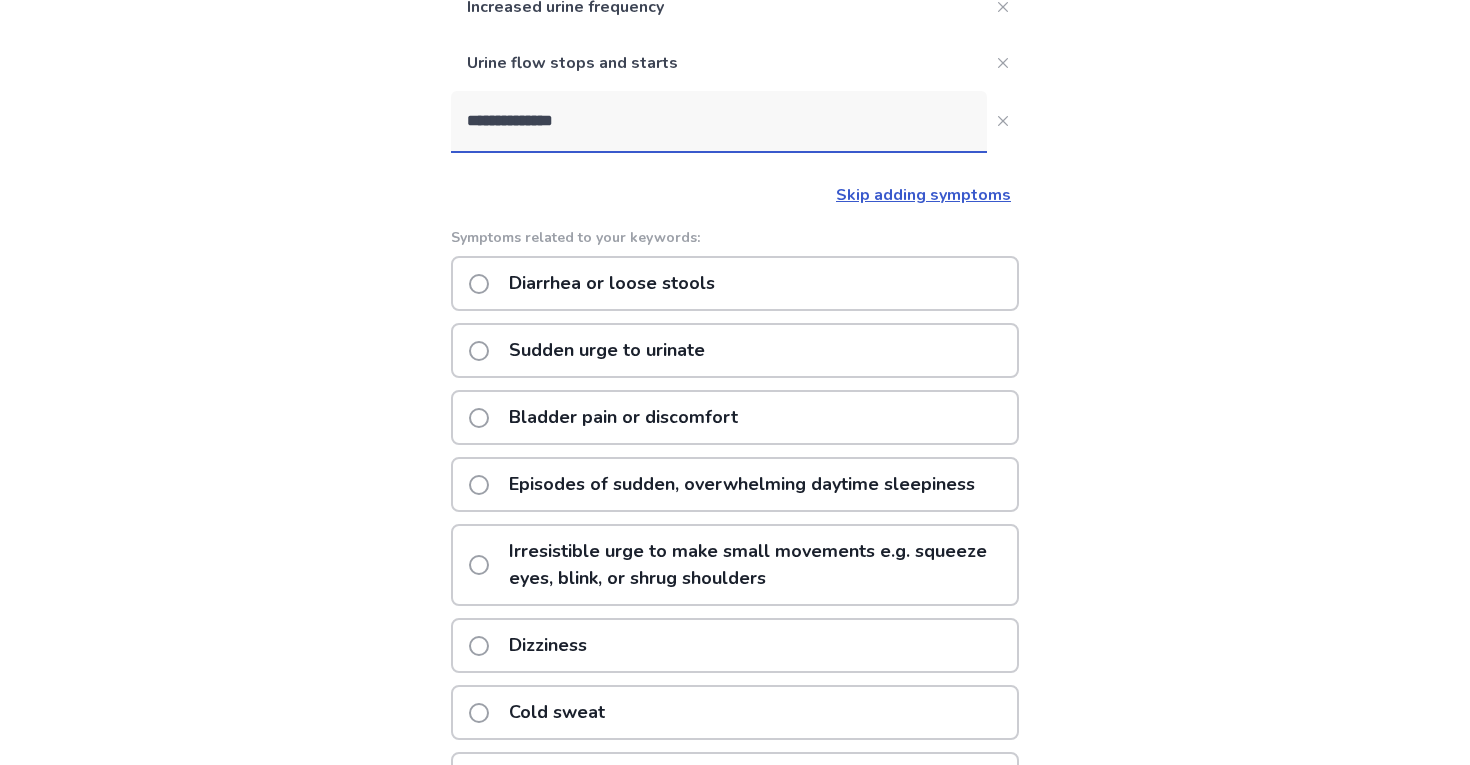 scroll, scrollTop: 272, scrollLeft: 0, axis: vertical 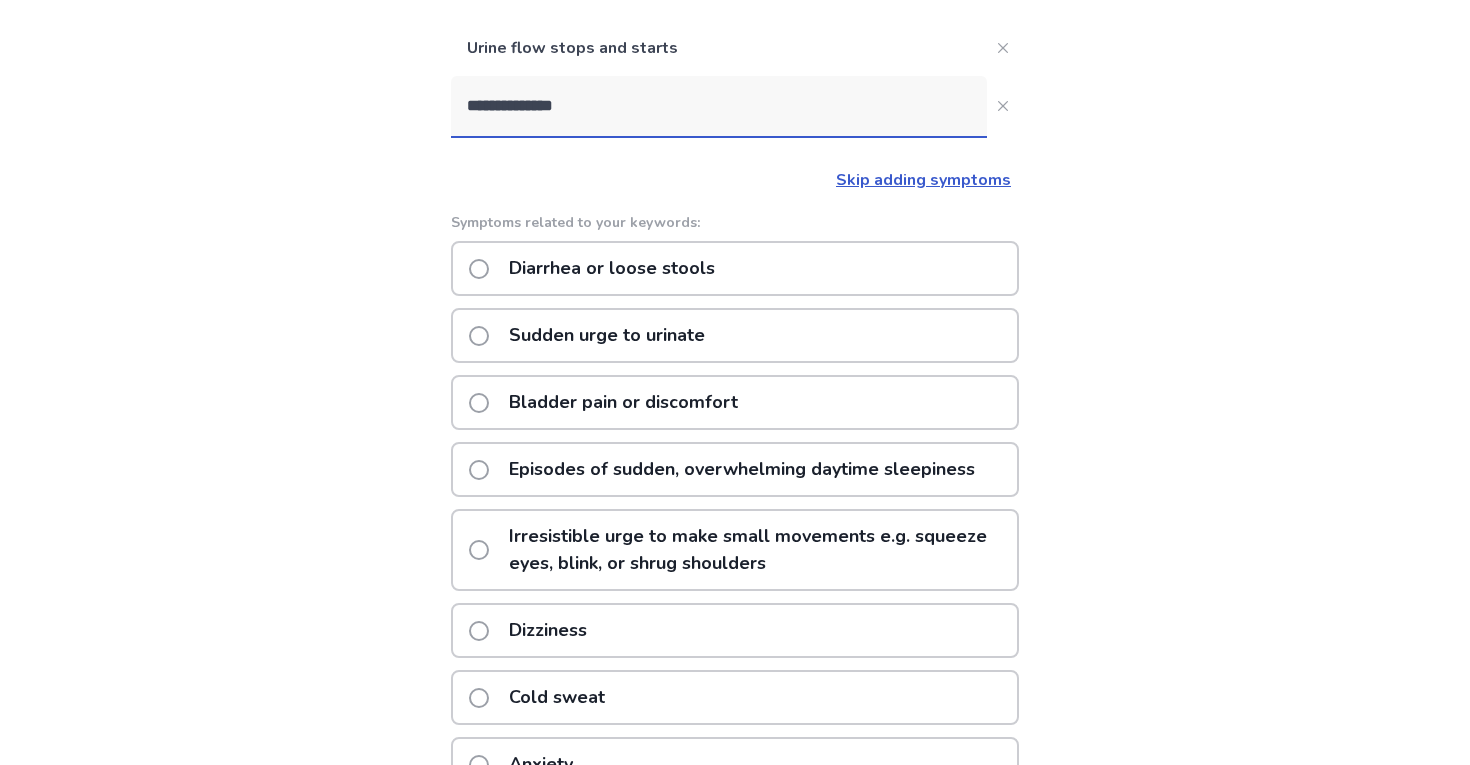 click on "Sudden urge to urinate" 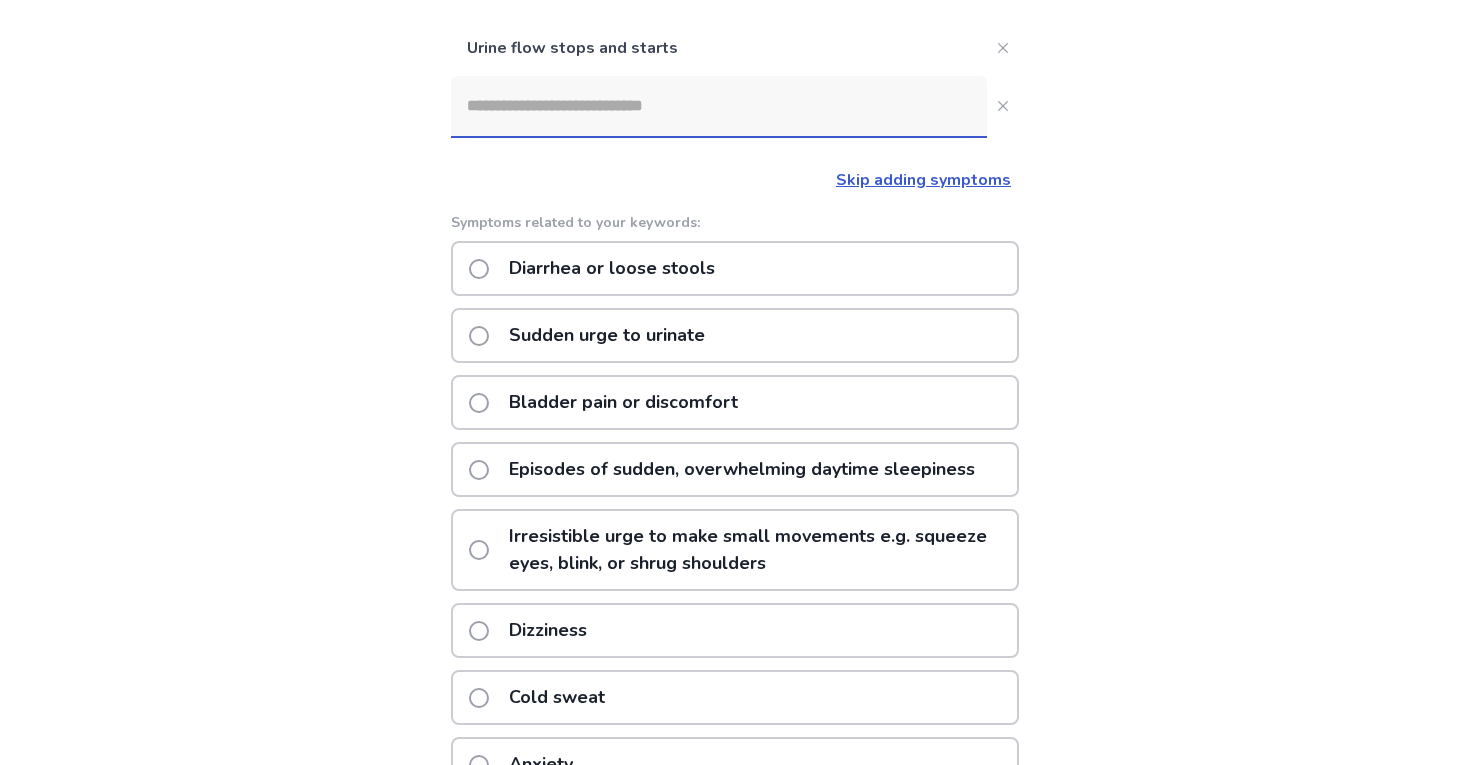 scroll, scrollTop: 0, scrollLeft: 0, axis: both 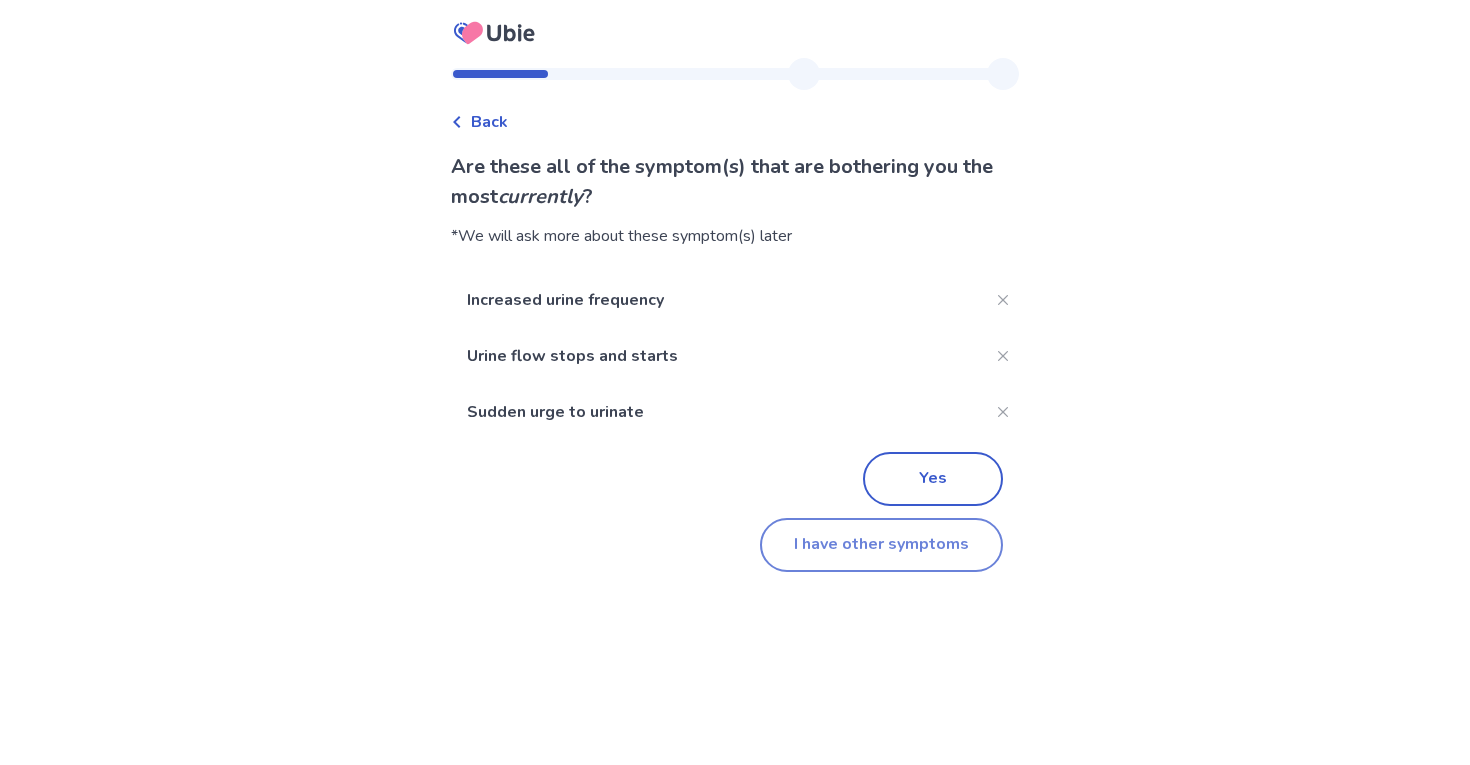 click on "I have other symptoms" 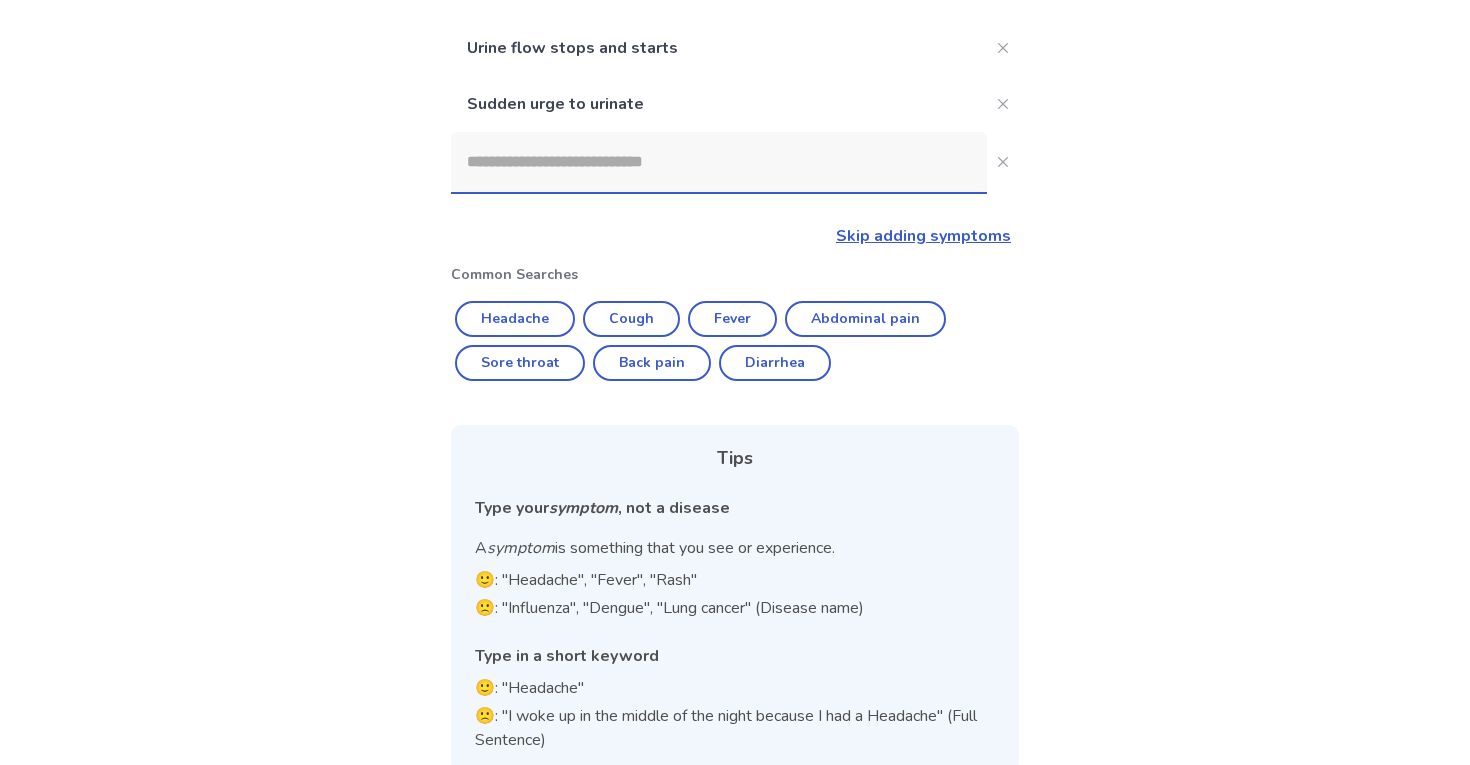 click 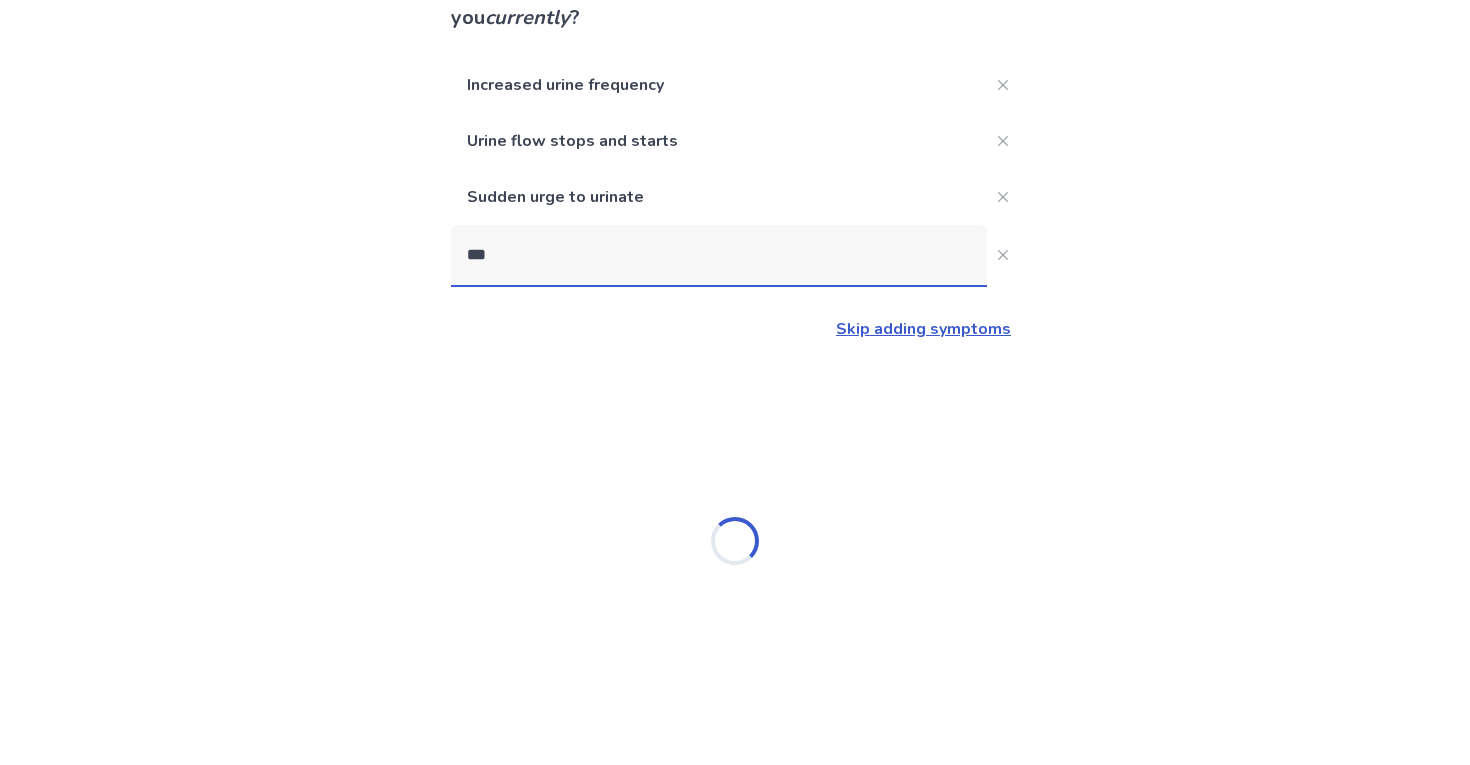 scroll, scrollTop: 0, scrollLeft: 0, axis: both 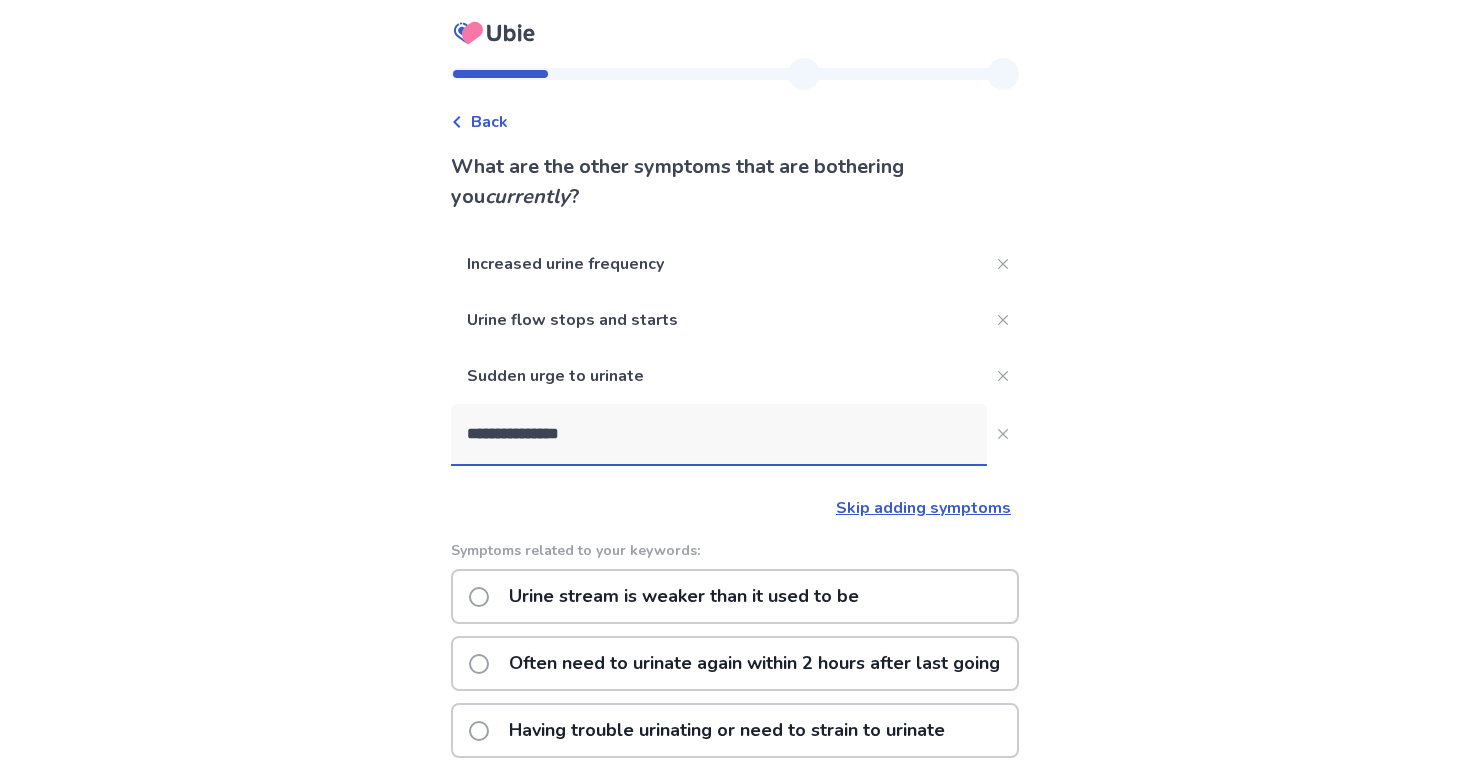 type on "**********" 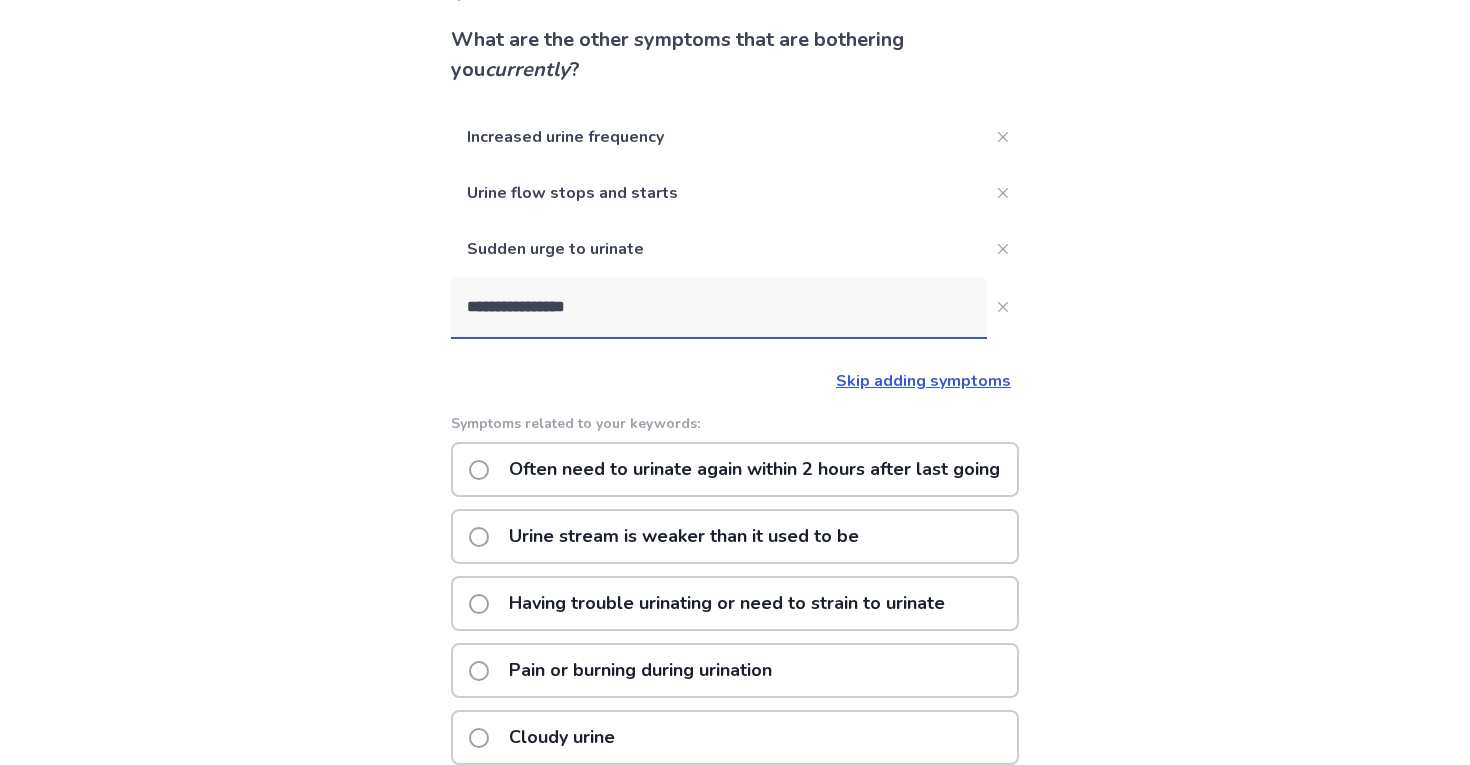 scroll, scrollTop: 129, scrollLeft: 0, axis: vertical 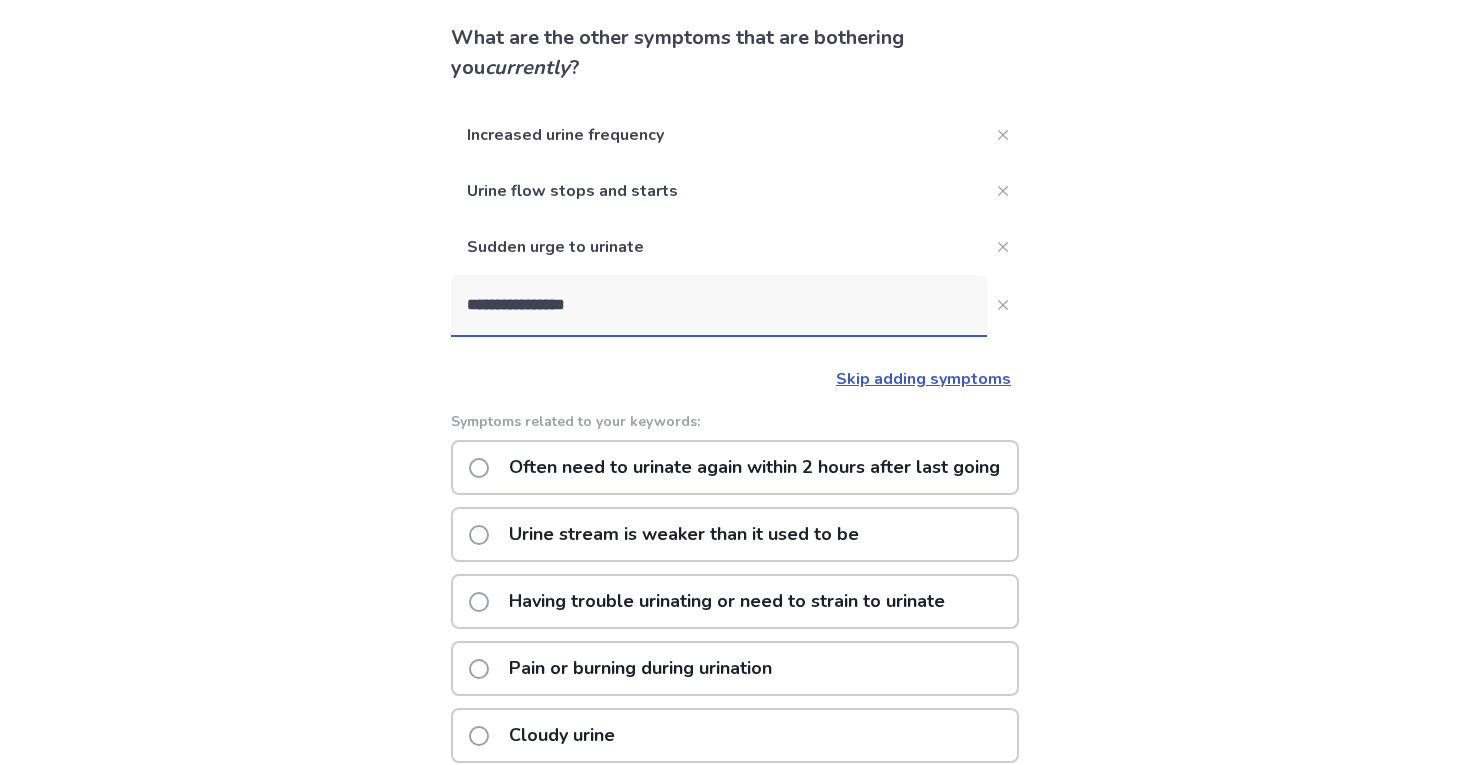 click on "Urine stream is weaker than it used to be" 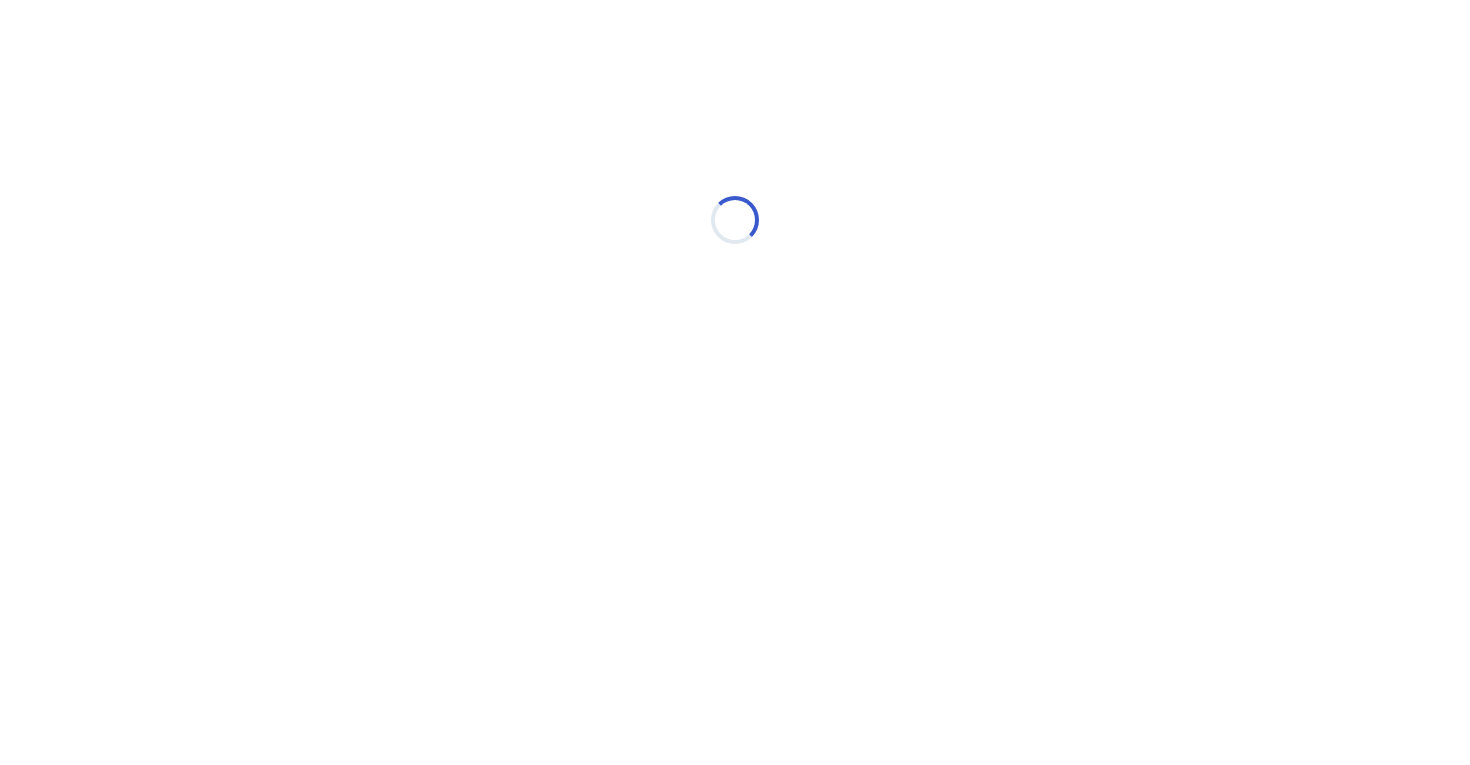 scroll, scrollTop: 0, scrollLeft: 0, axis: both 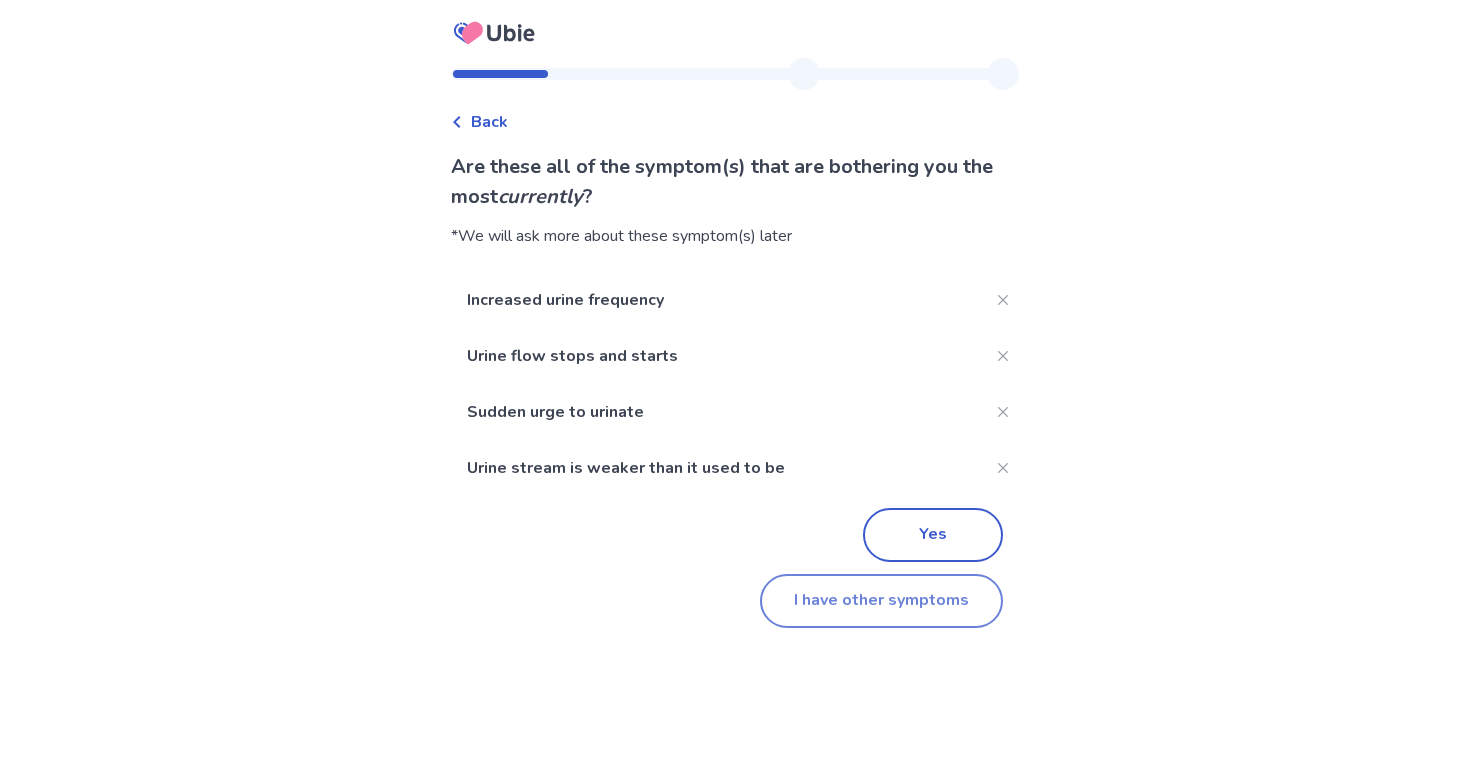click on "I have other symptoms" 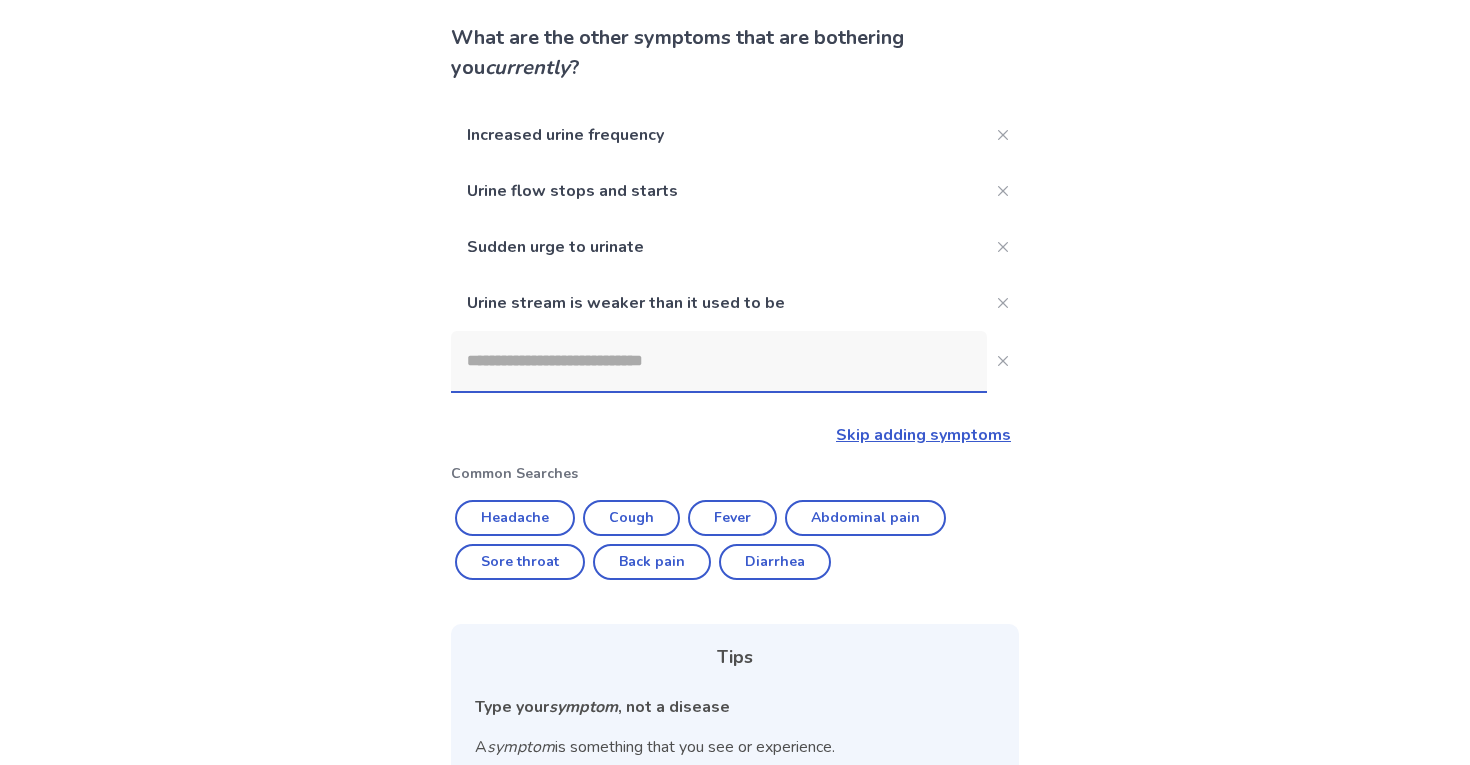 click 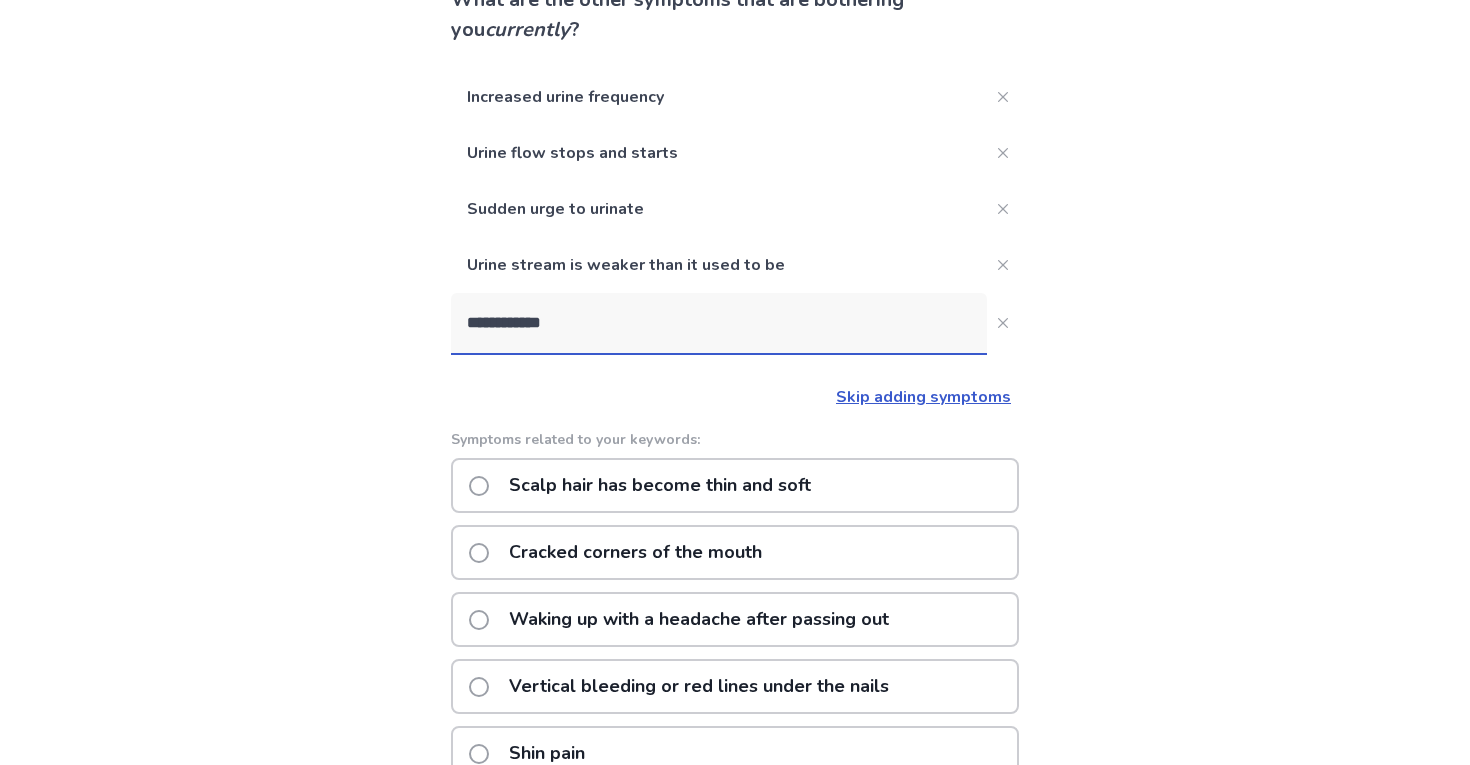 scroll, scrollTop: 0, scrollLeft: 0, axis: both 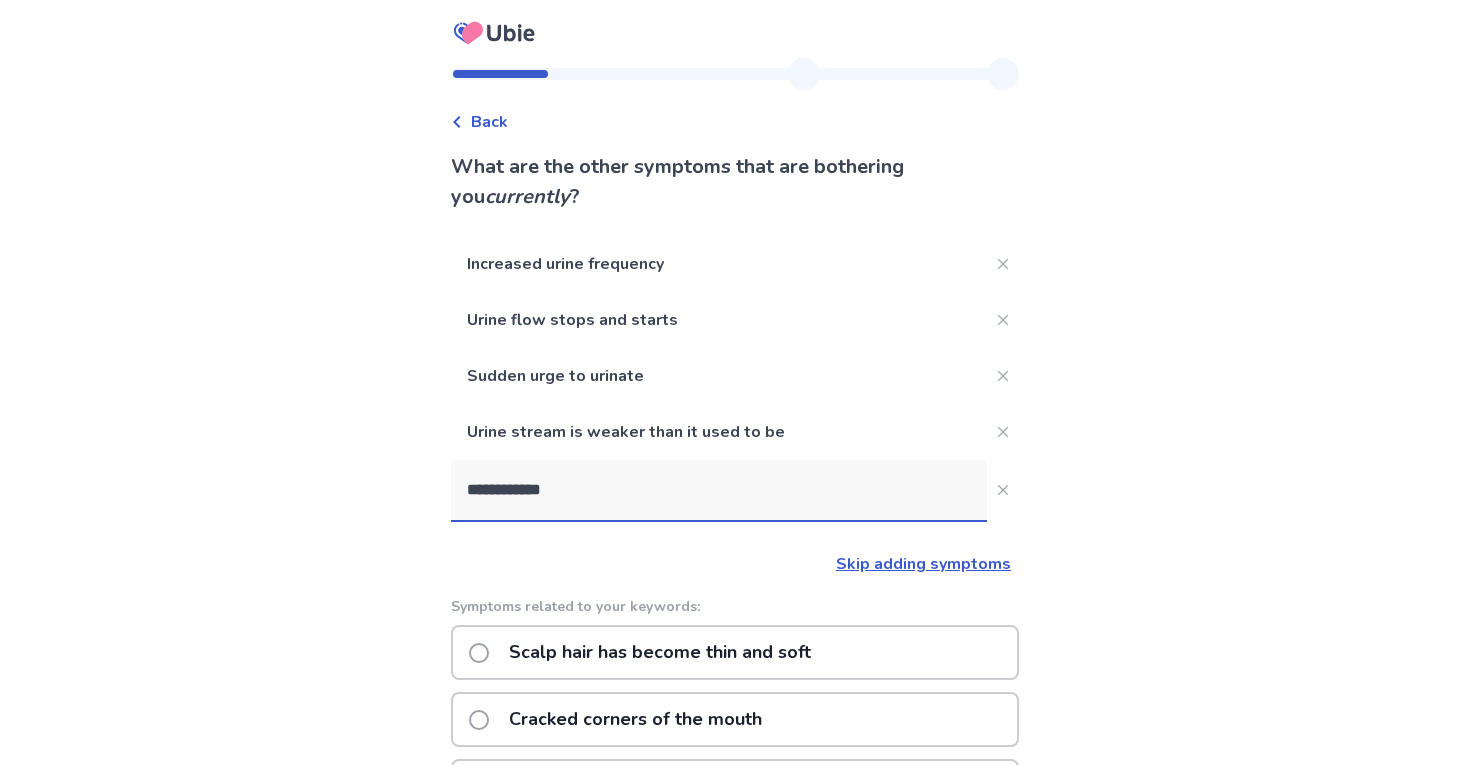click on "**********" 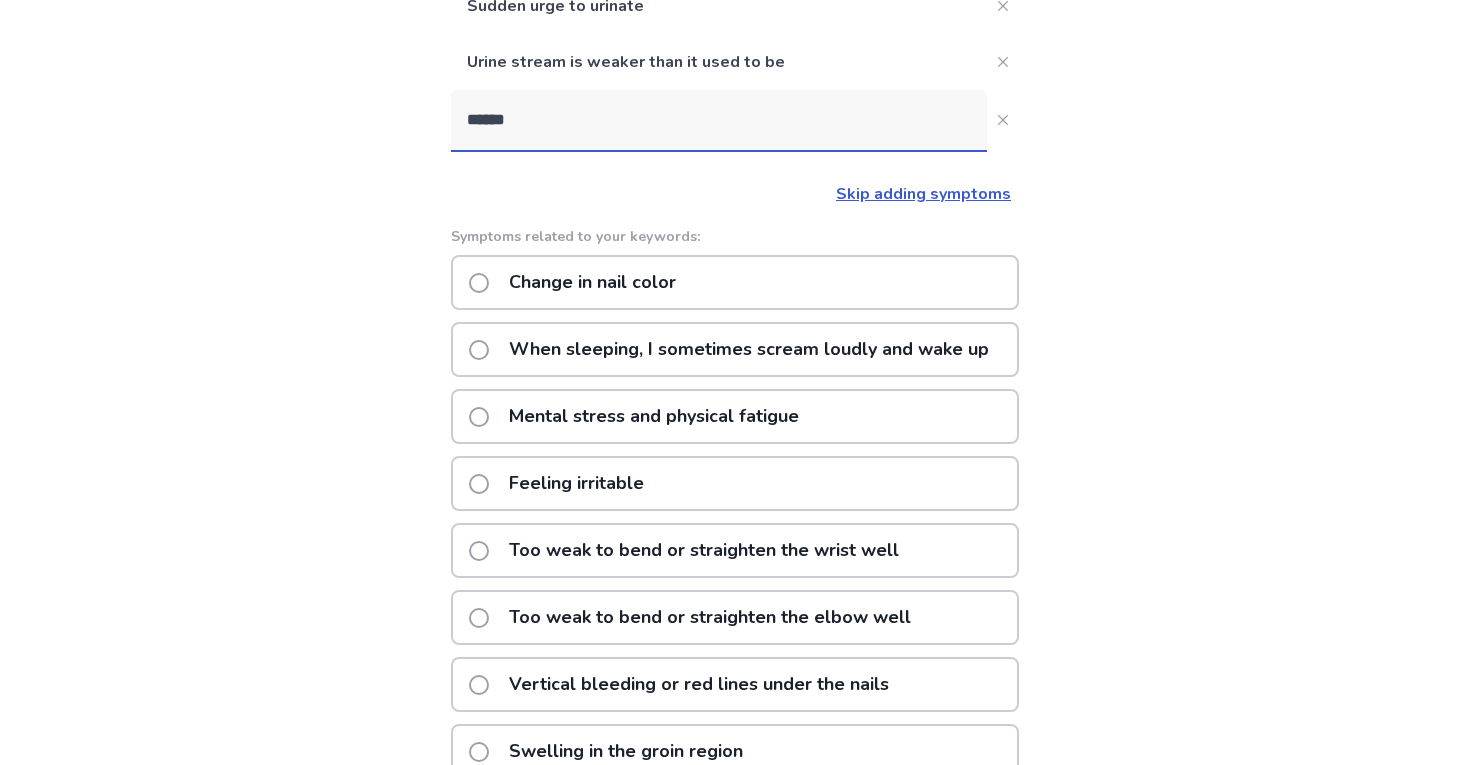 scroll, scrollTop: 369, scrollLeft: 0, axis: vertical 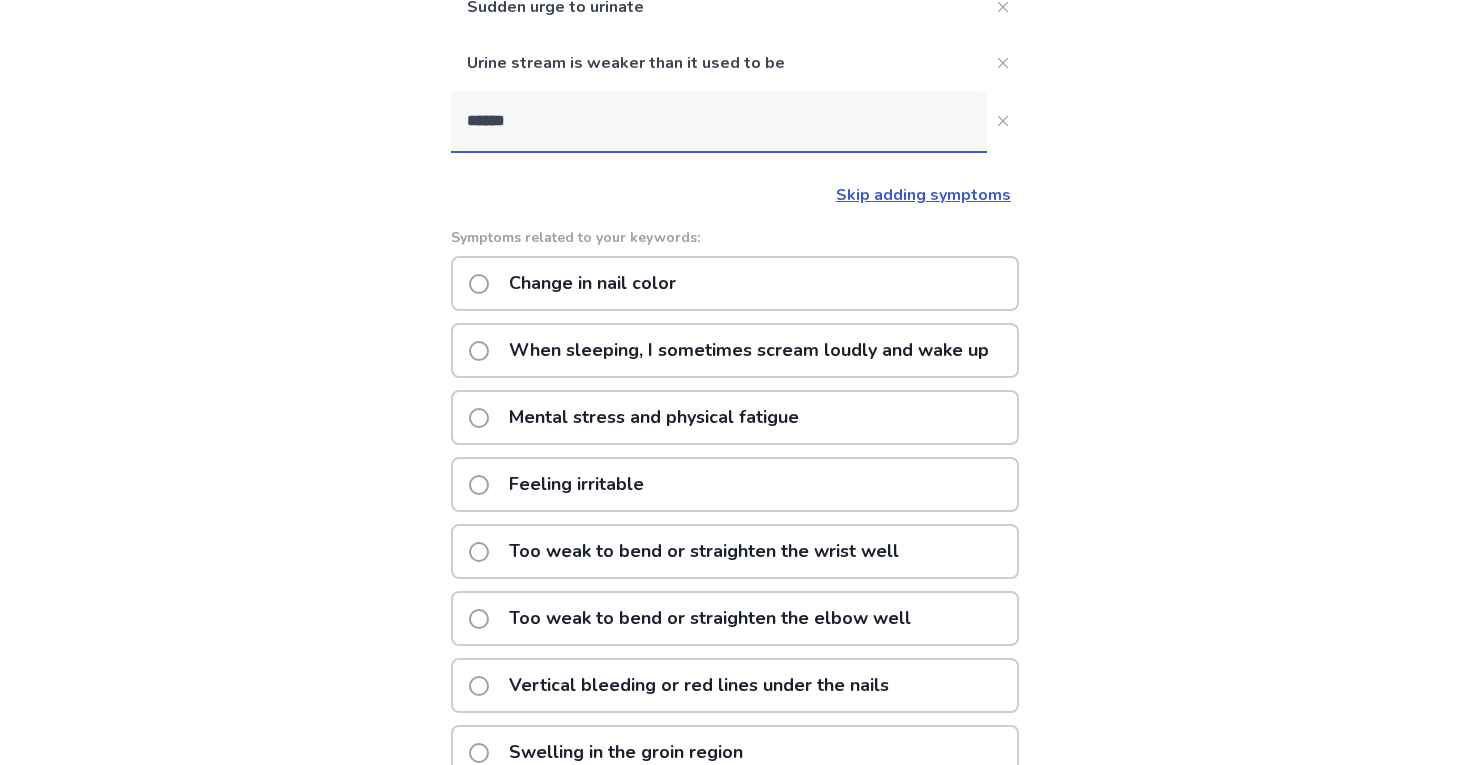 click on "******" 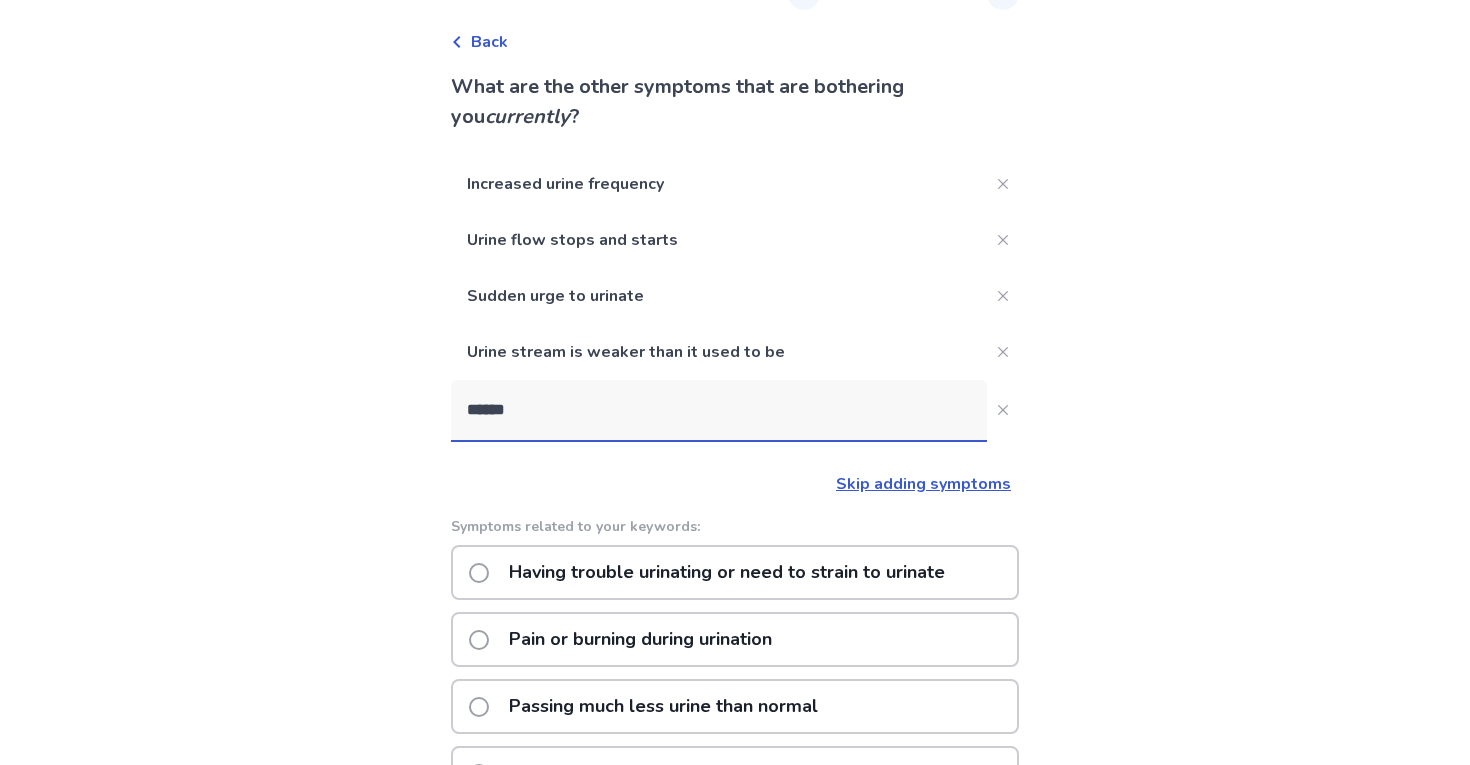 scroll, scrollTop: 0, scrollLeft: 0, axis: both 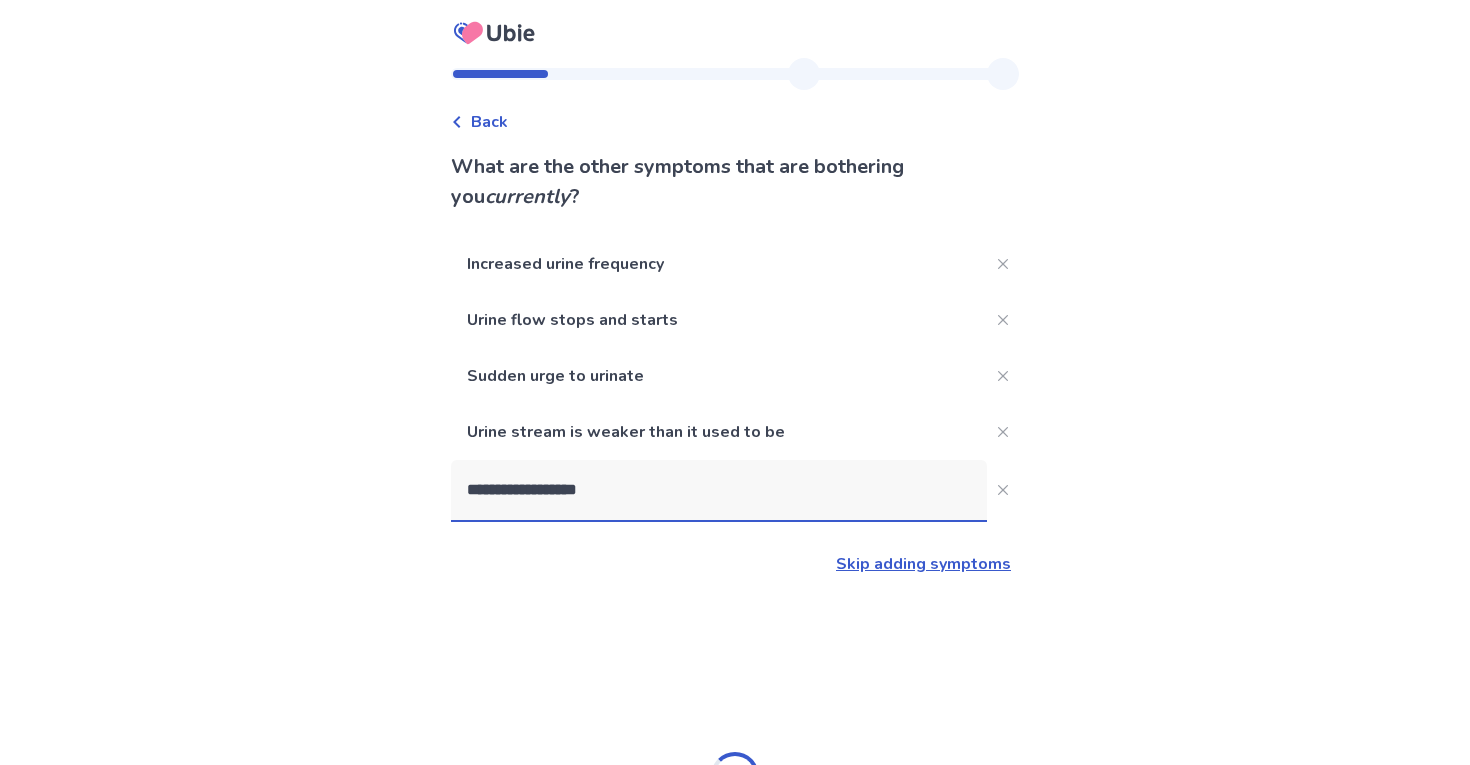 type on "**********" 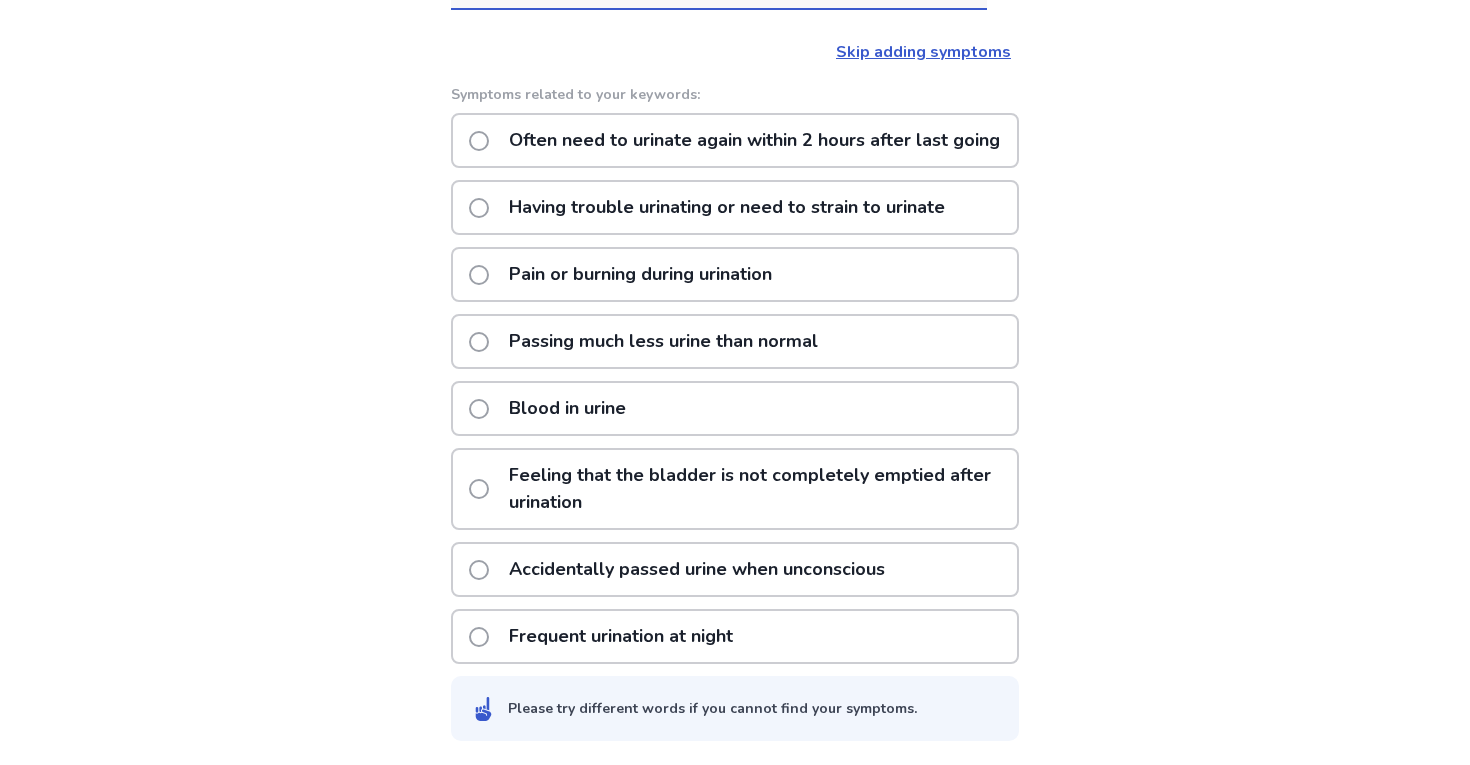 scroll, scrollTop: 539, scrollLeft: 0, axis: vertical 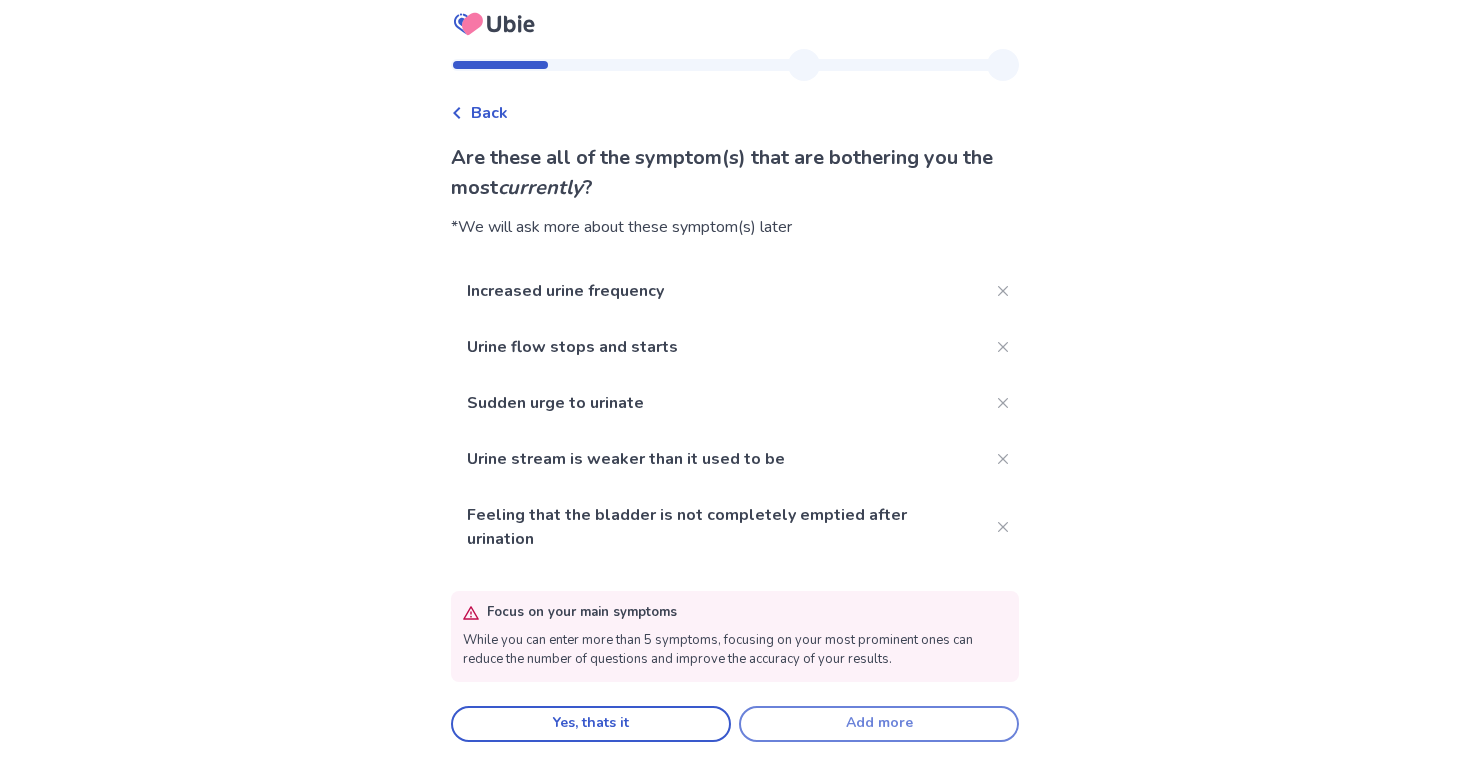 click on "Add more" 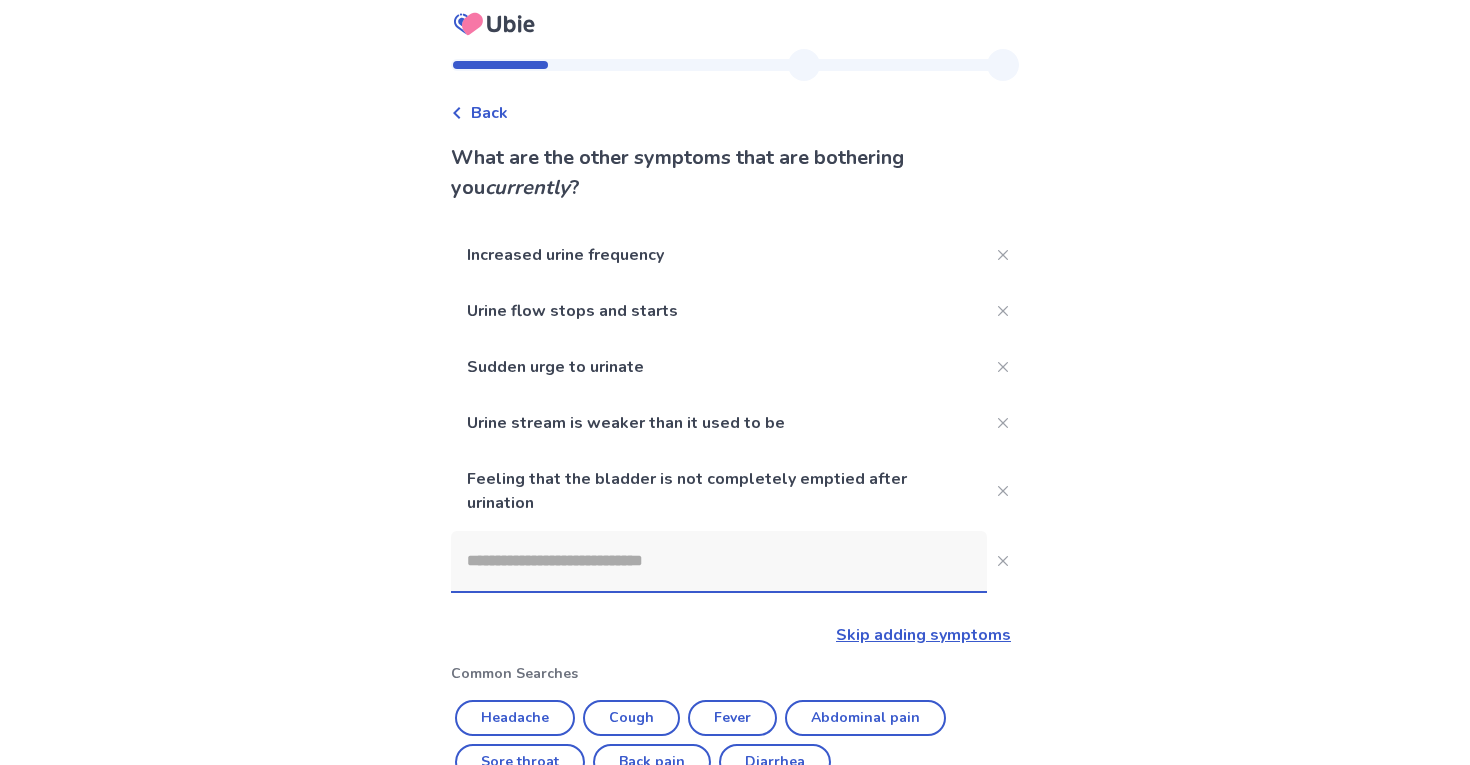 scroll, scrollTop: 439, scrollLeft: 0, axis: vertical 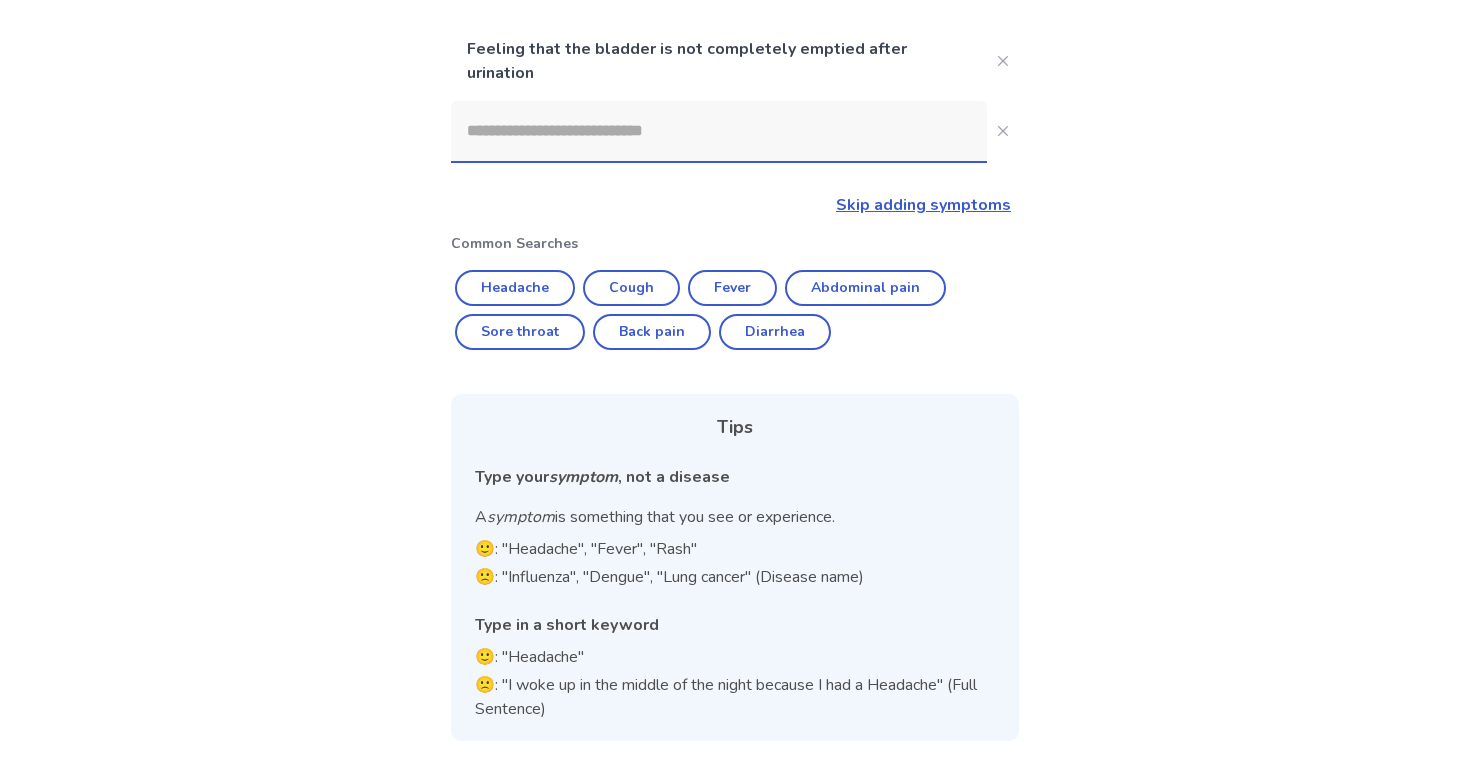 click 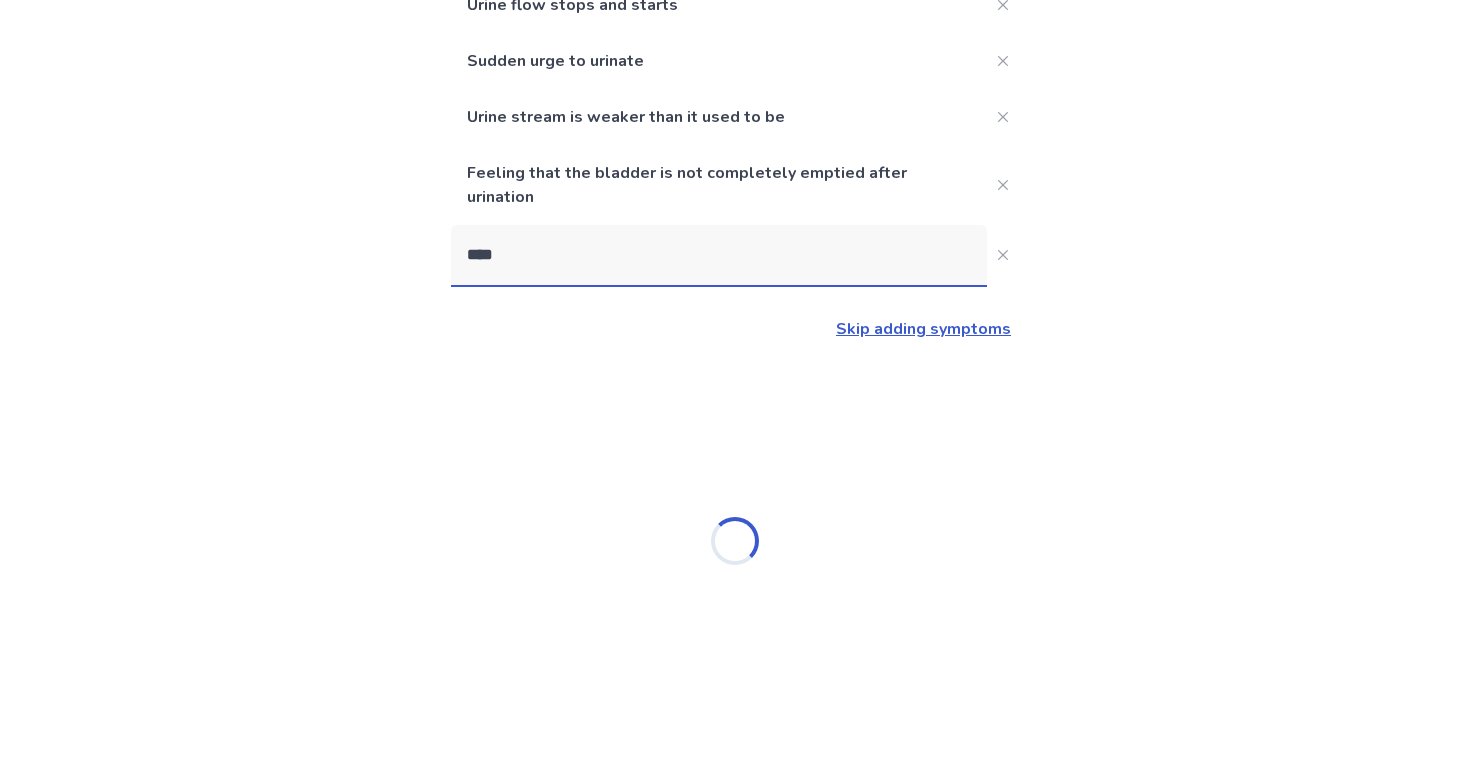 scroll, scrollTop: 315, scrollLeft: 0, axis: vertical 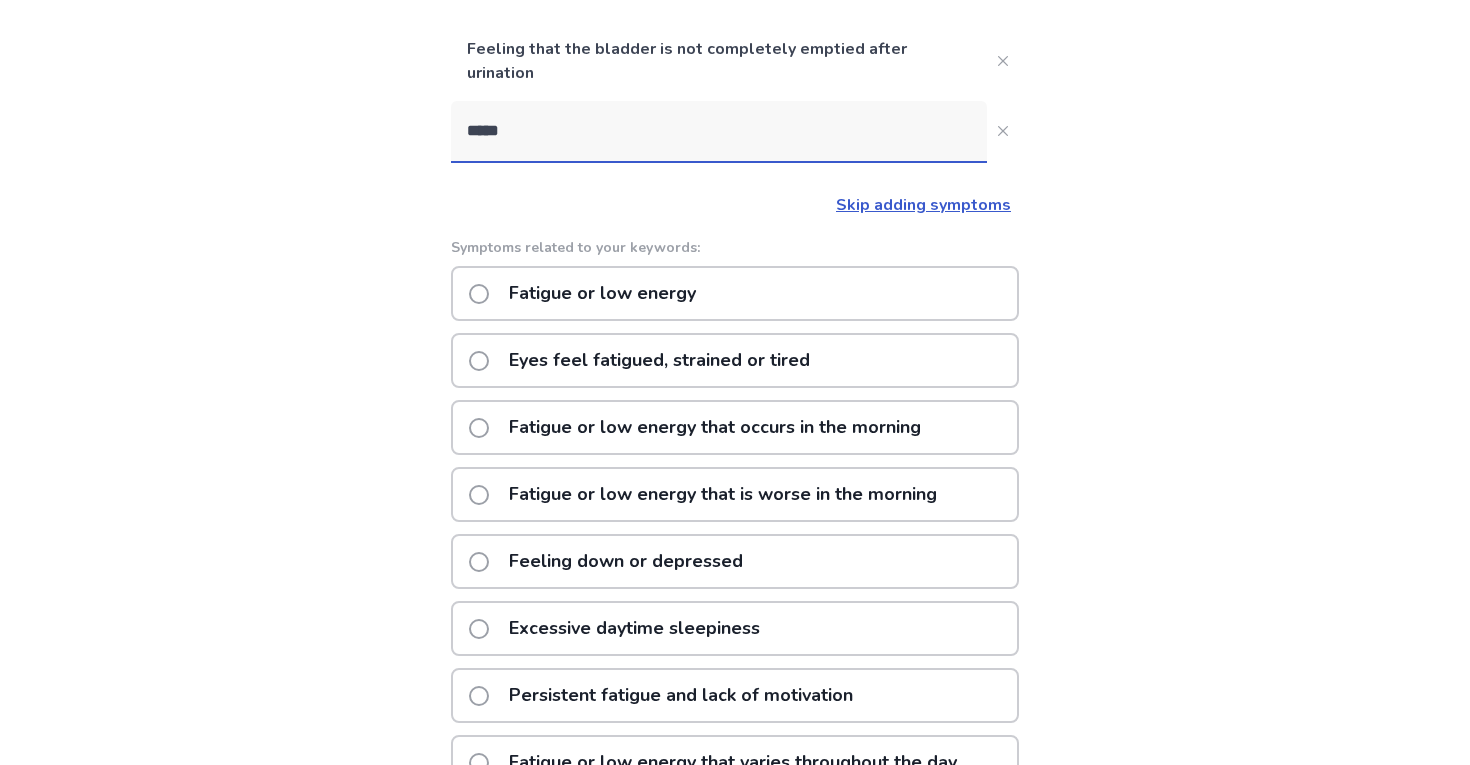 click on "Fatigue or low energy" 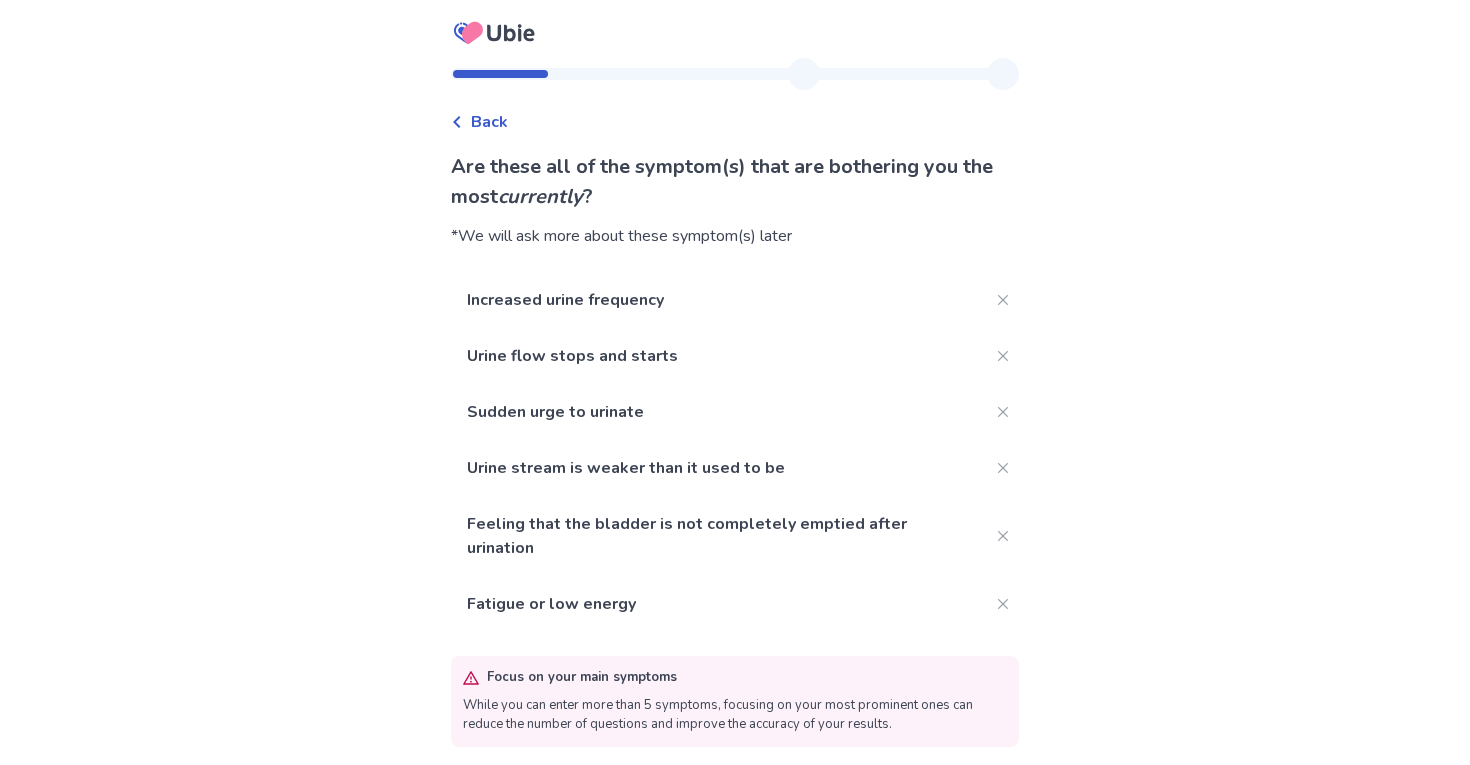 scroll, scrollTop: 65, scrollLeft: 0, axis: vertical 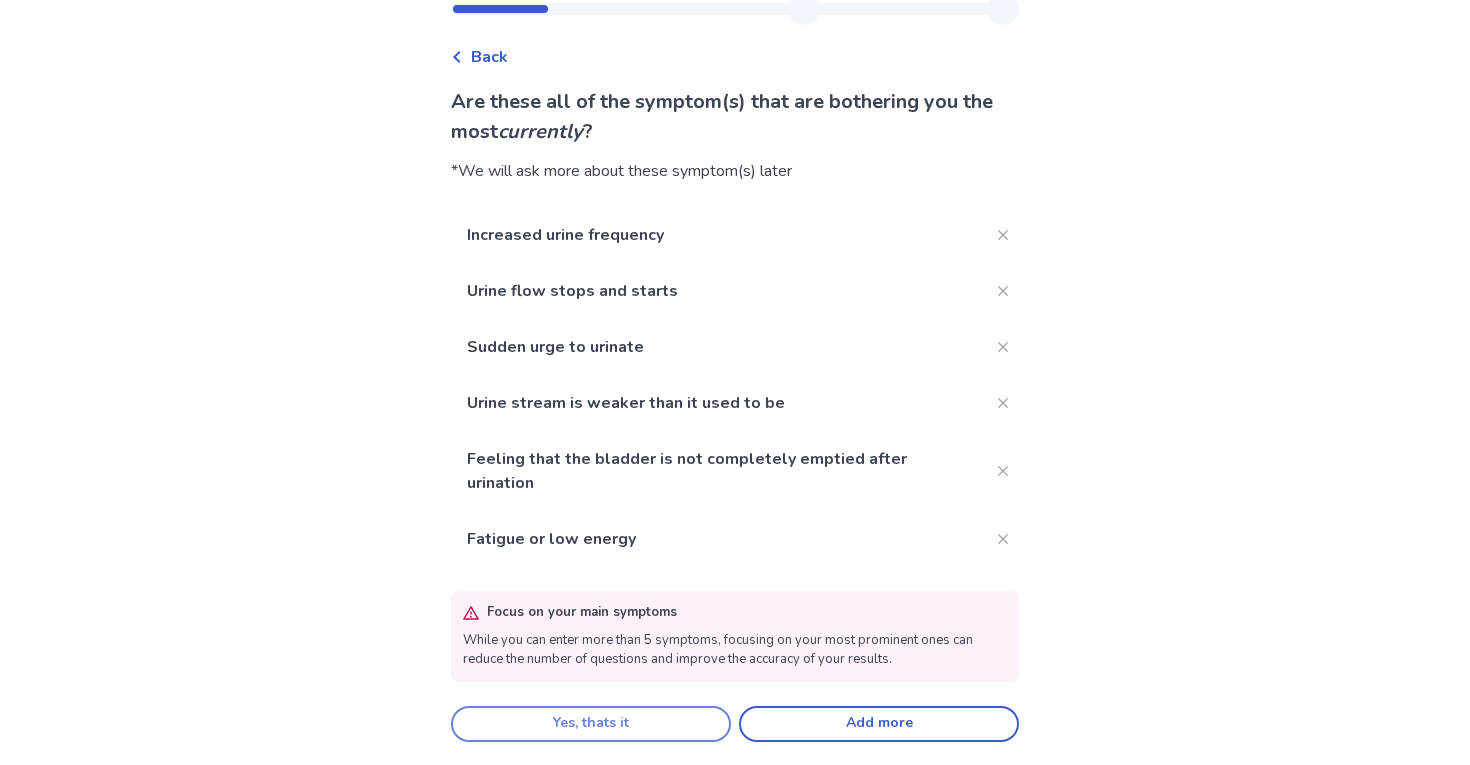 click on "Yes, thats it" 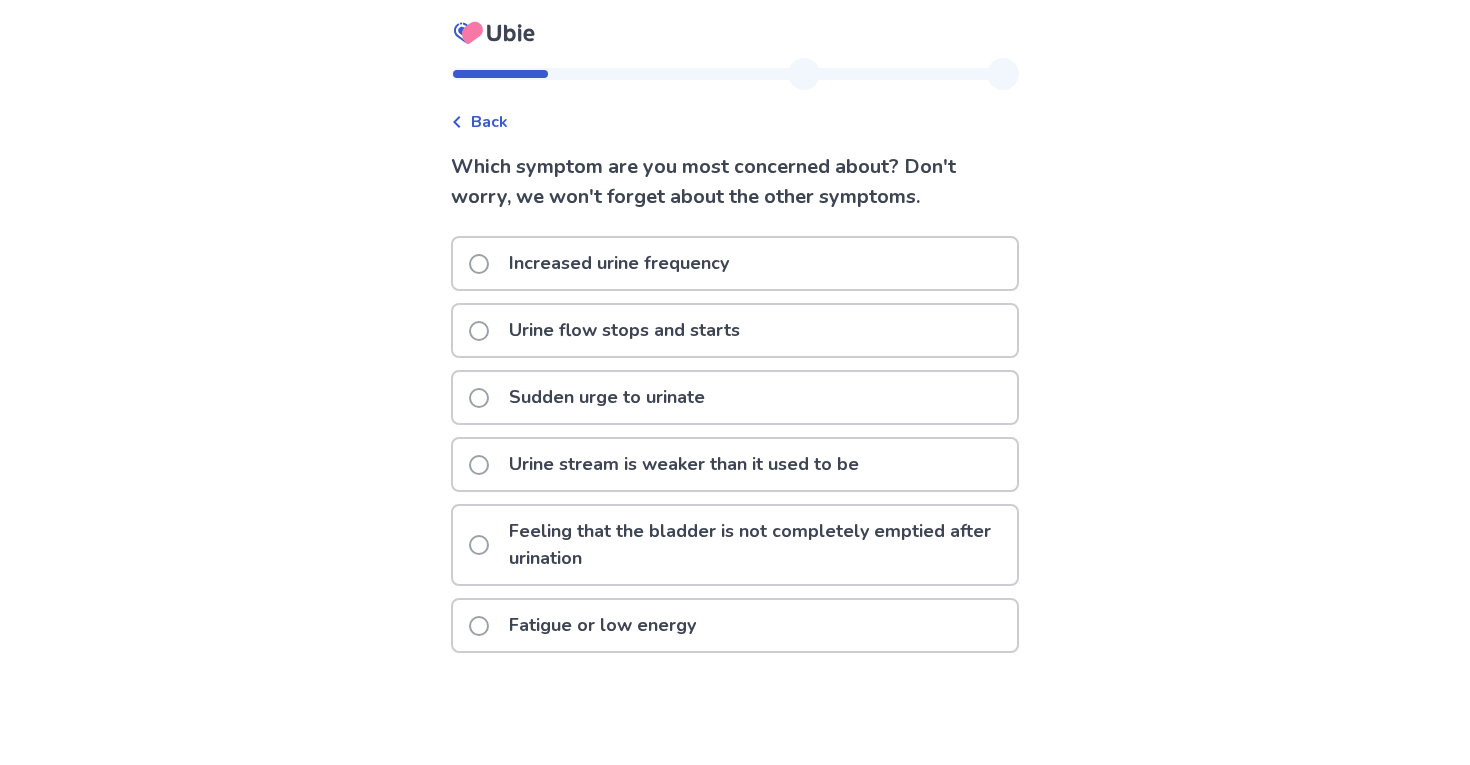 click 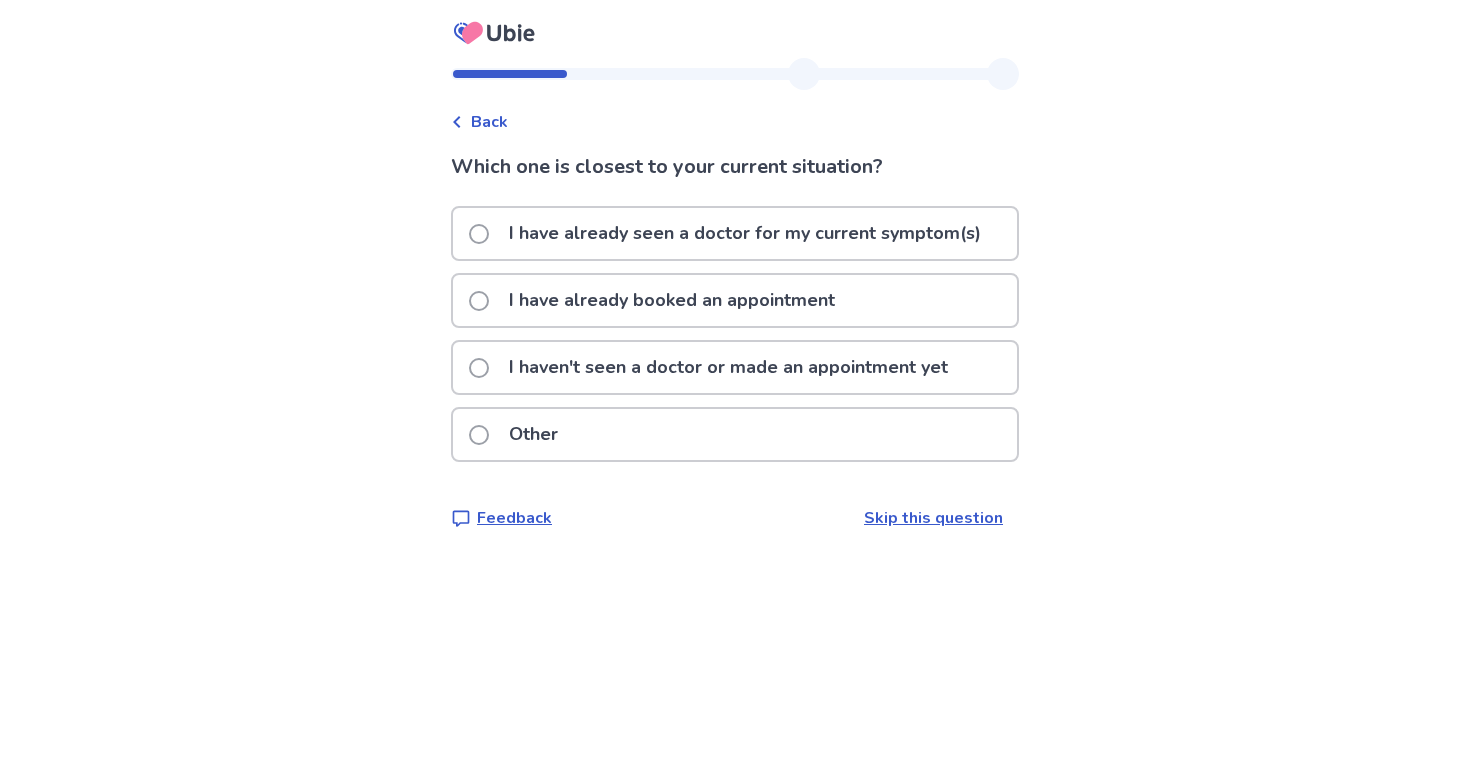 click on "I haven't seen a doctor or made an appointment yet" at bounding box center [728, 367] 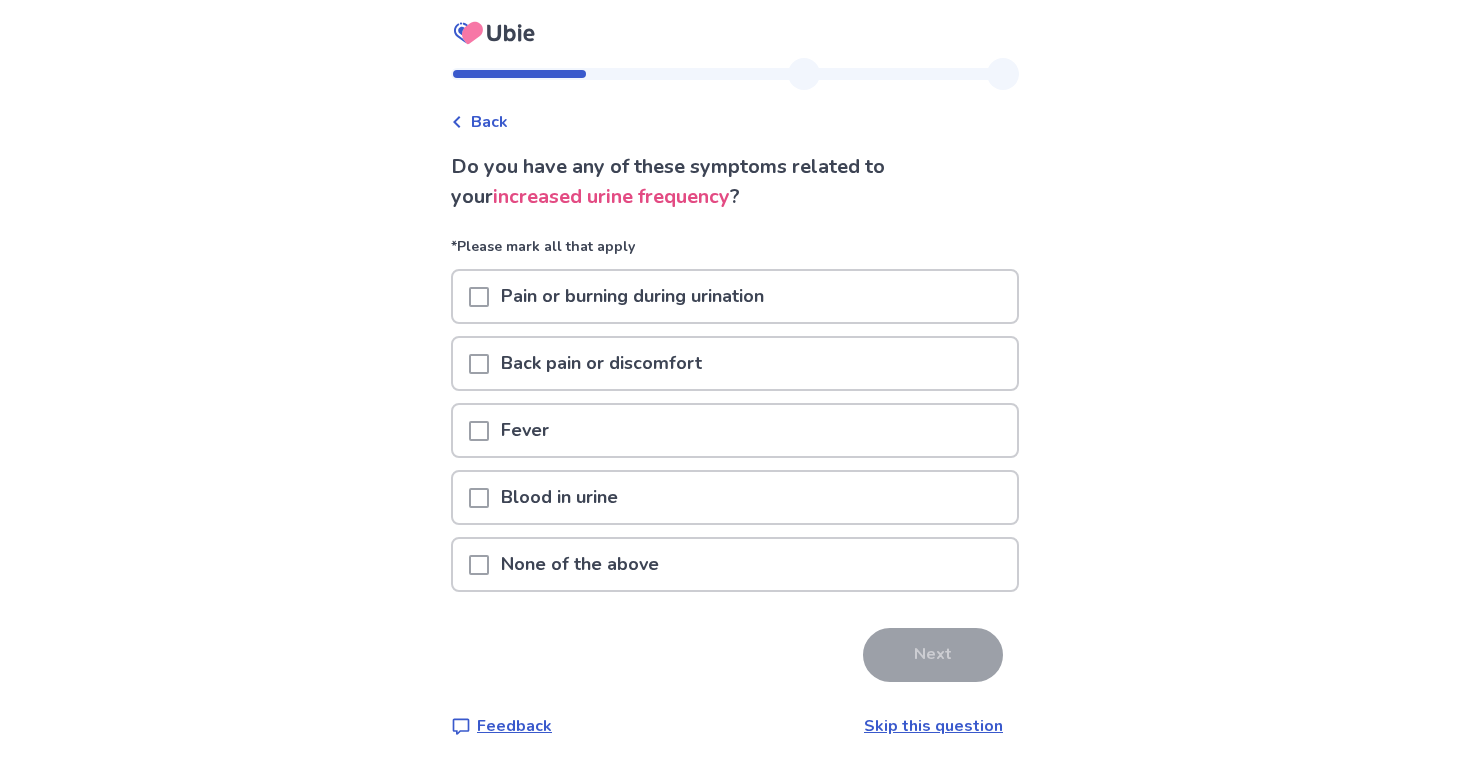 click on "None of the above" at bounding box center [580, 564] 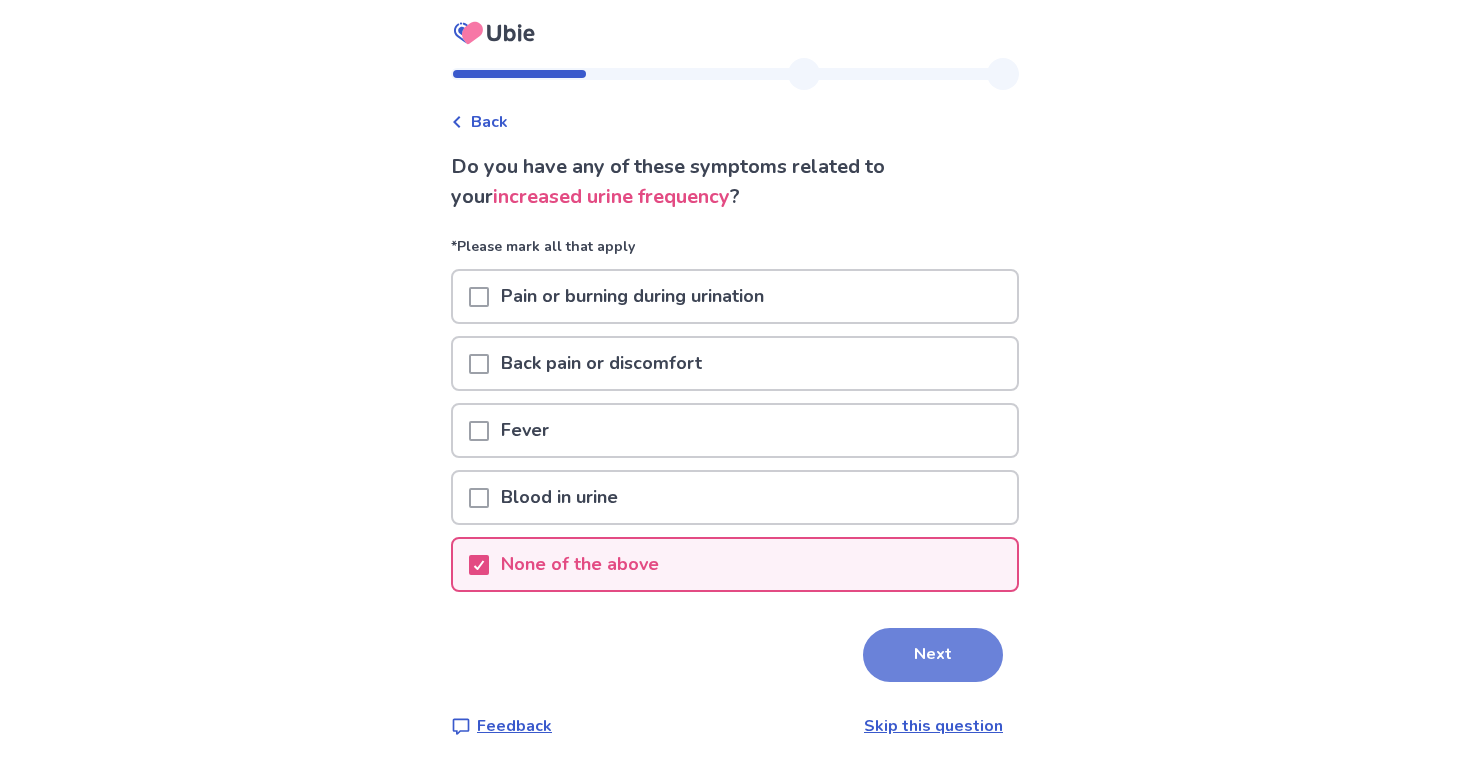click on "Next" at bounding box center (933, 655) 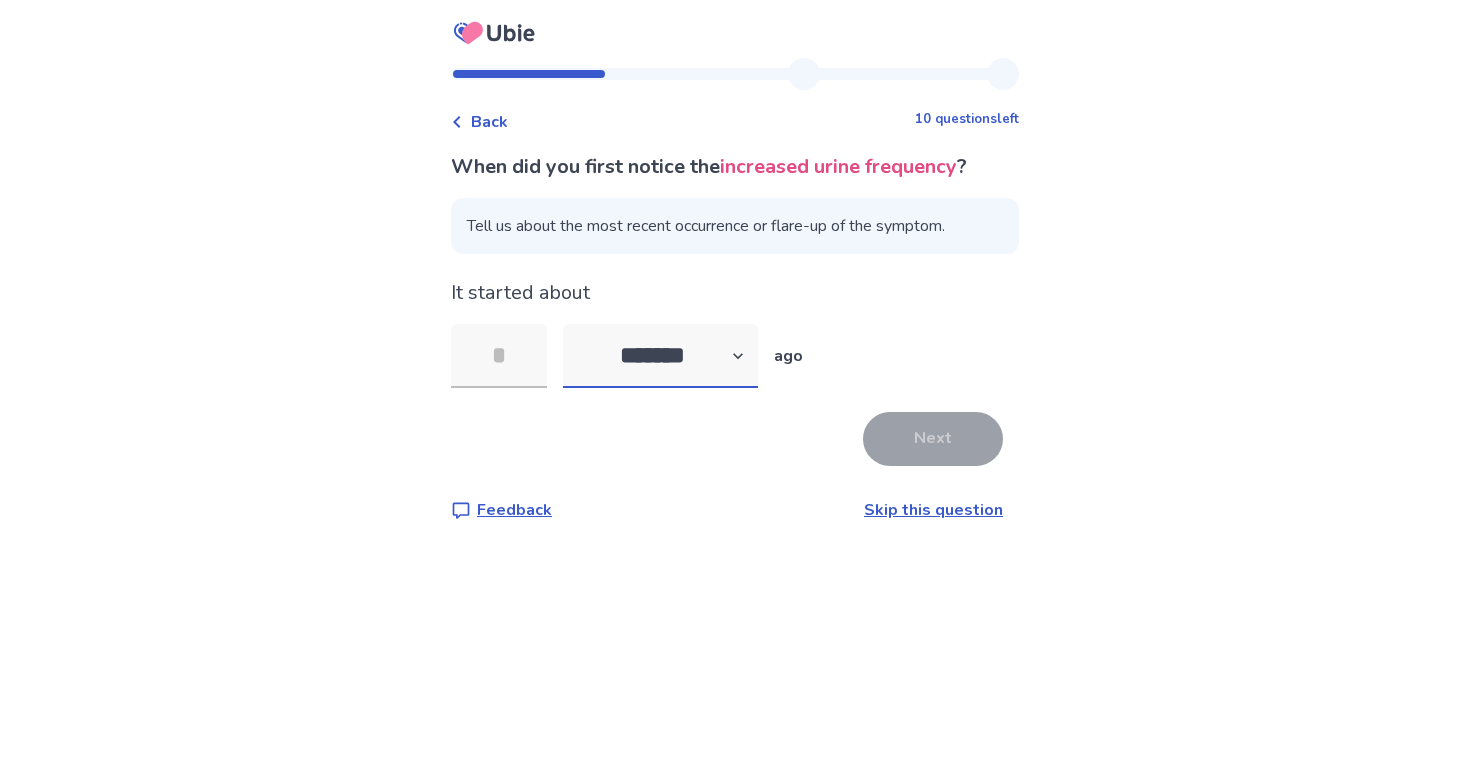 click on "******* ****** ******* ******** *******" at bounding box center (660, 356) 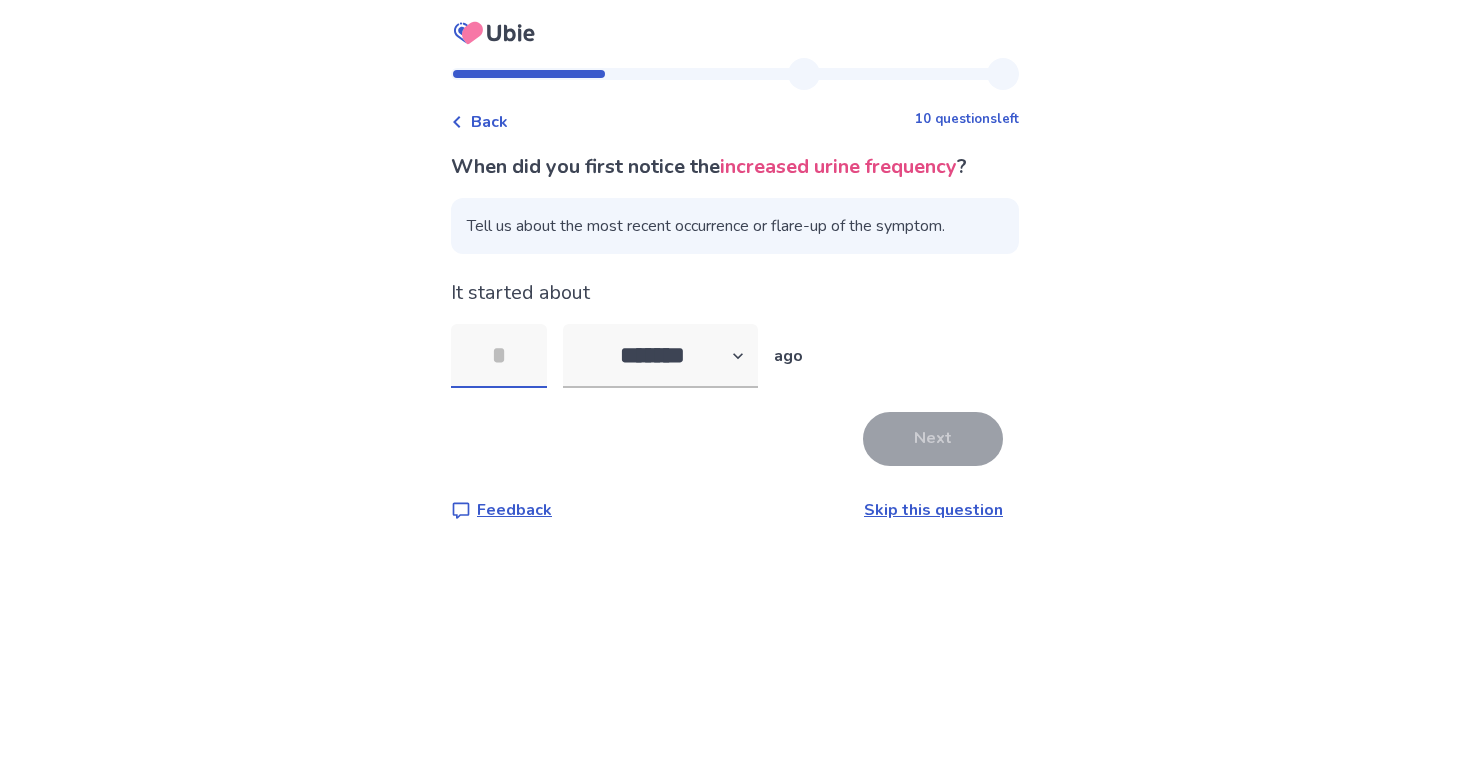 click at bounding box center (499, 356) 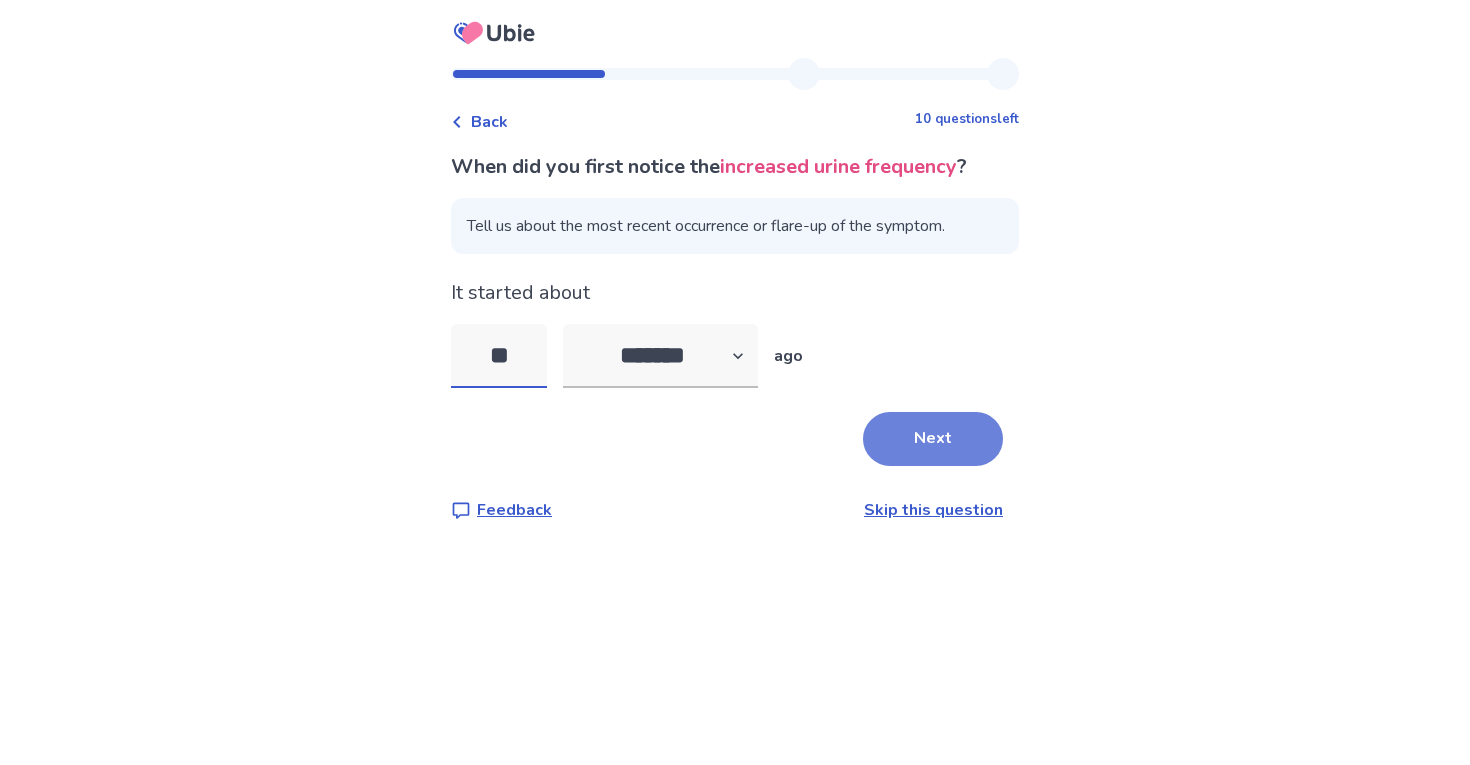 type on "**" 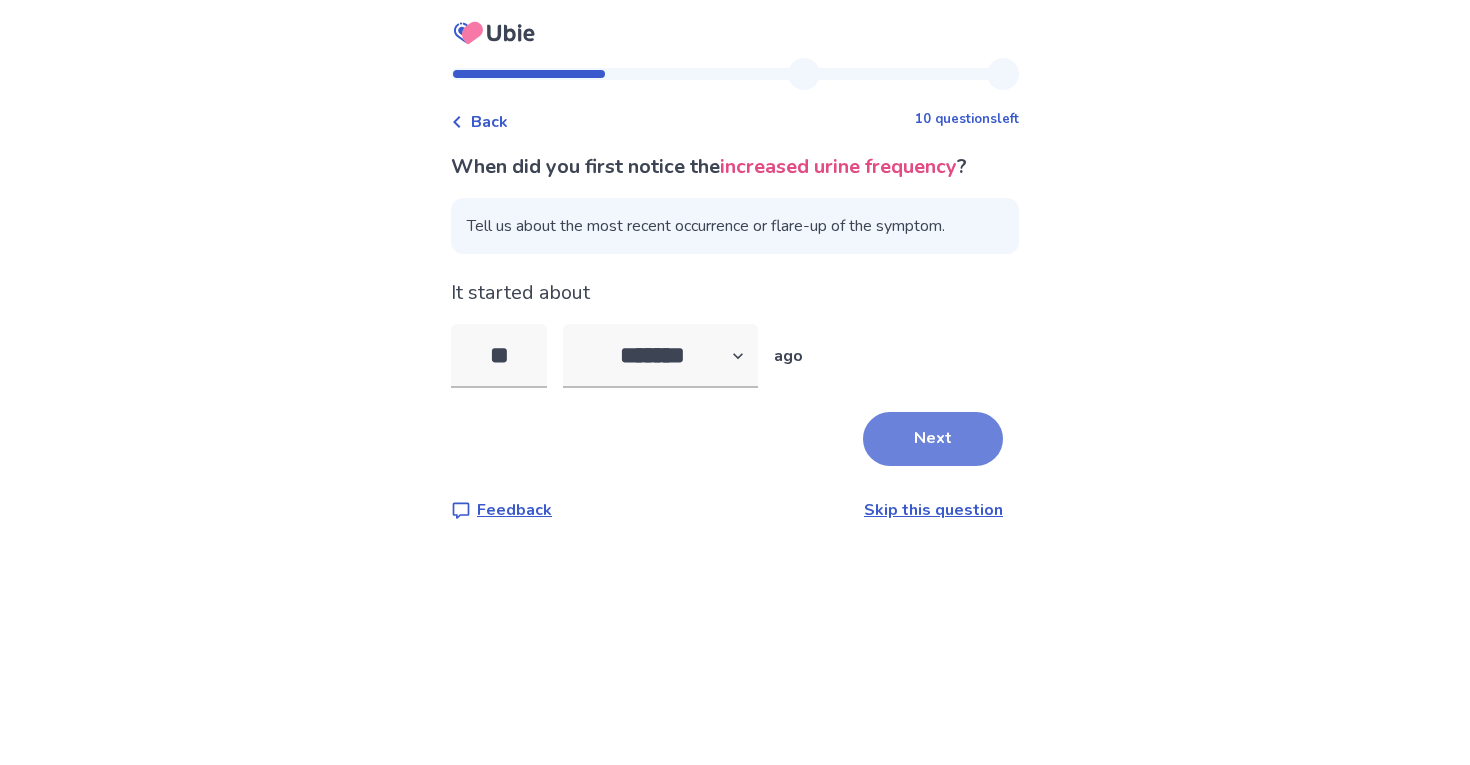 click on "Next" at bounding box center [933, 439] 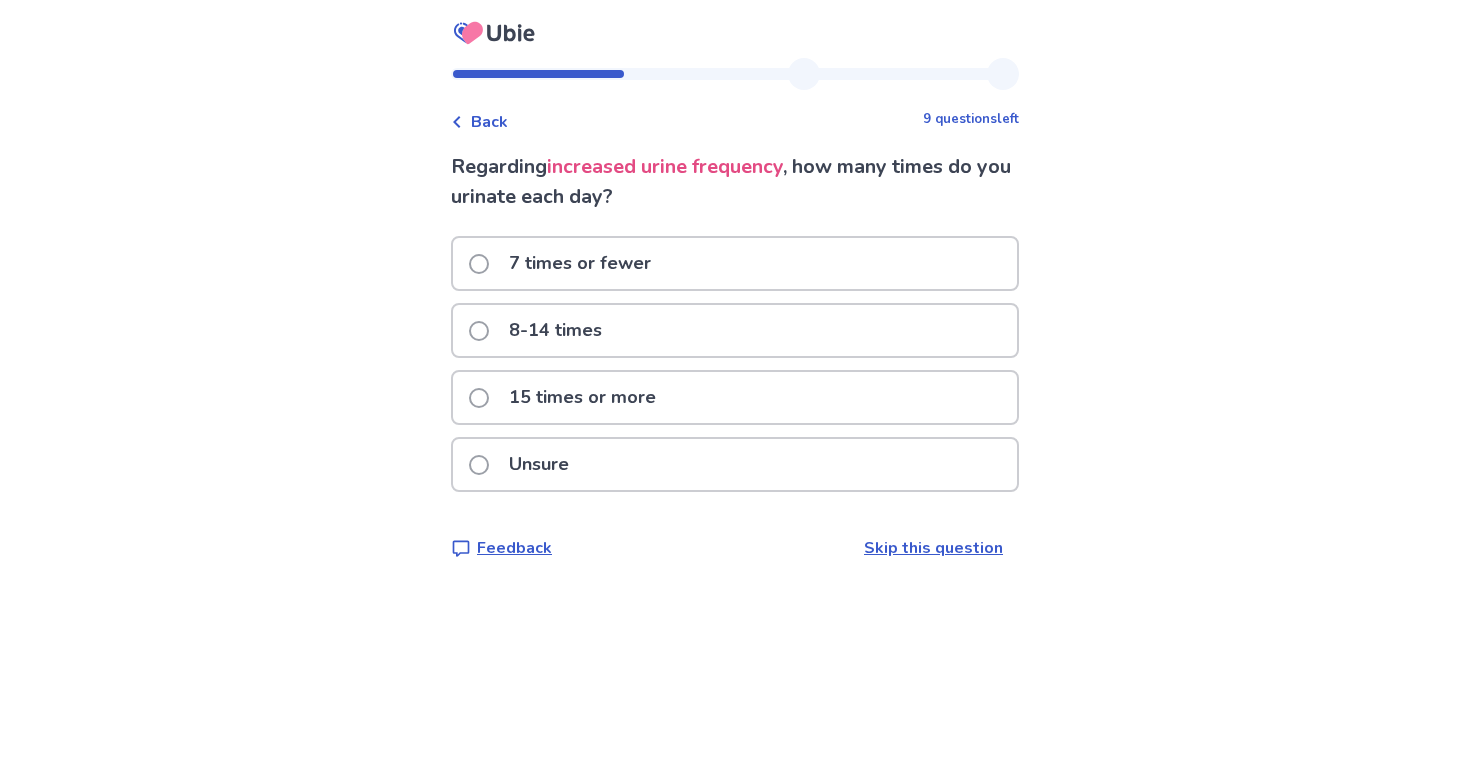 click on "15 times or more" at bounding box center (735, 397) 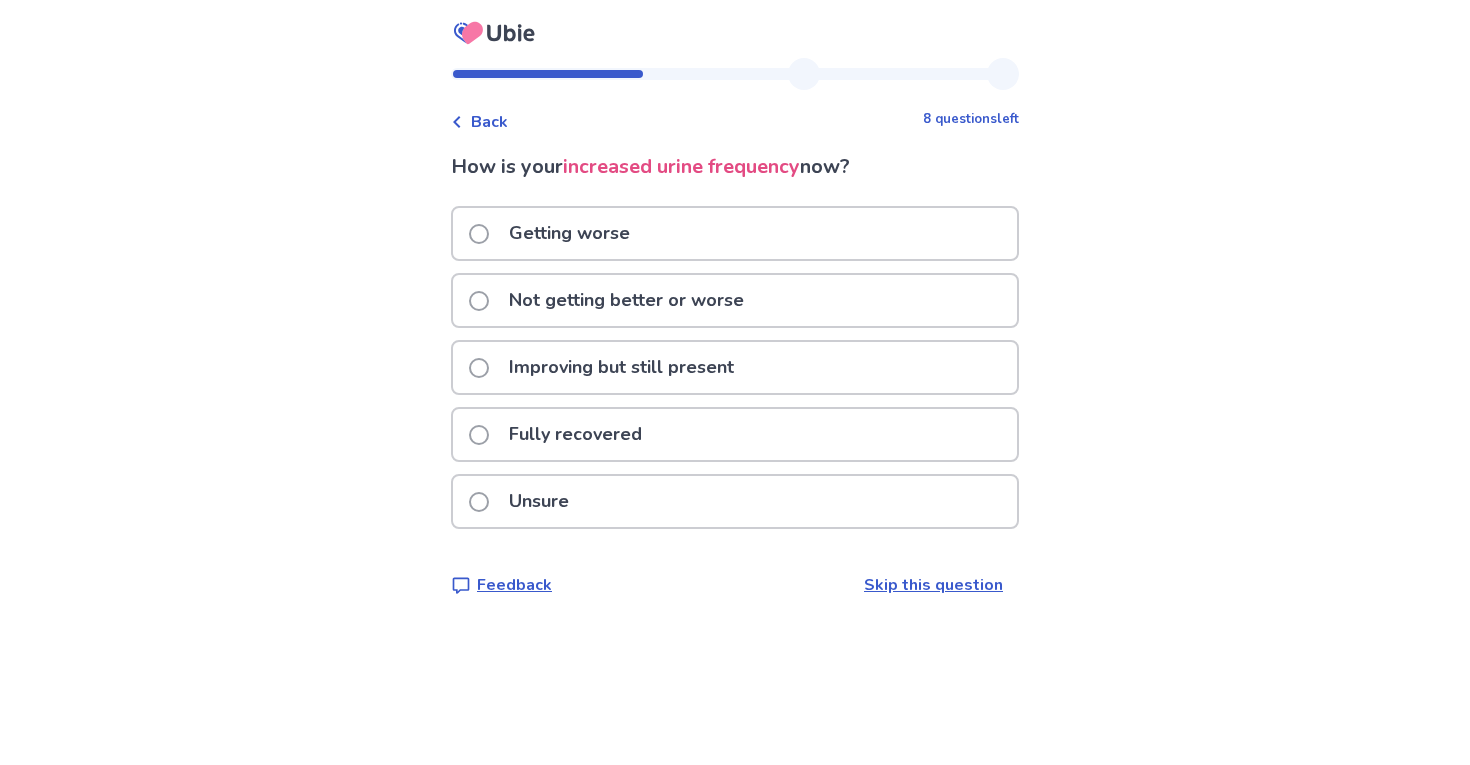 click on "Not getting better or worse" at bounding box center [626, 300] 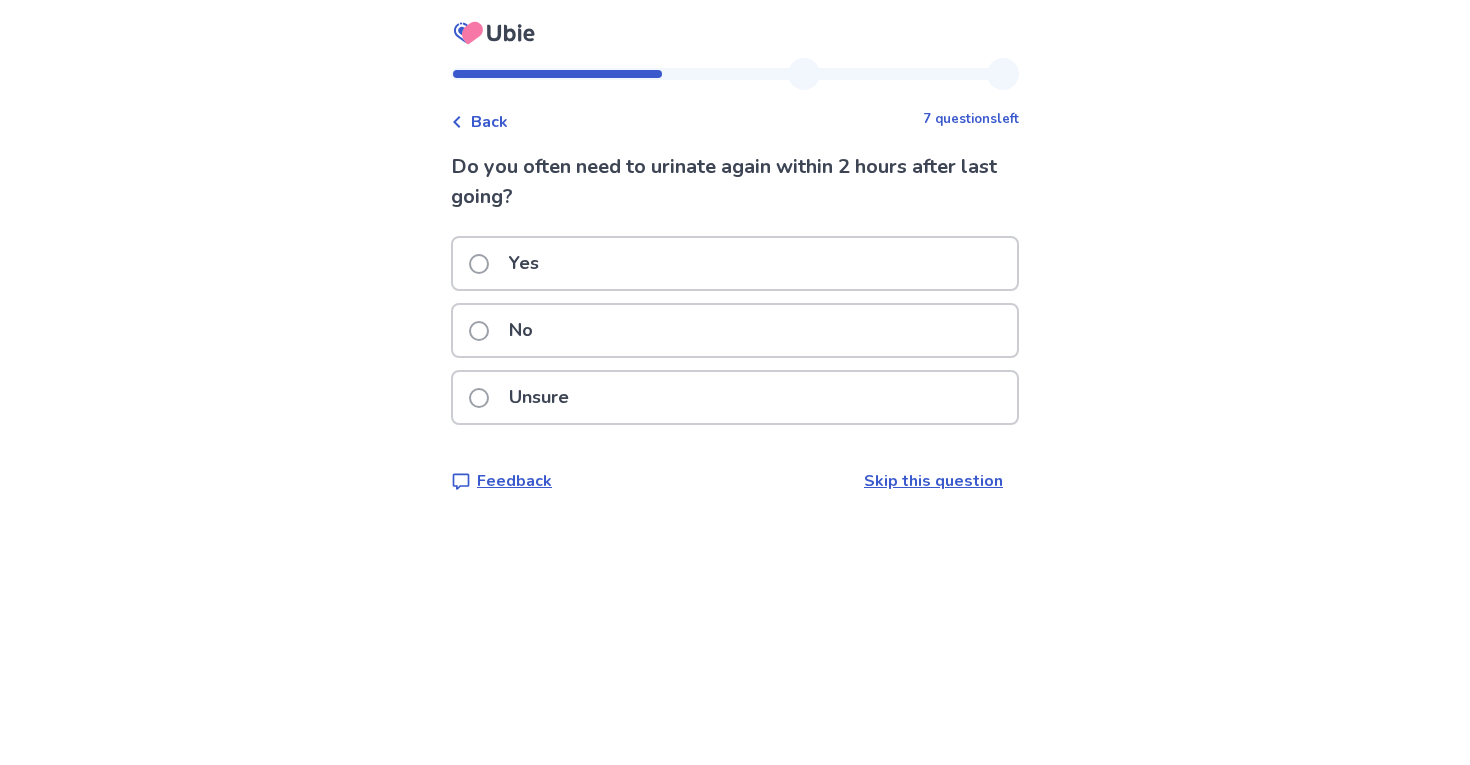 click on "Yes" at bounding box center (735, 263) 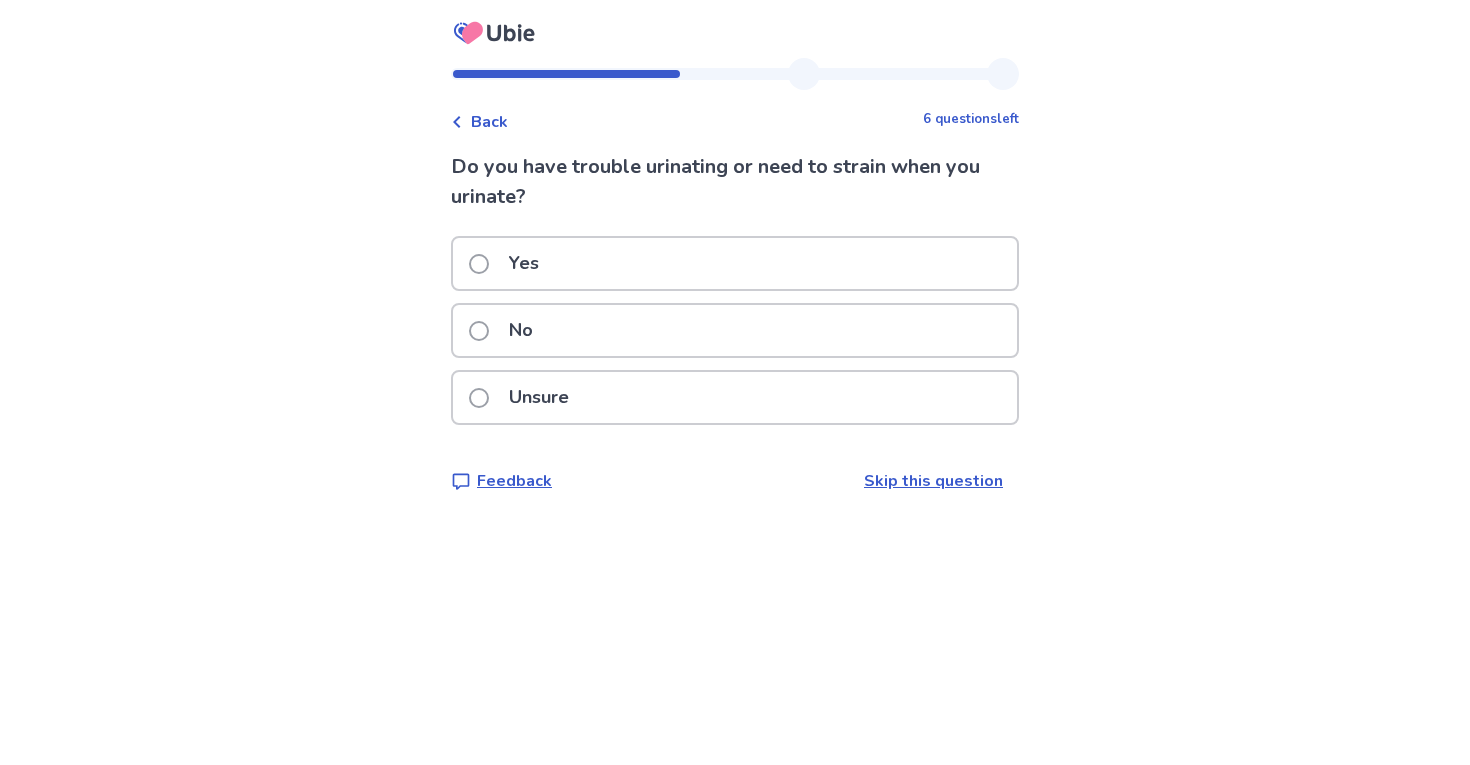 click on "Yes" at bounding box center [735, 263] 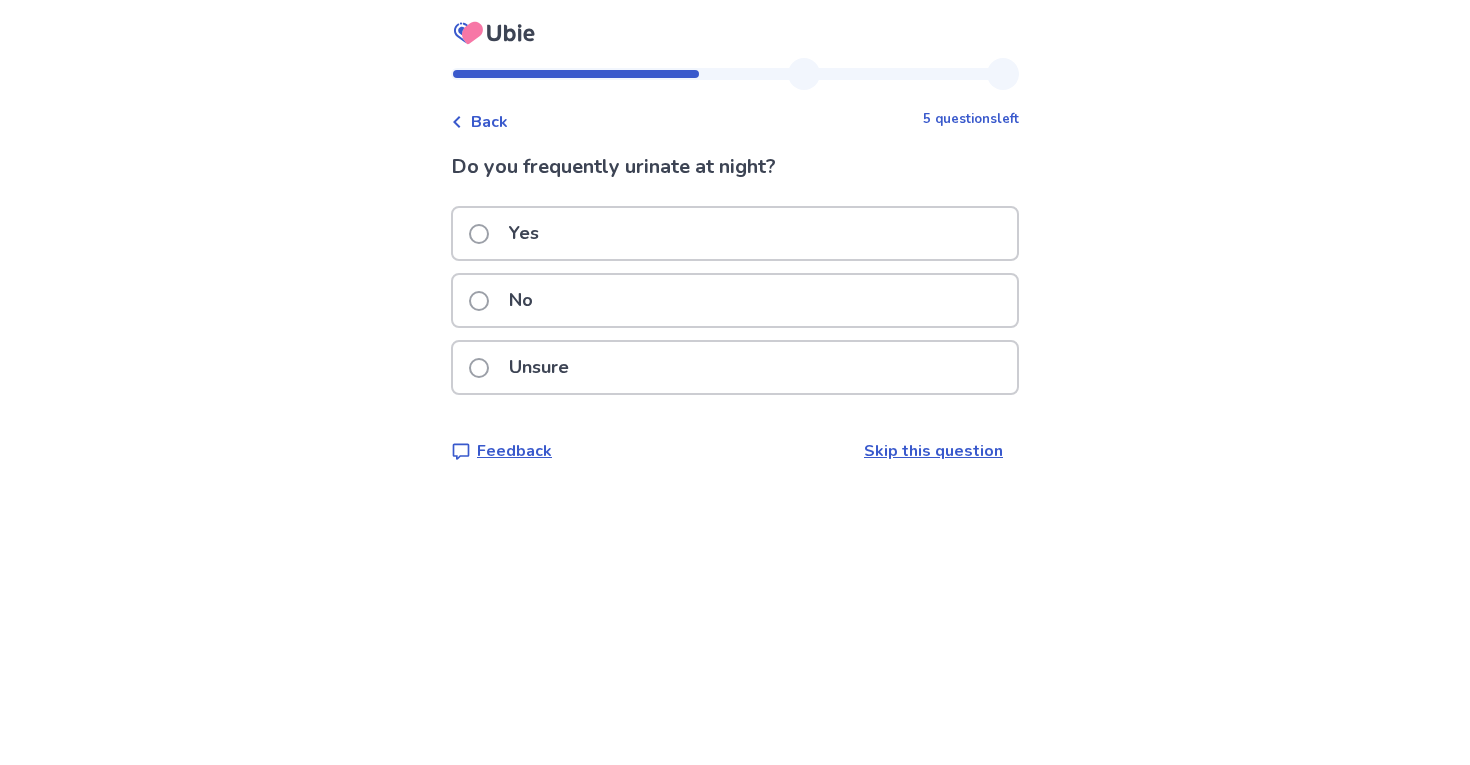 click on "Yes" at bounding box center [735, 233] 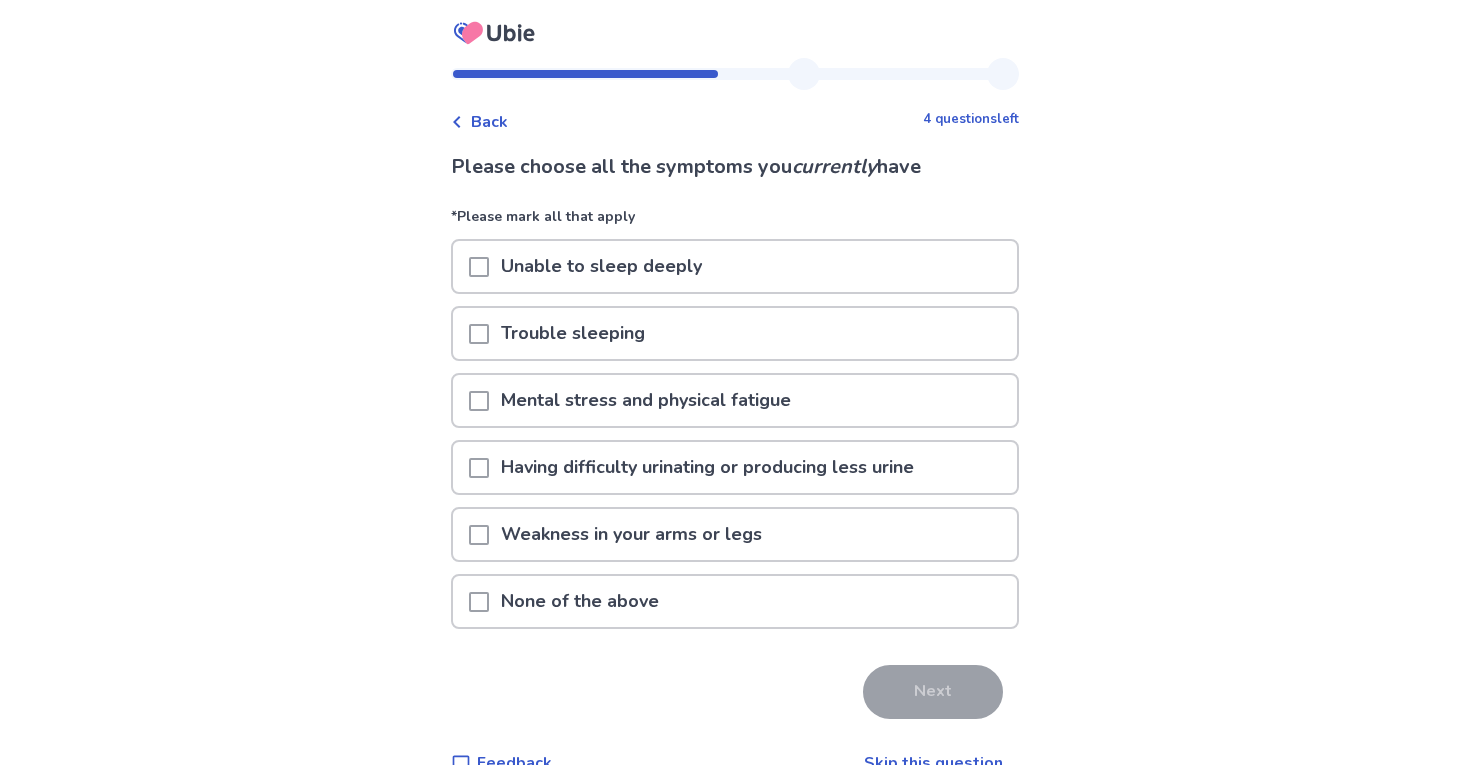 click at bounding box center (479, 267) 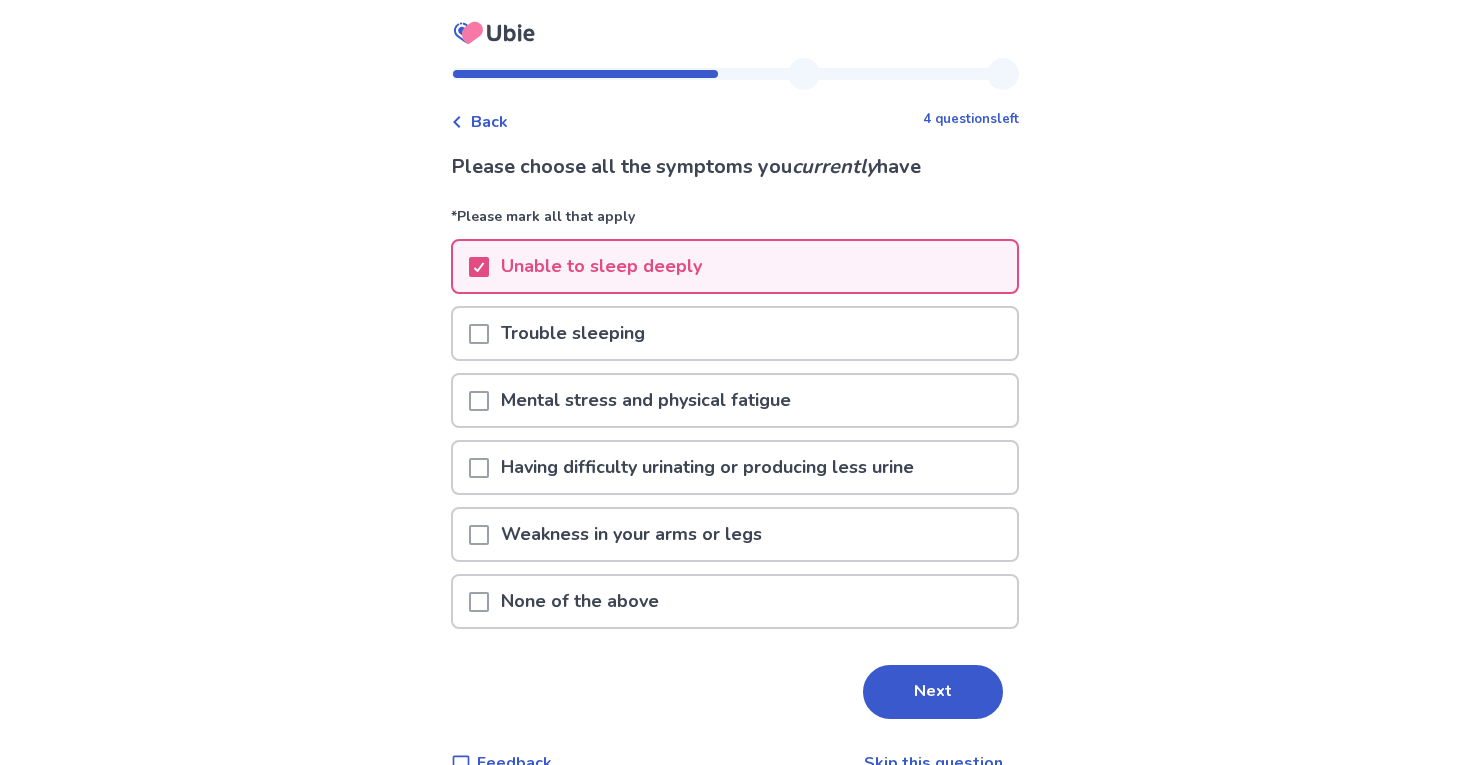click at bounding box center (479, 401) 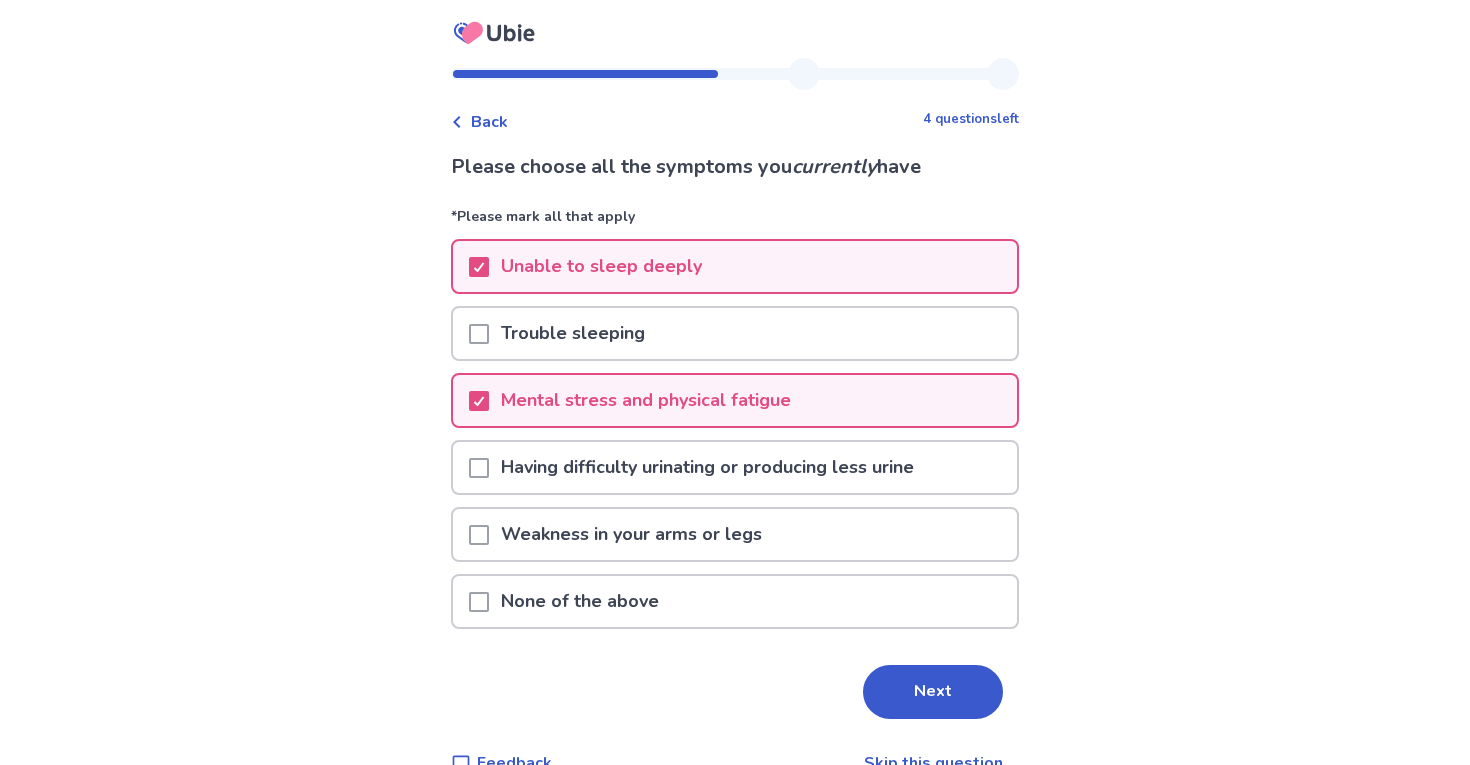 scroll, scrollTop: 42, scrollLeft: 0, axis: vertical 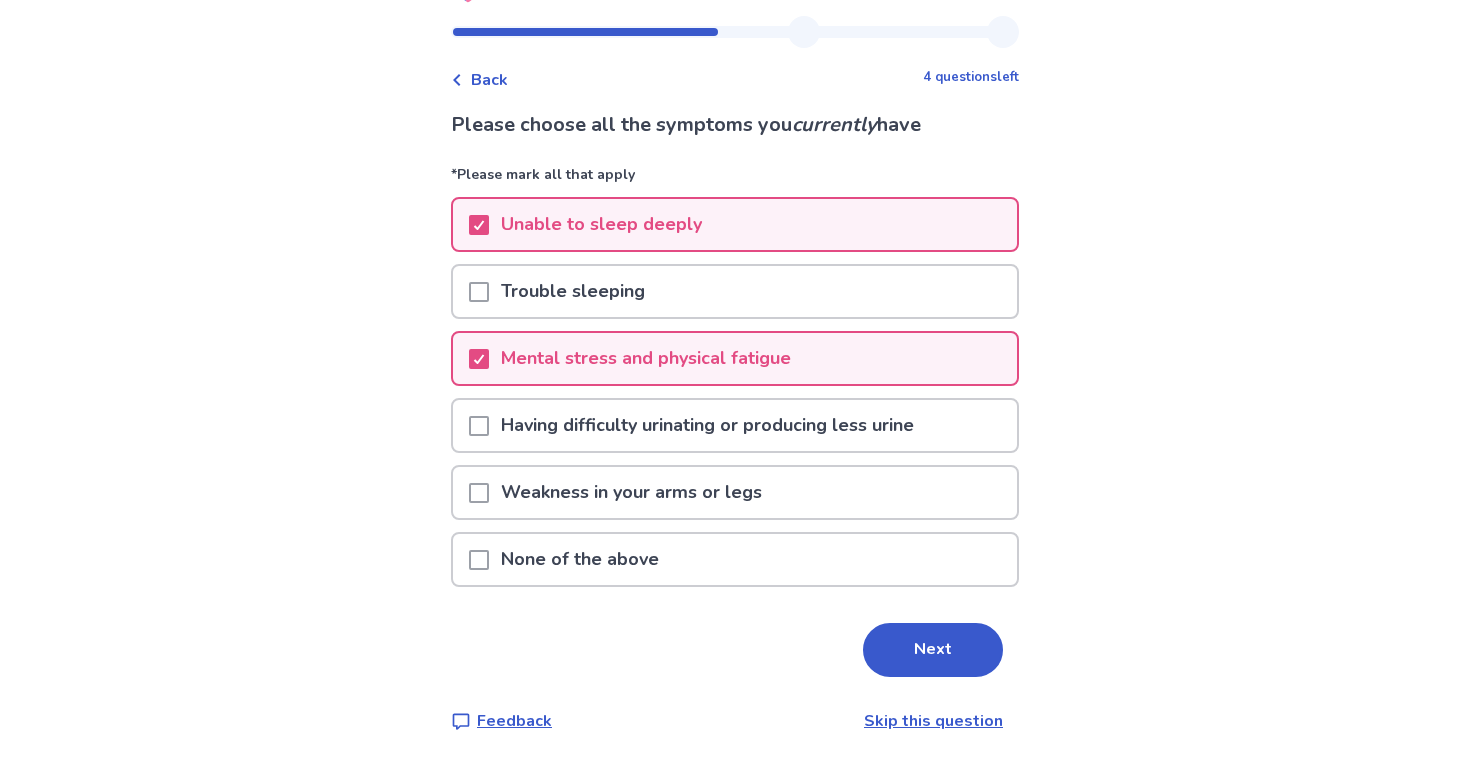 click at bounding box center (479, 292) 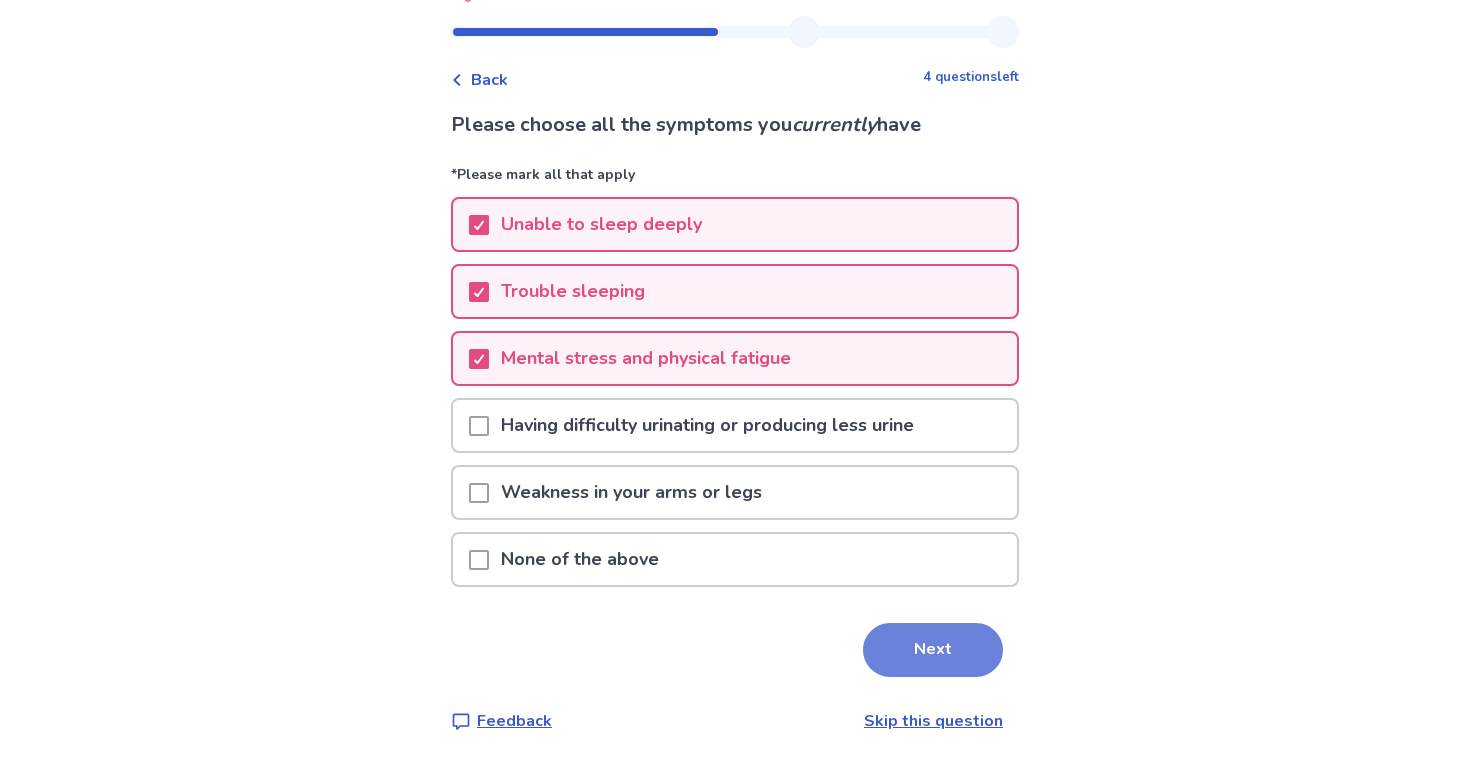 click on "Next" at bounding box center [933, 650] 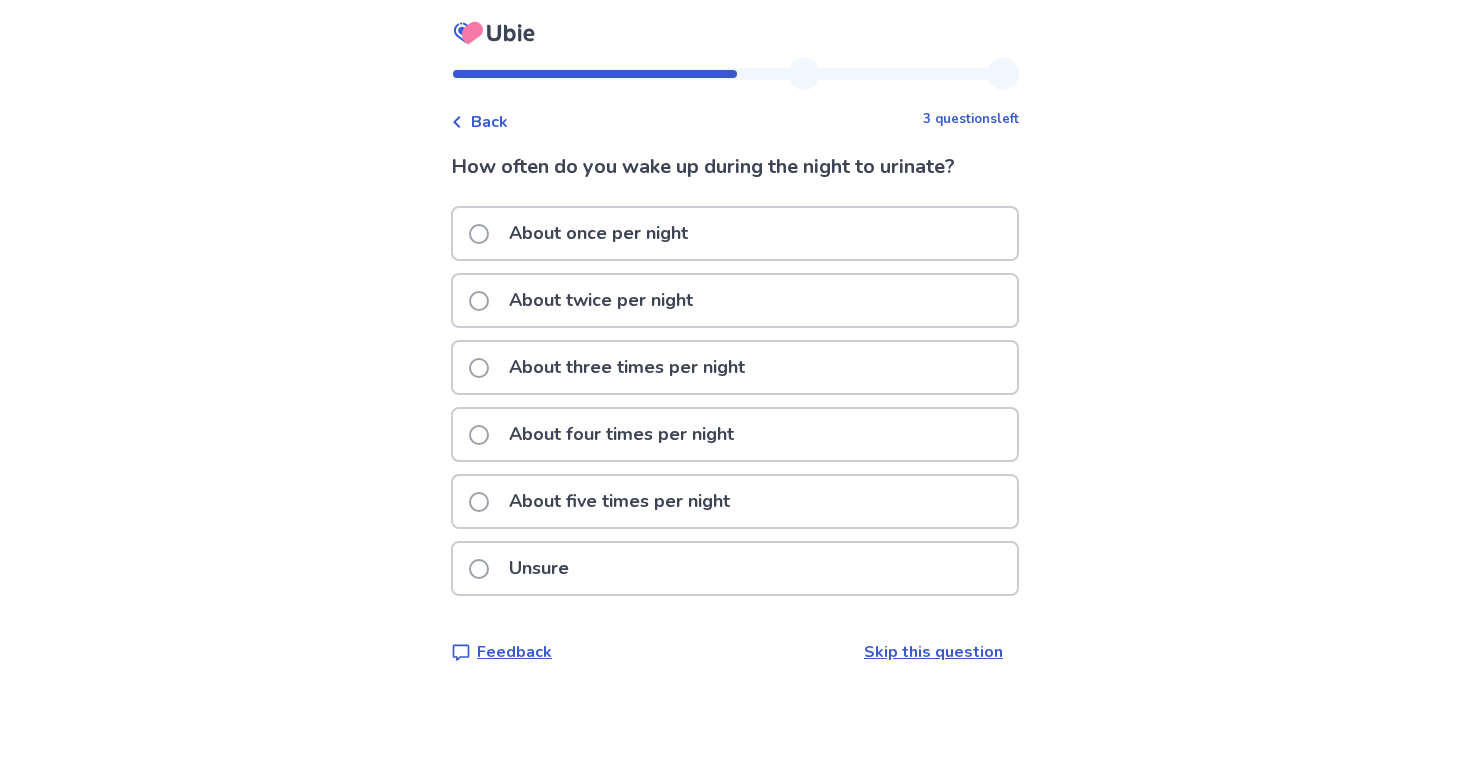 click on "About once per night" at bounding box center [598, 233] 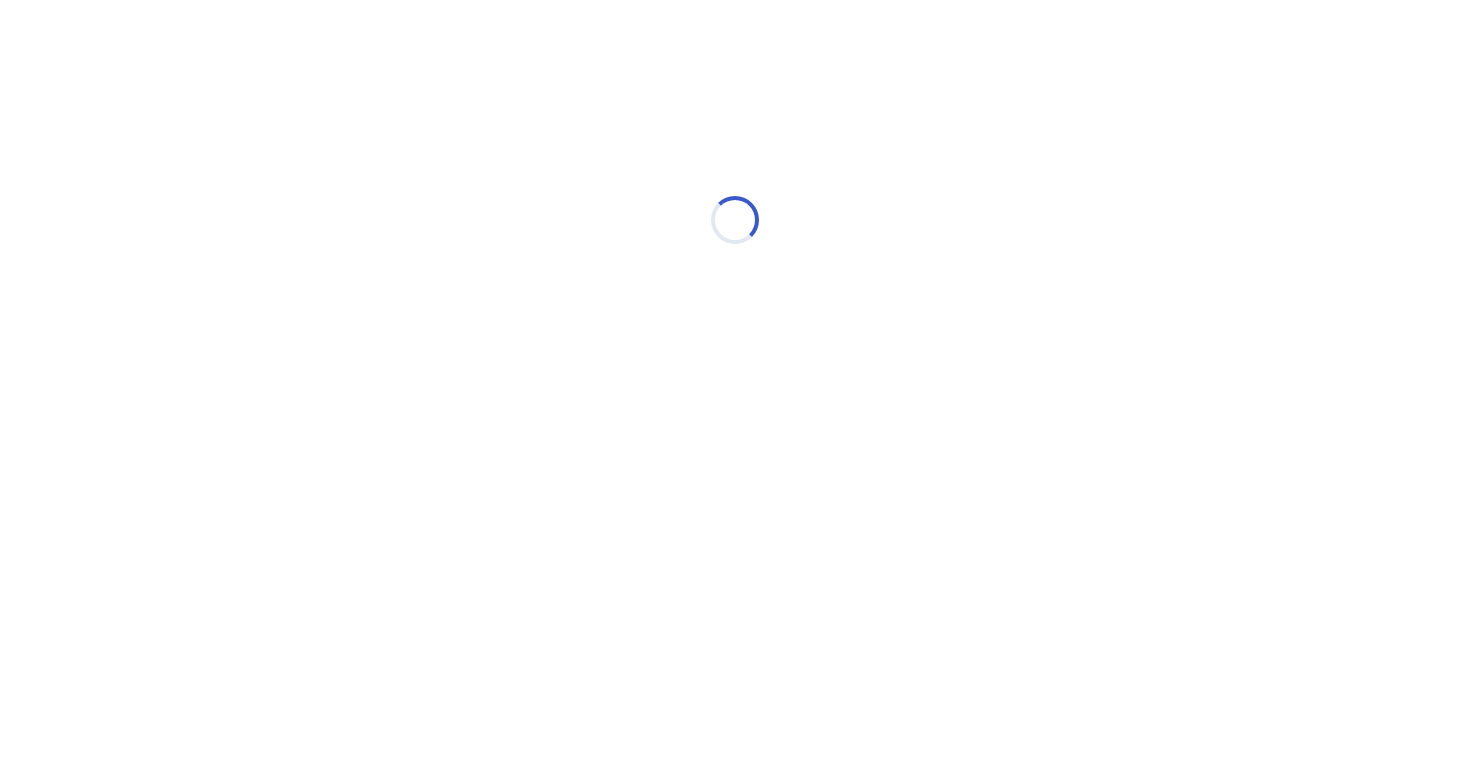 select on "*" 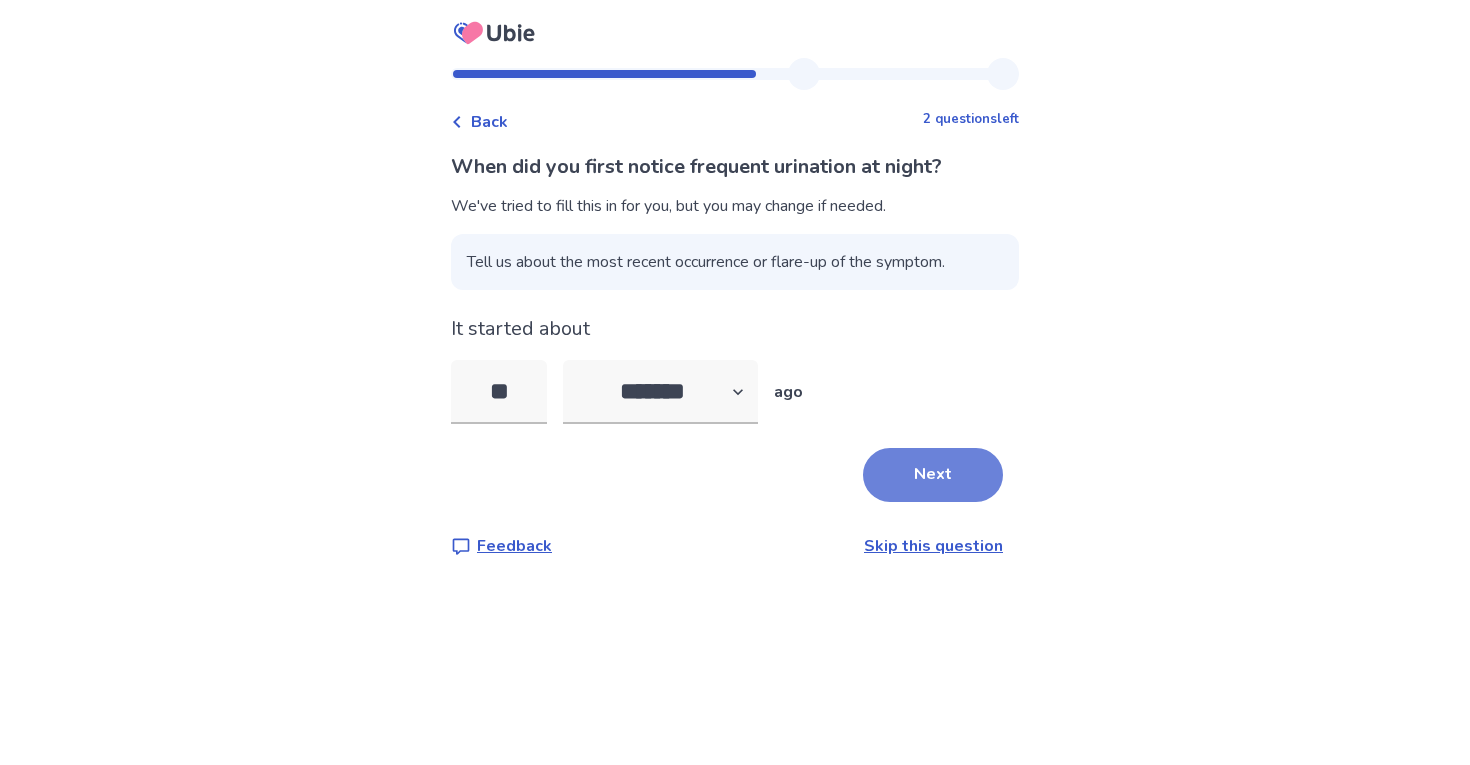 click on "Next" at bounding box center (933, 475) 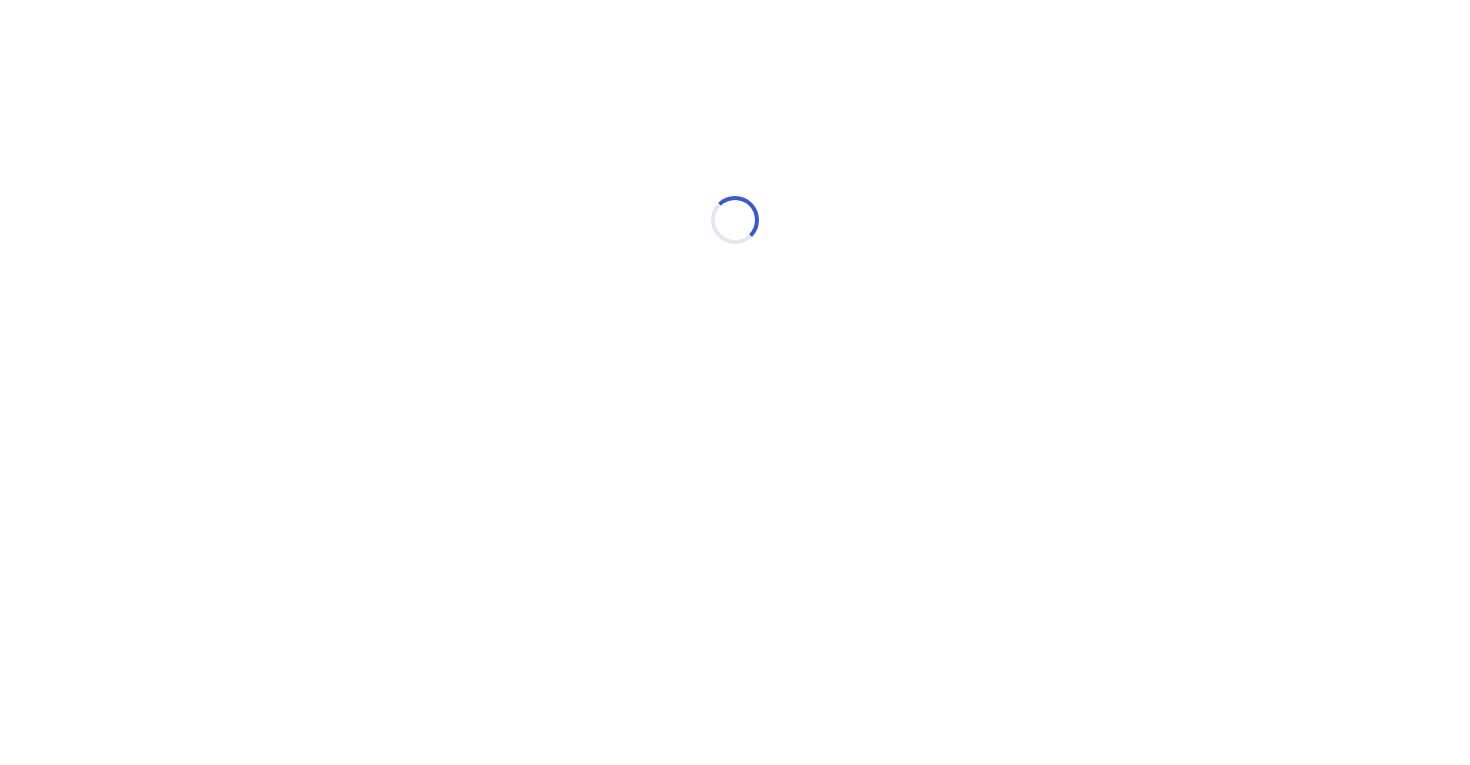 select on "*" 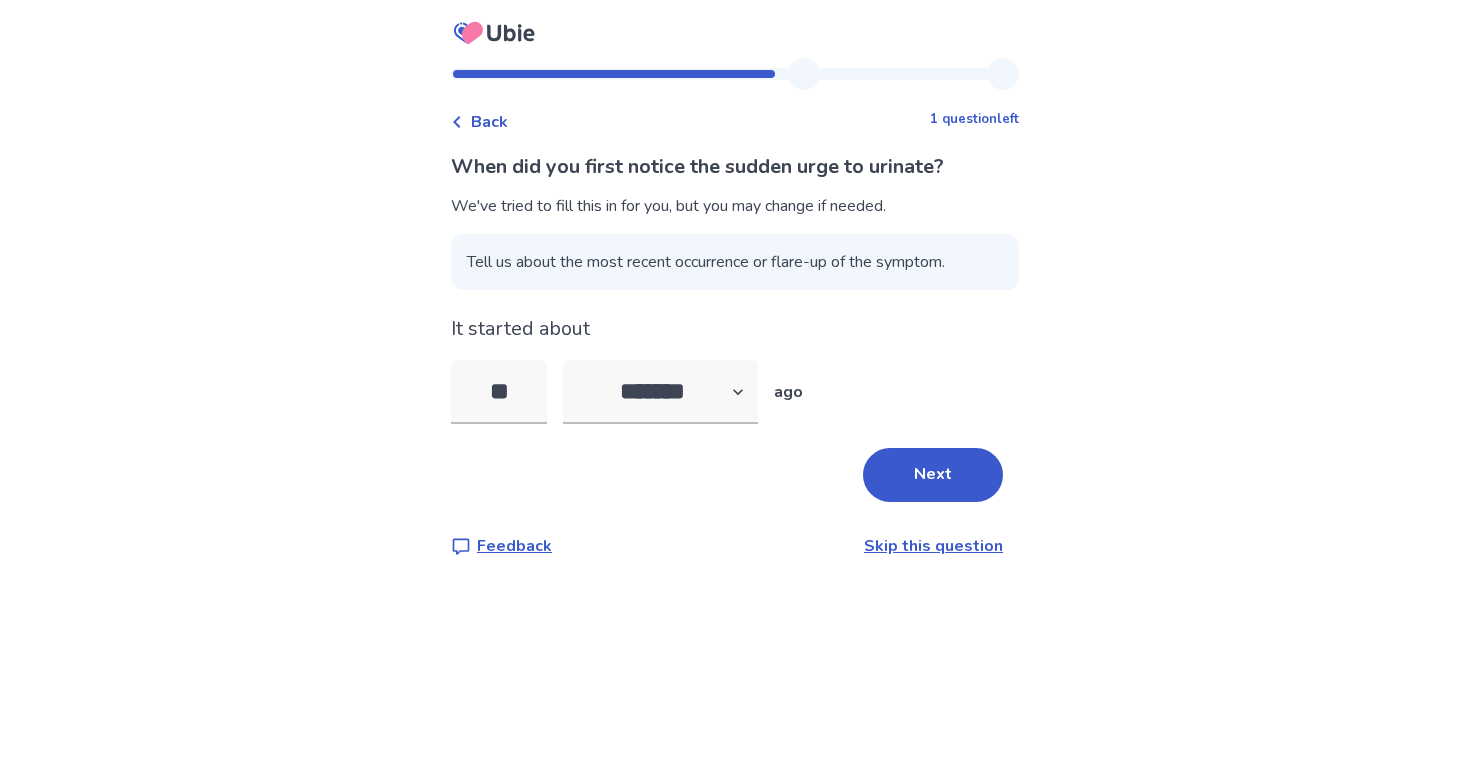 click on "Next" at bounding box center (933, 475) 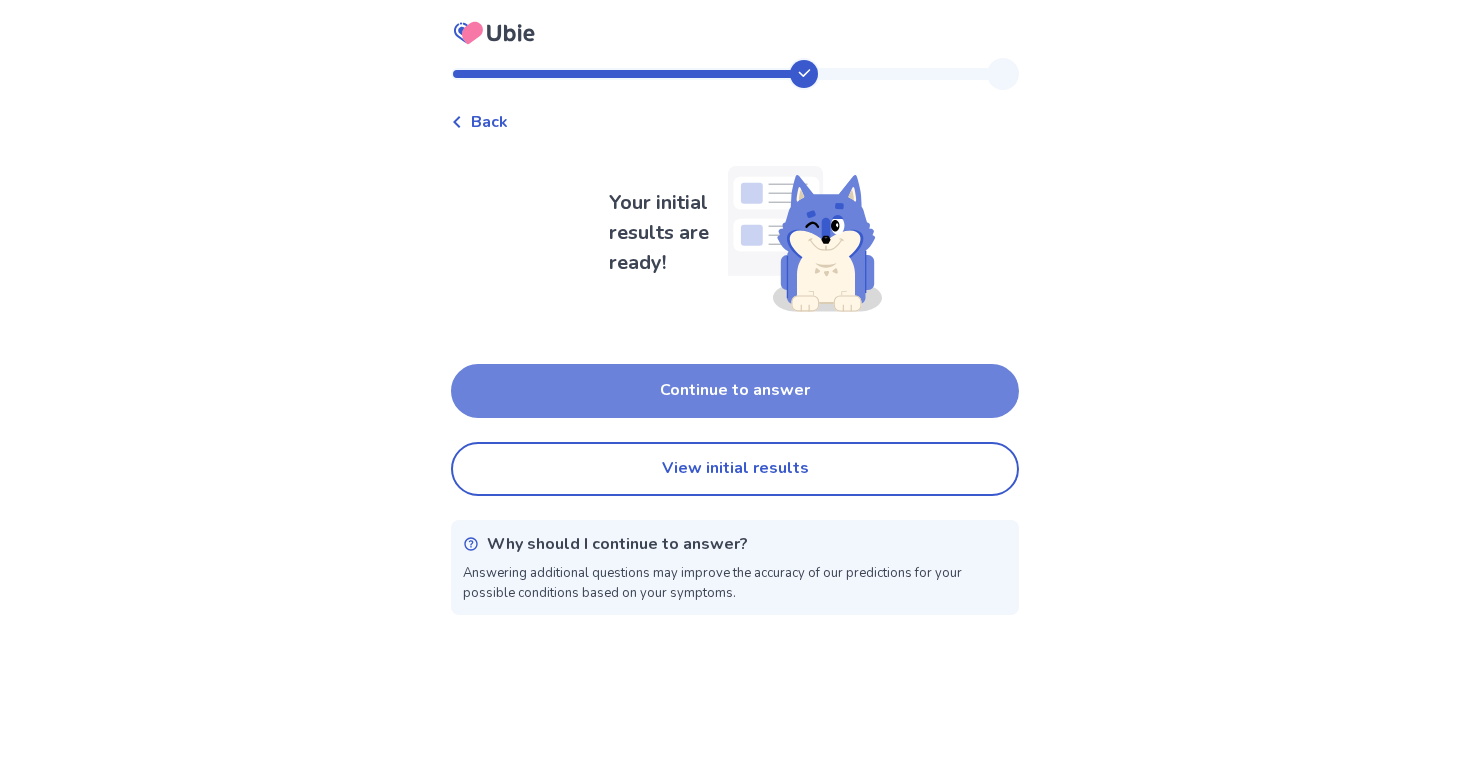 click on "Continue to answer" at bounding box center [735, 391] 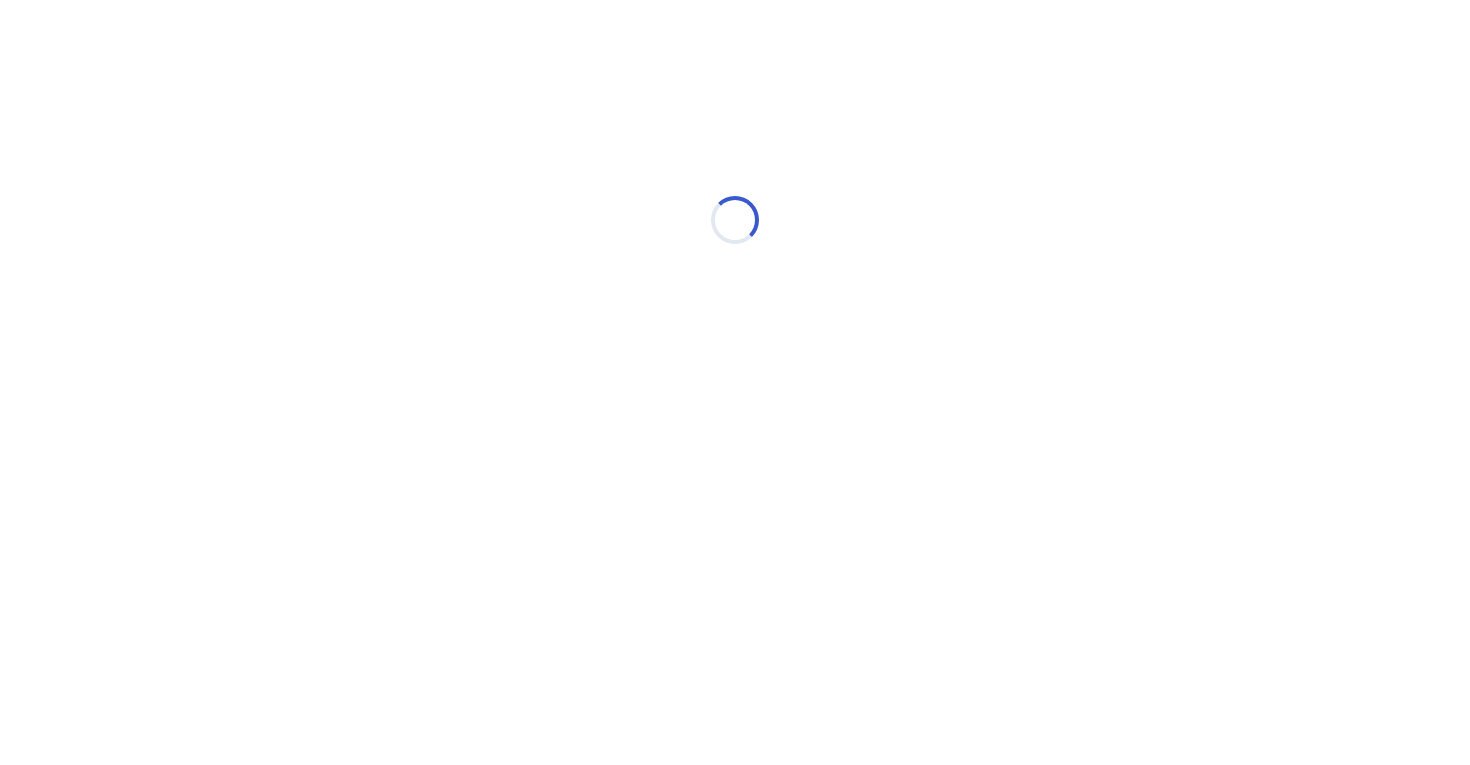 select on "*" 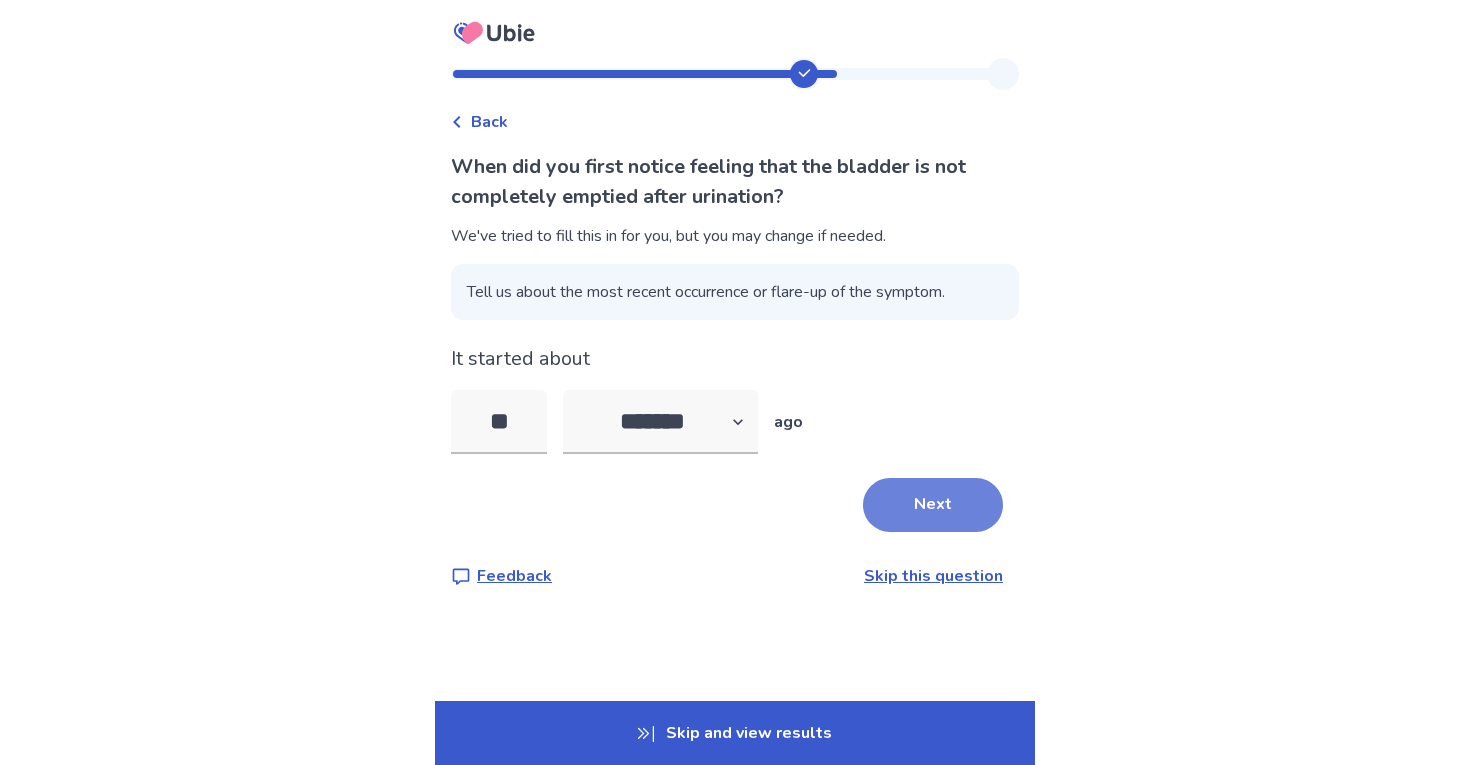 click on "Next" at bounding box center [933, 505] 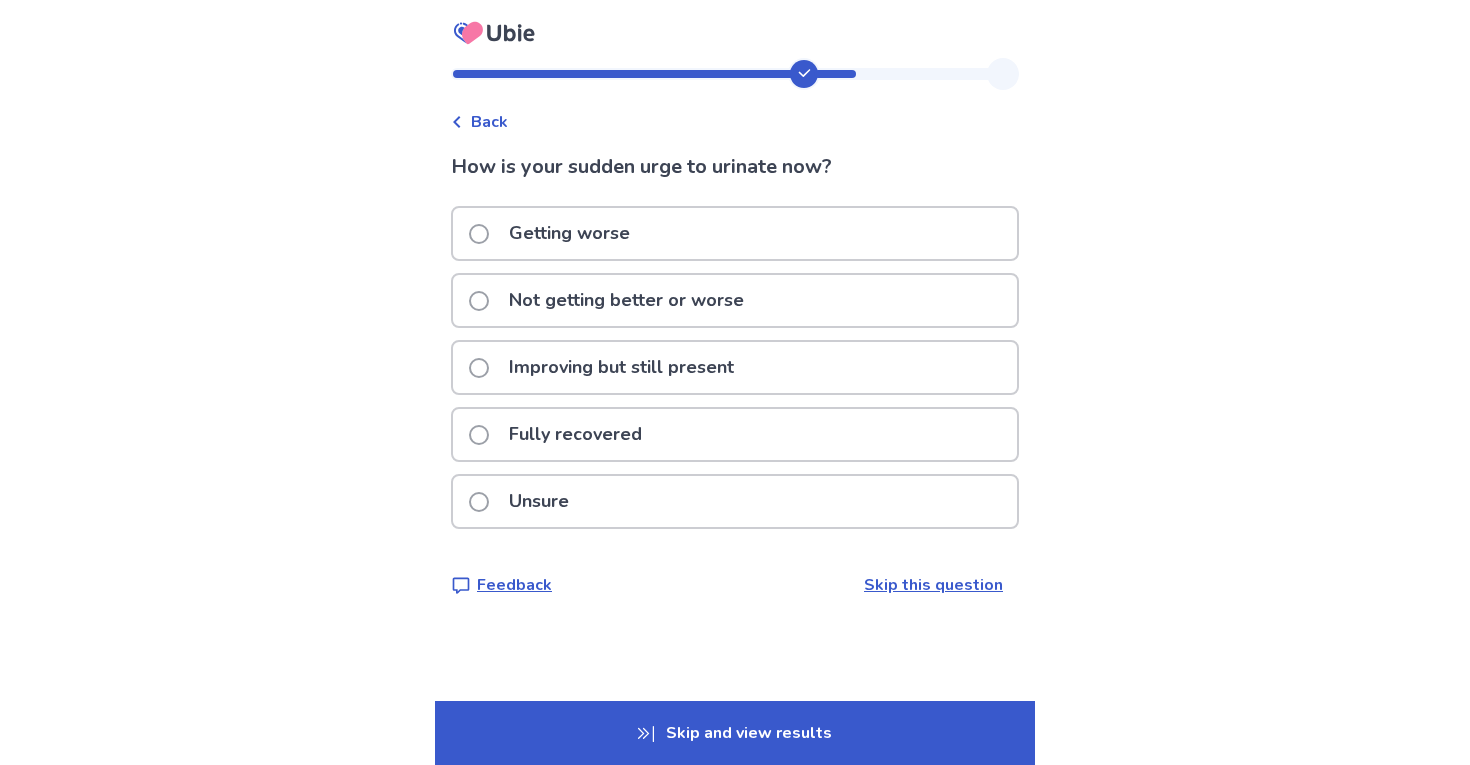 click on "Not getting better or worse" at bounding box center (626, 300) 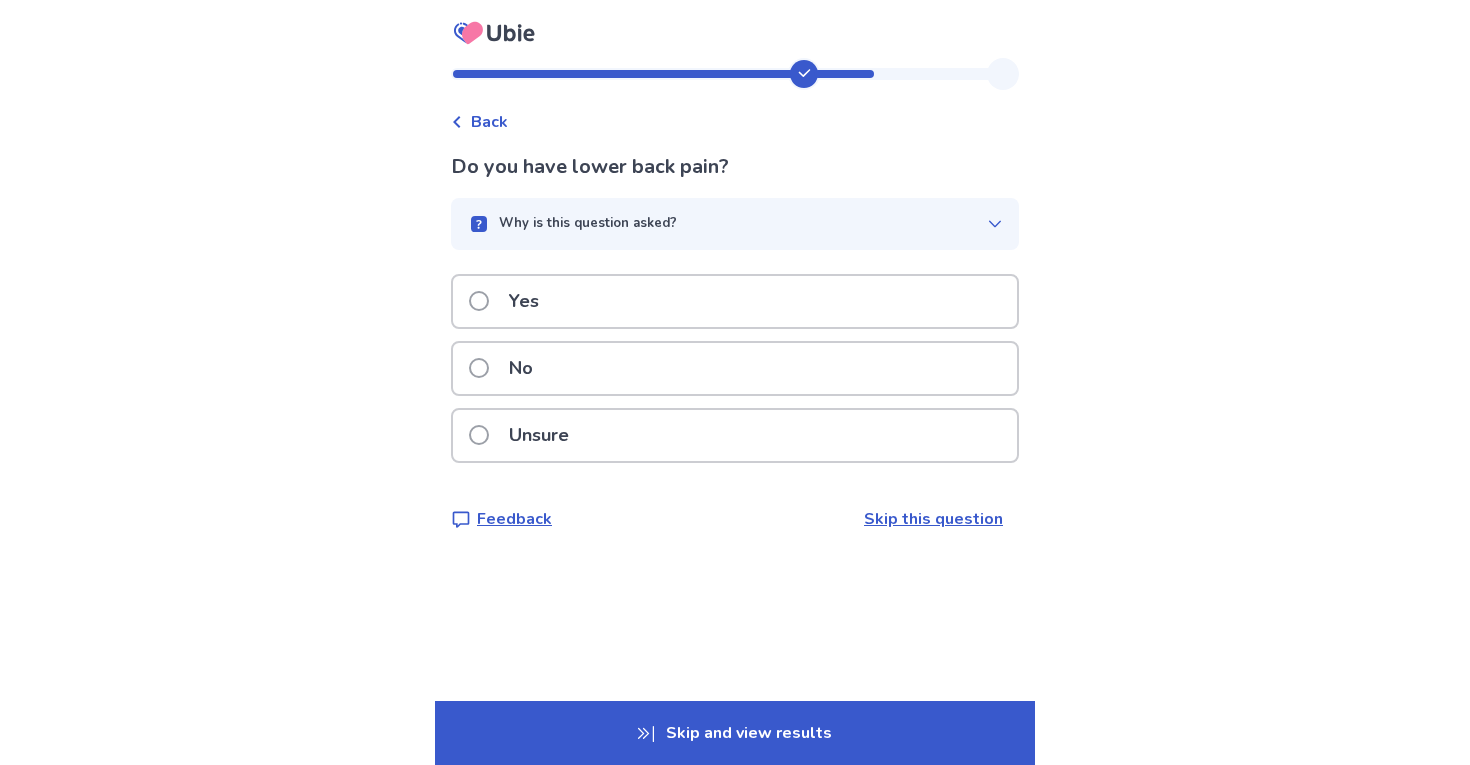click on "Yes" at bounding box center [735, 301] 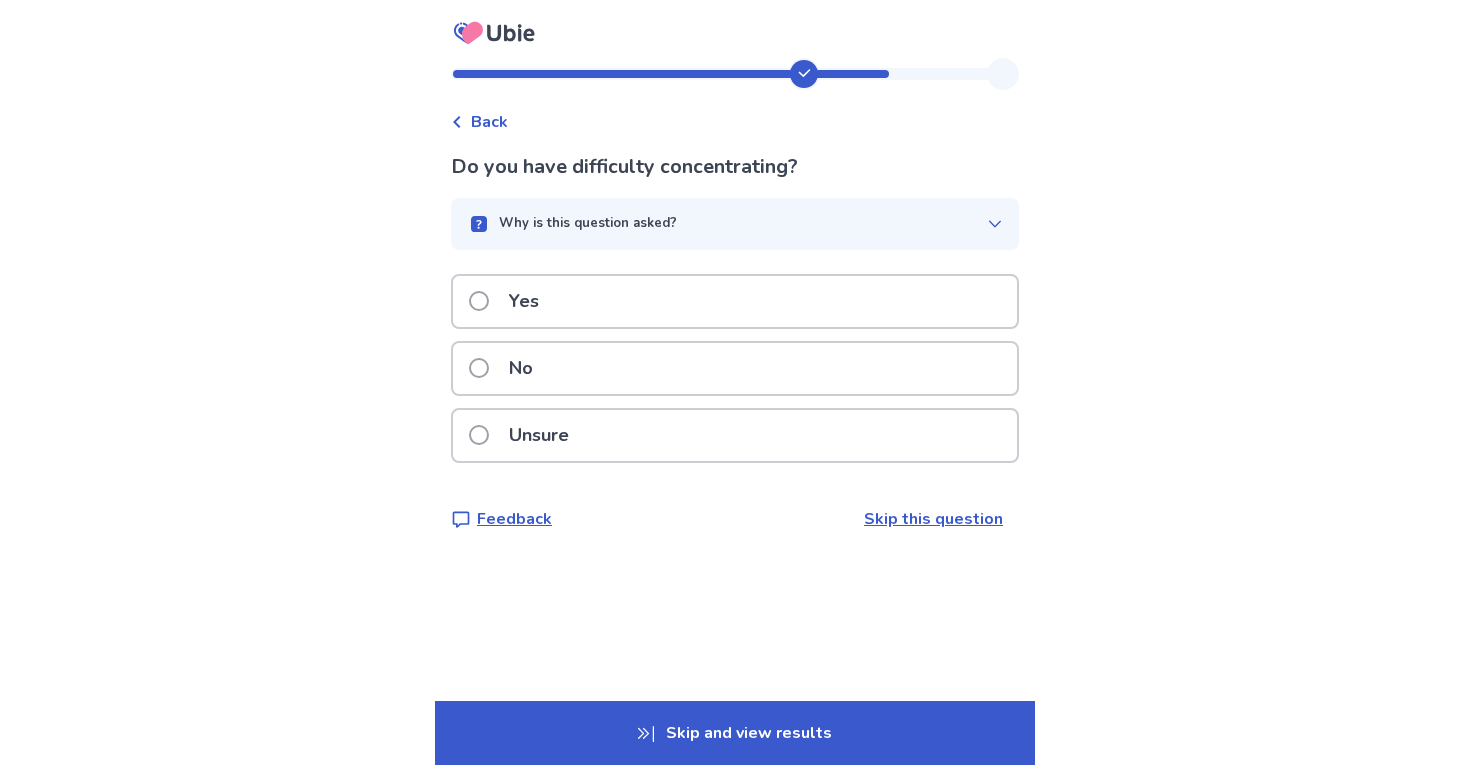 click on "Yes" at bounding box center (735, 301) 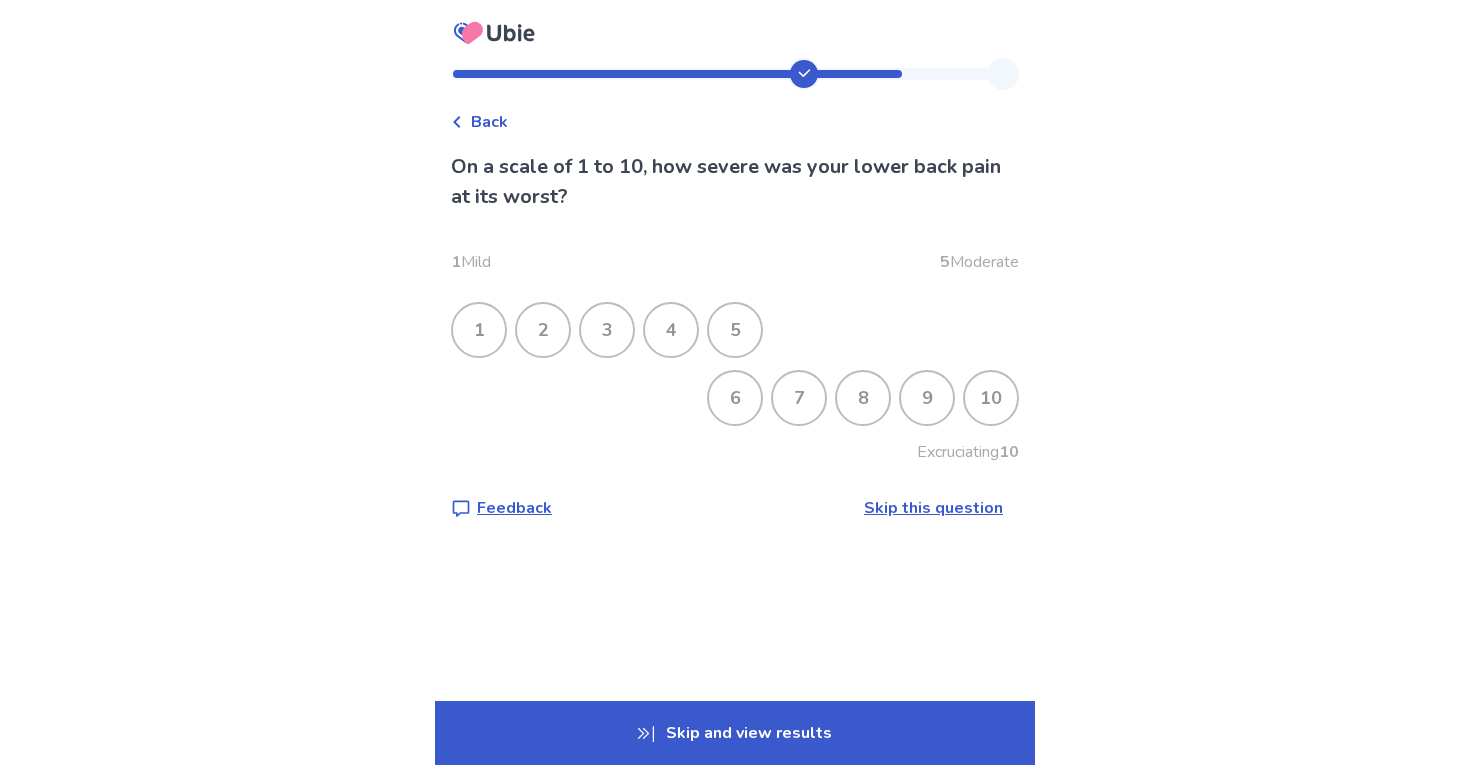 click on "5" at bounding box center [735, 330] 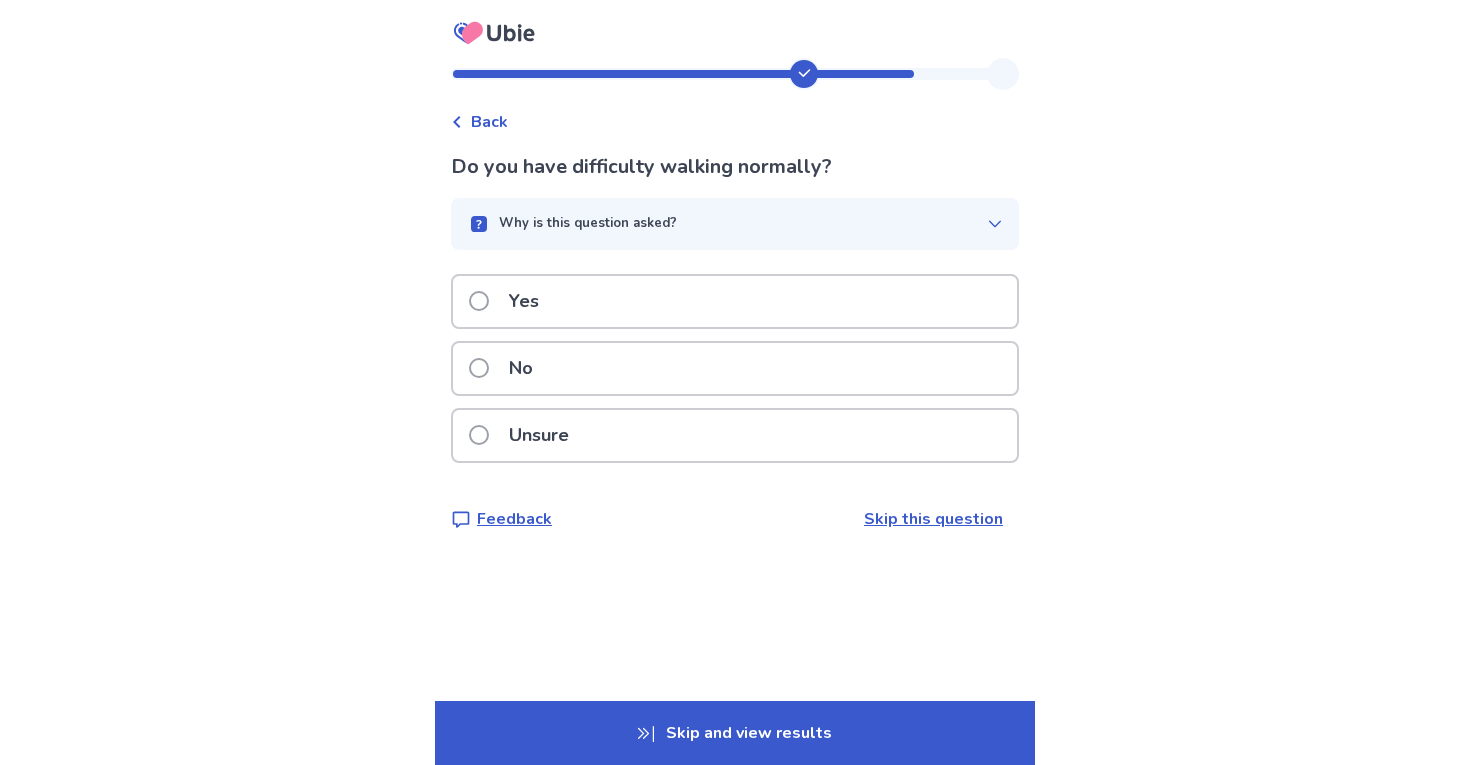 click on "No" at bounding box center [735, 368] 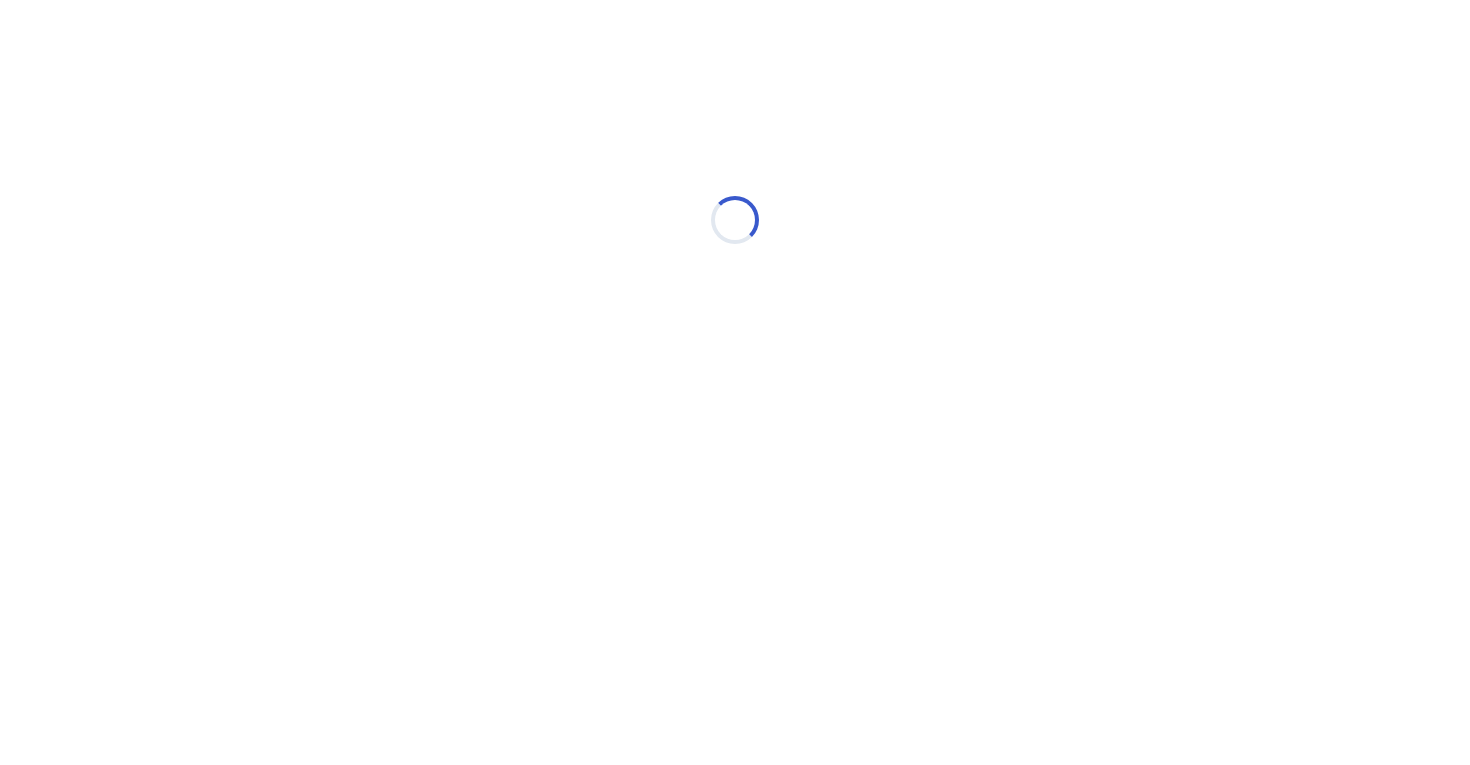 select on "*" 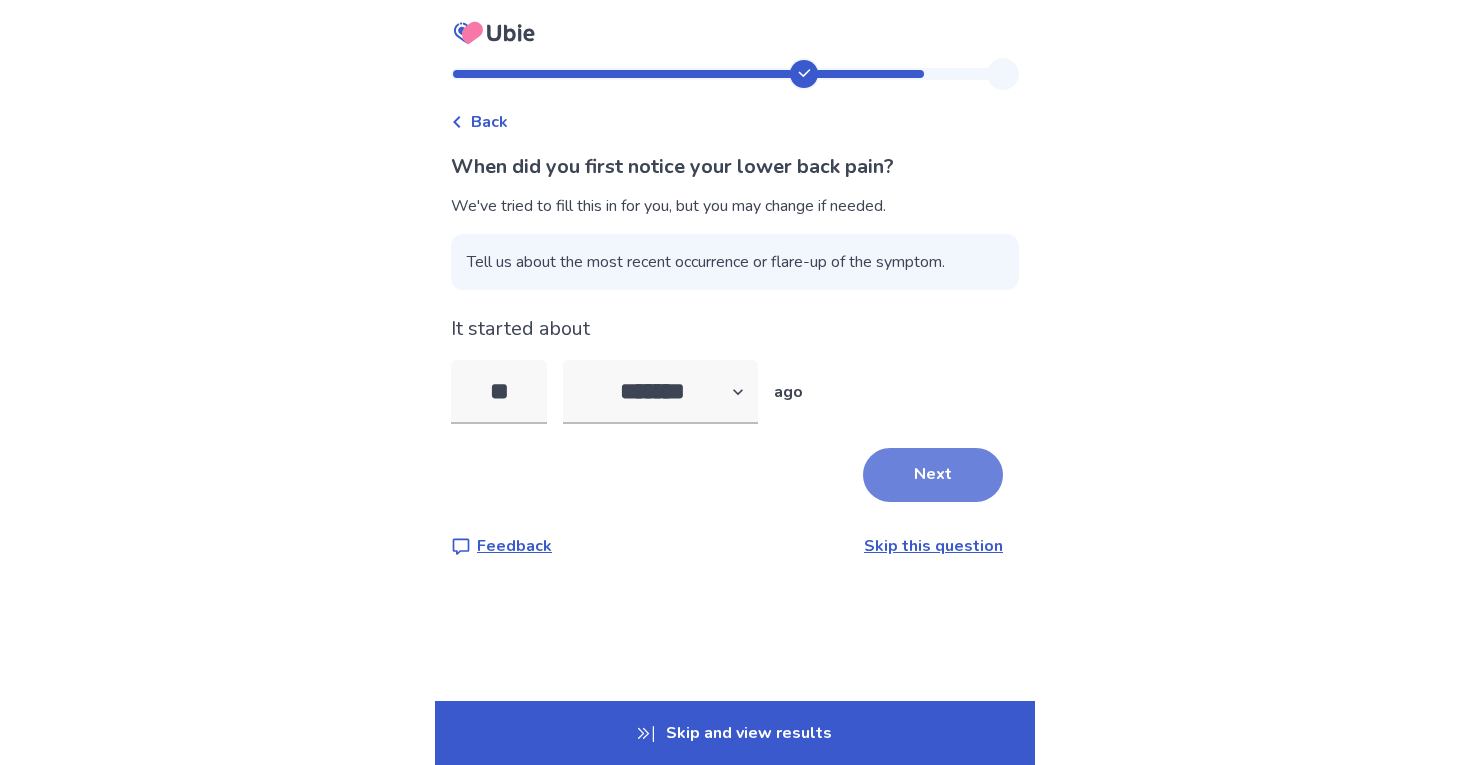 click on "Next" at bounding box center (933, 475) 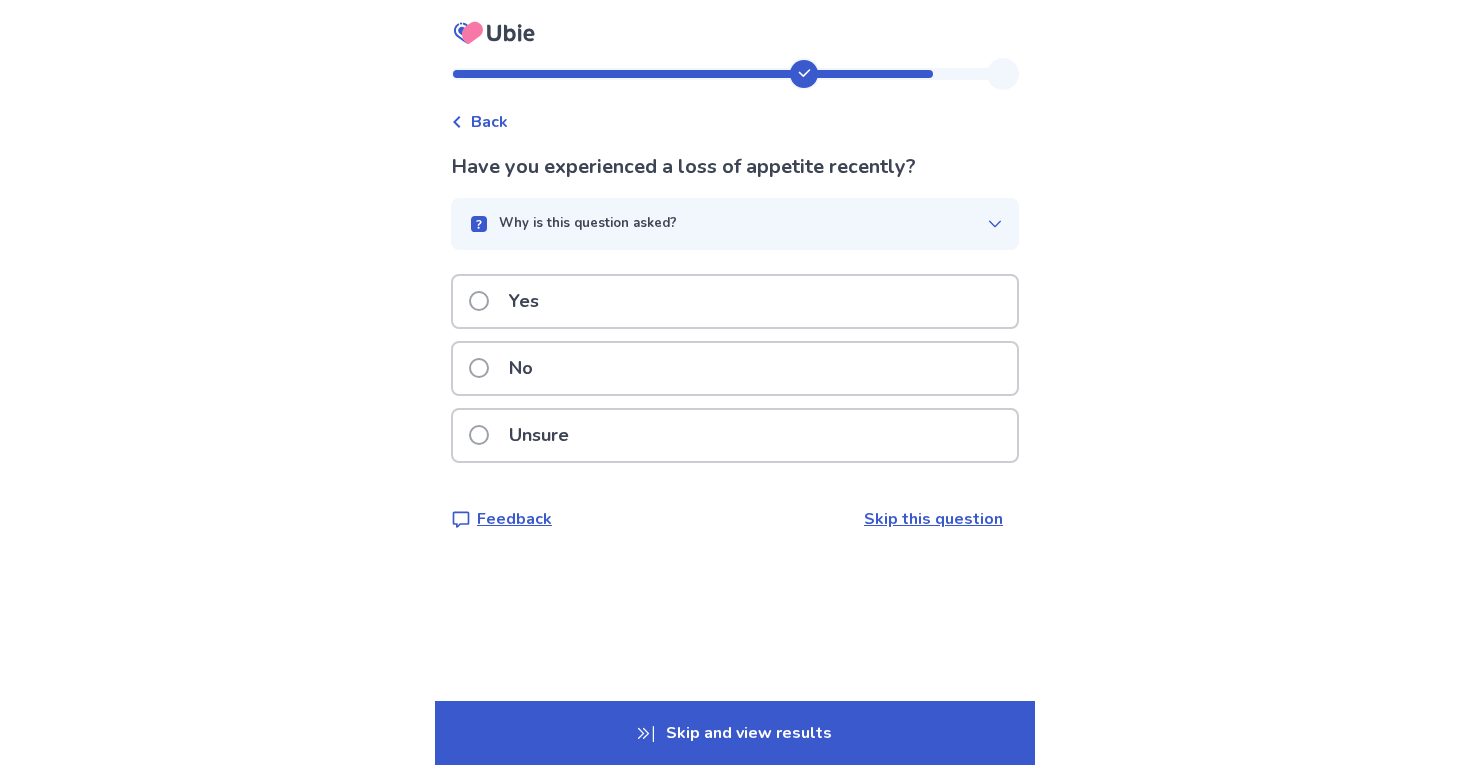 click on "No" at bounding box center [735, 368] 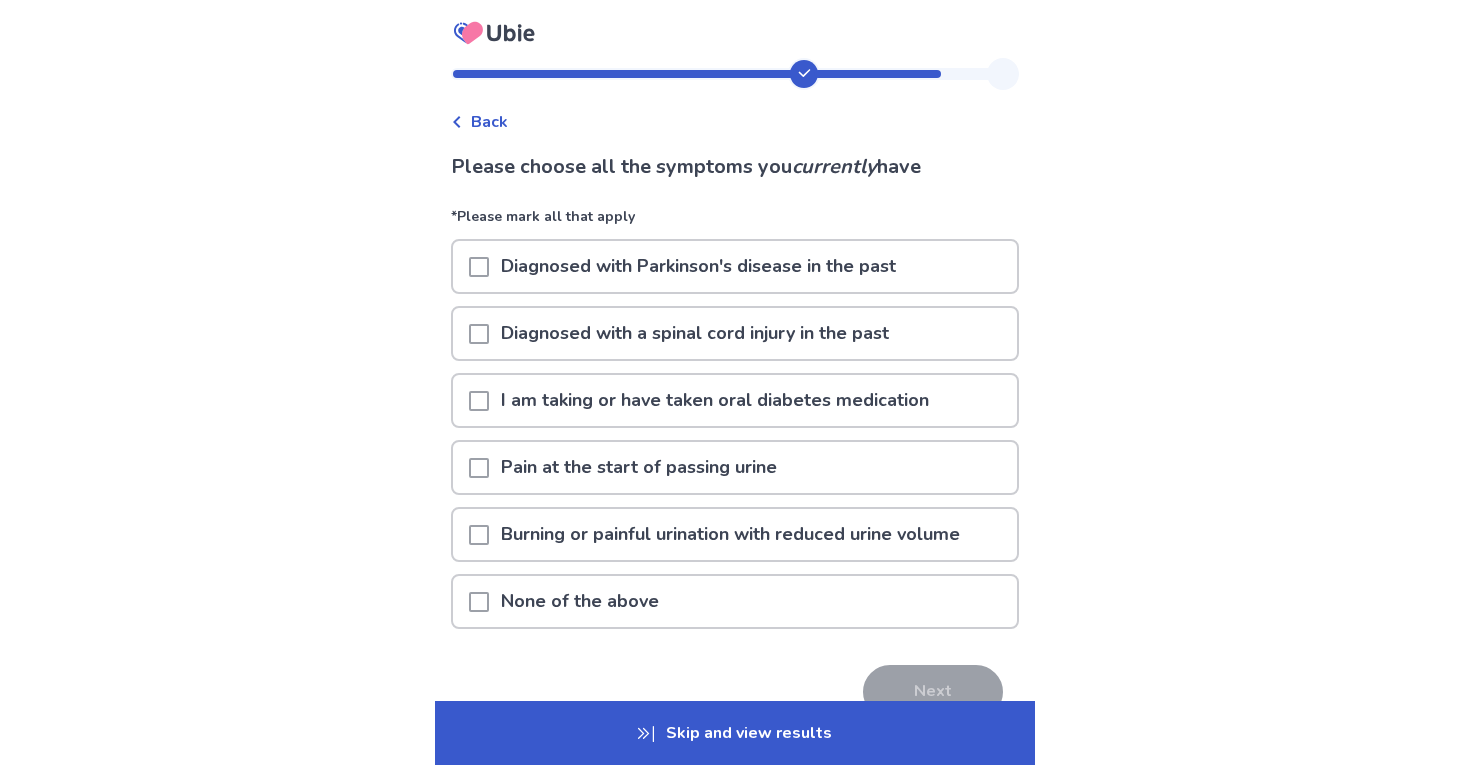 click on "None of the above" at bounding box center (580, 601) 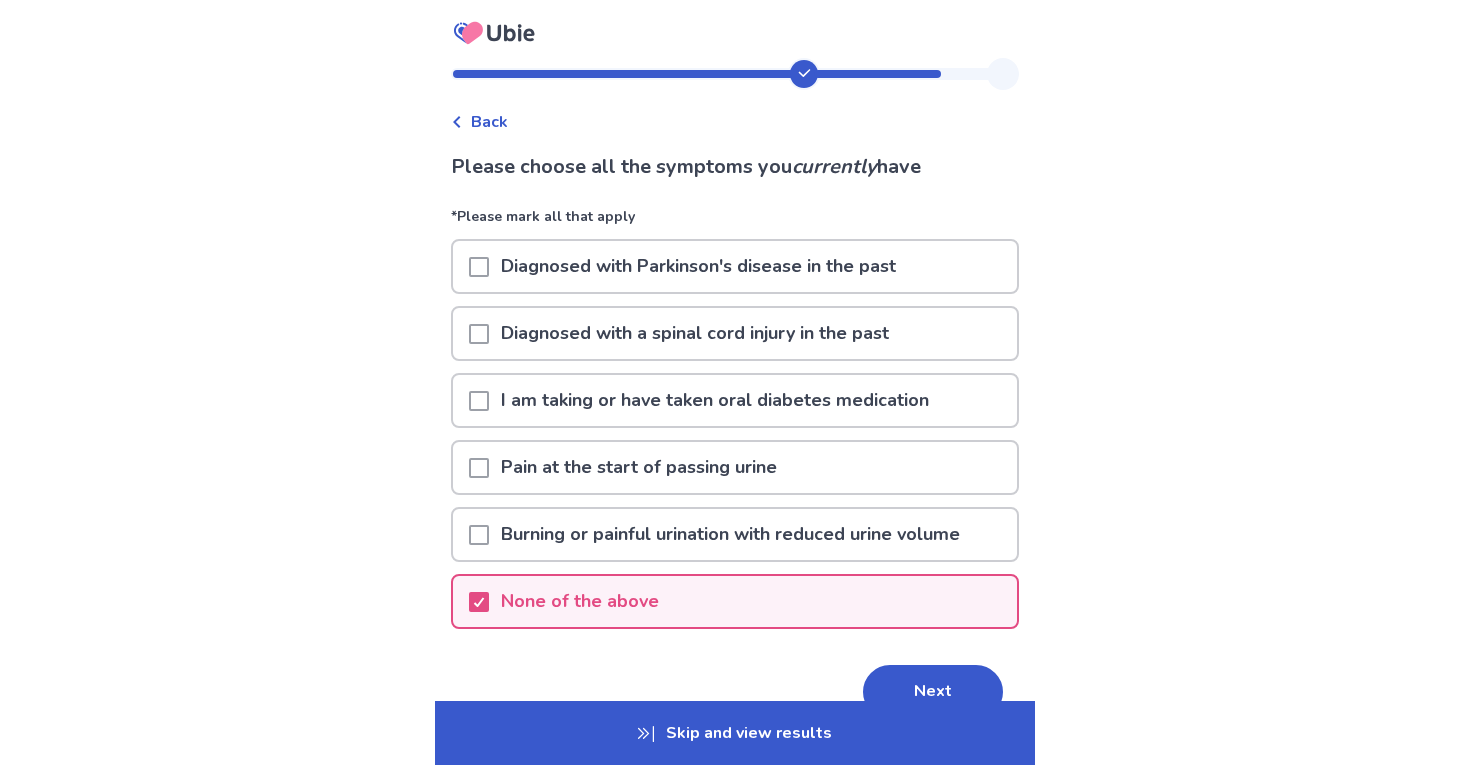 scroll, scrollTop: 106, scrollLeft: 0, axis: vertical 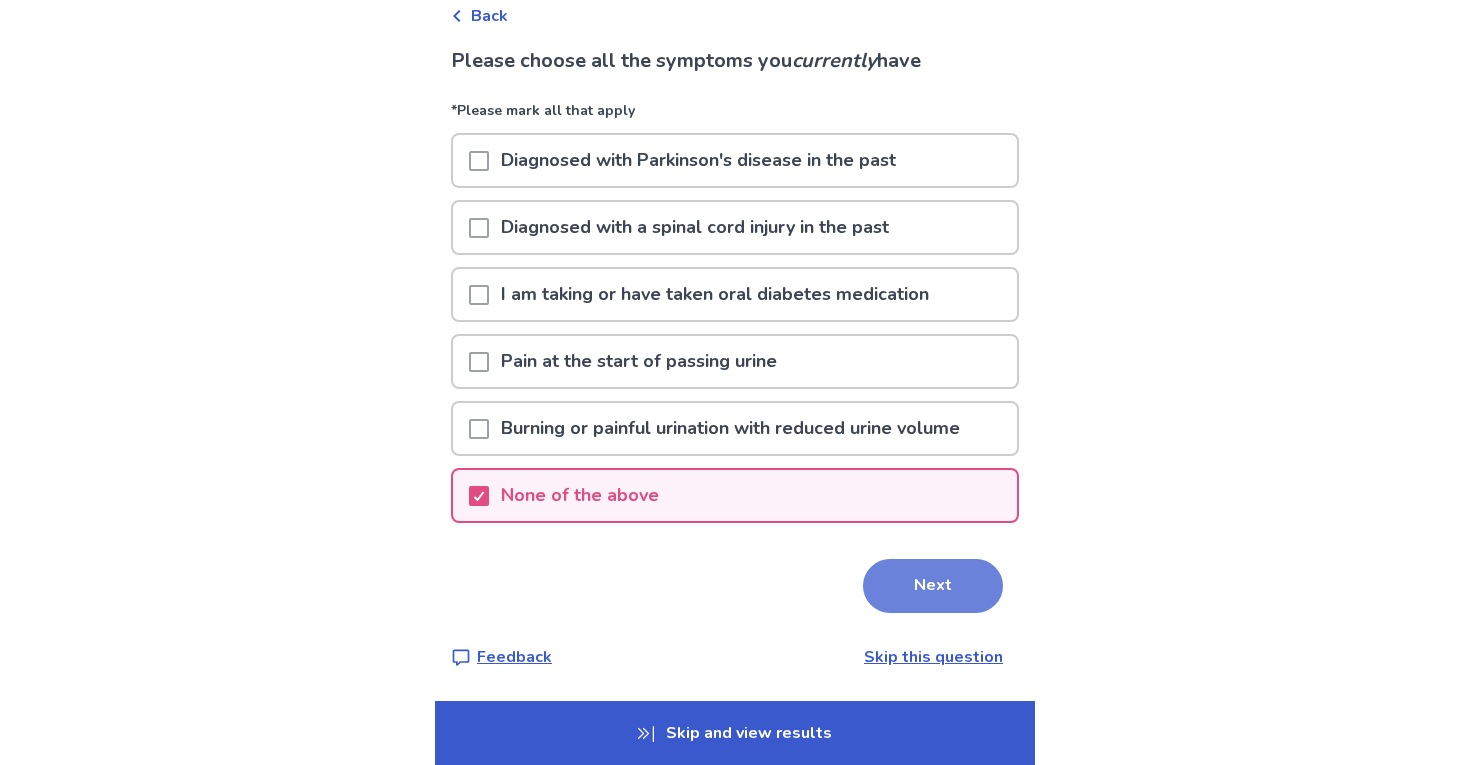 click on "Next" at bounding box center (933, 586) 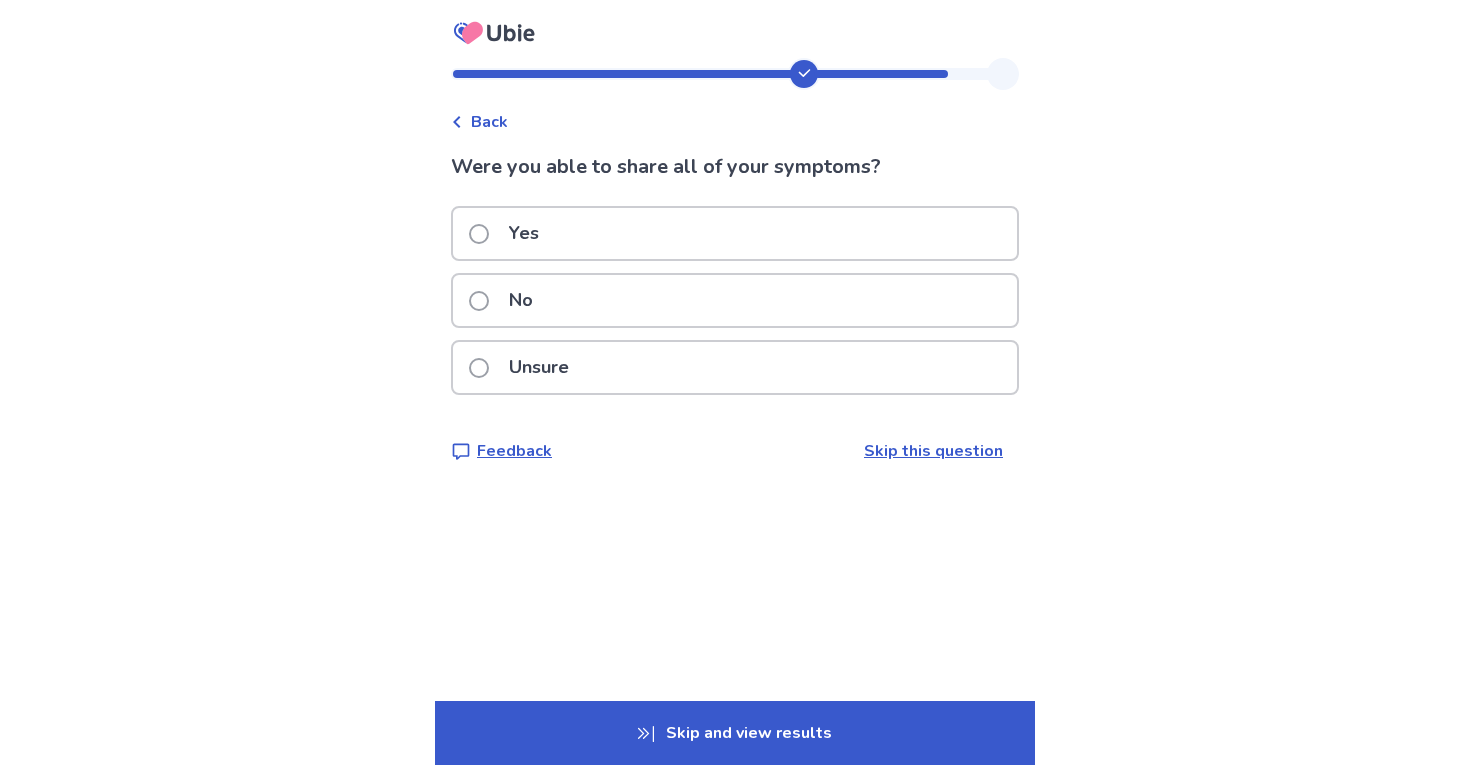 click on "No" at bounding box center [735, 300] 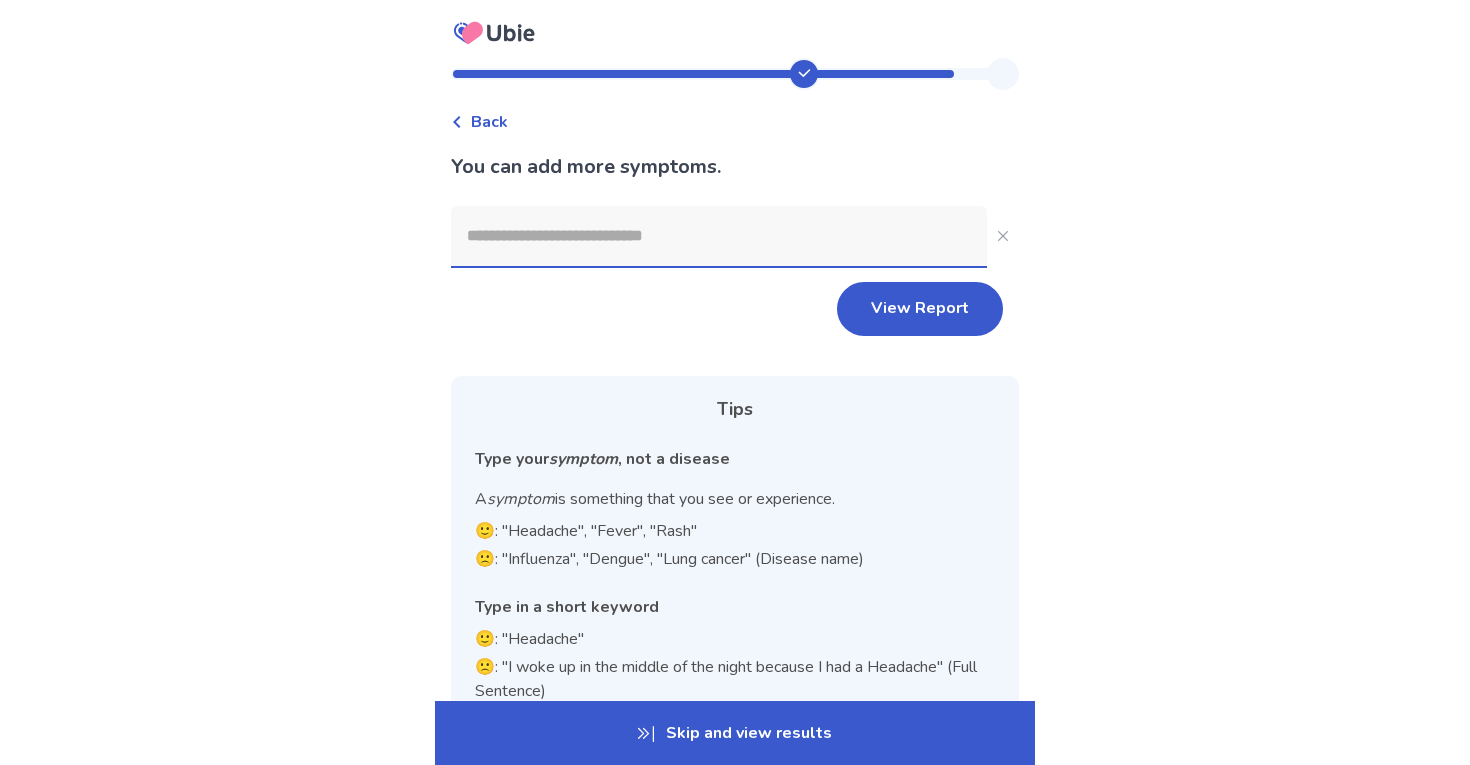 click 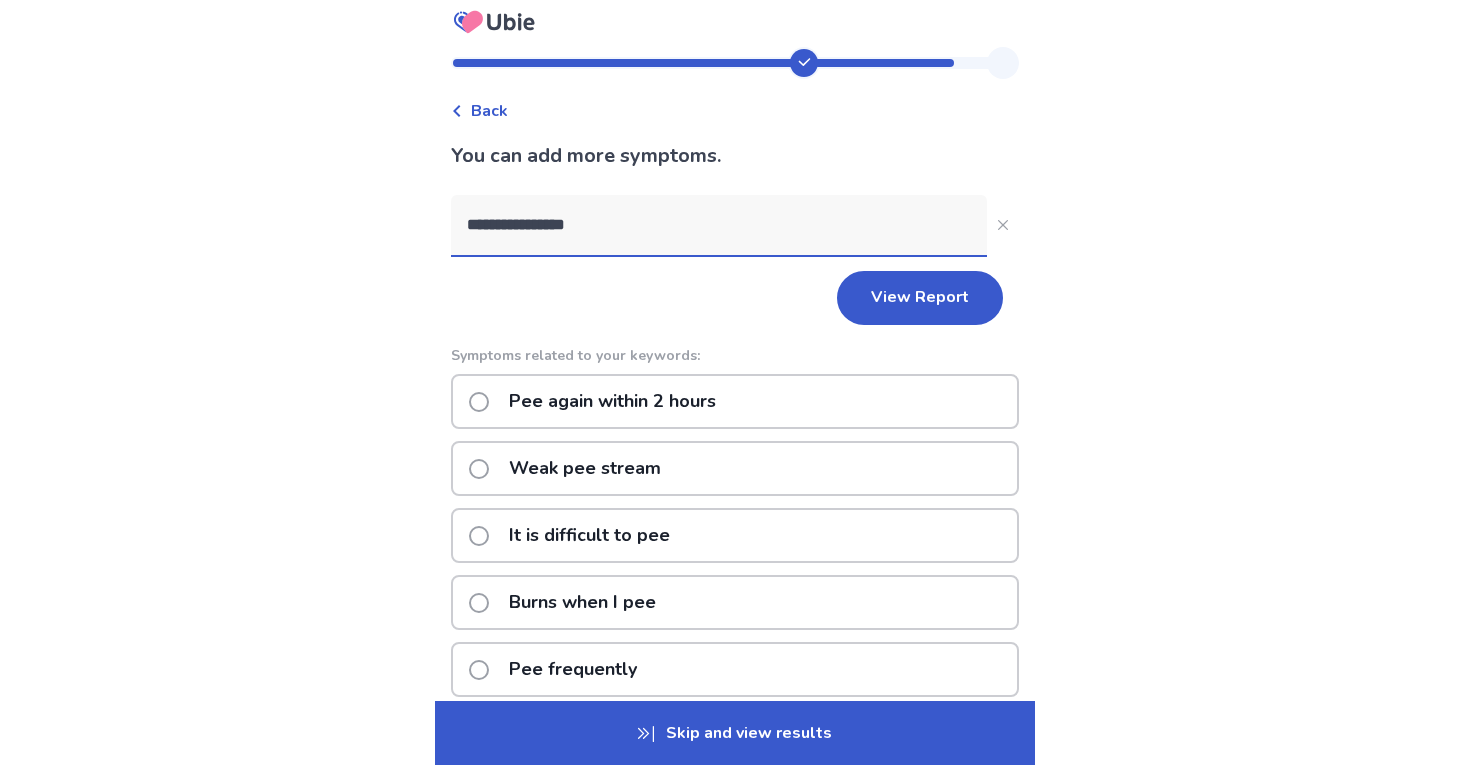 scroll, scrollTop: 9, scrollLeft: 0, axis: vertical 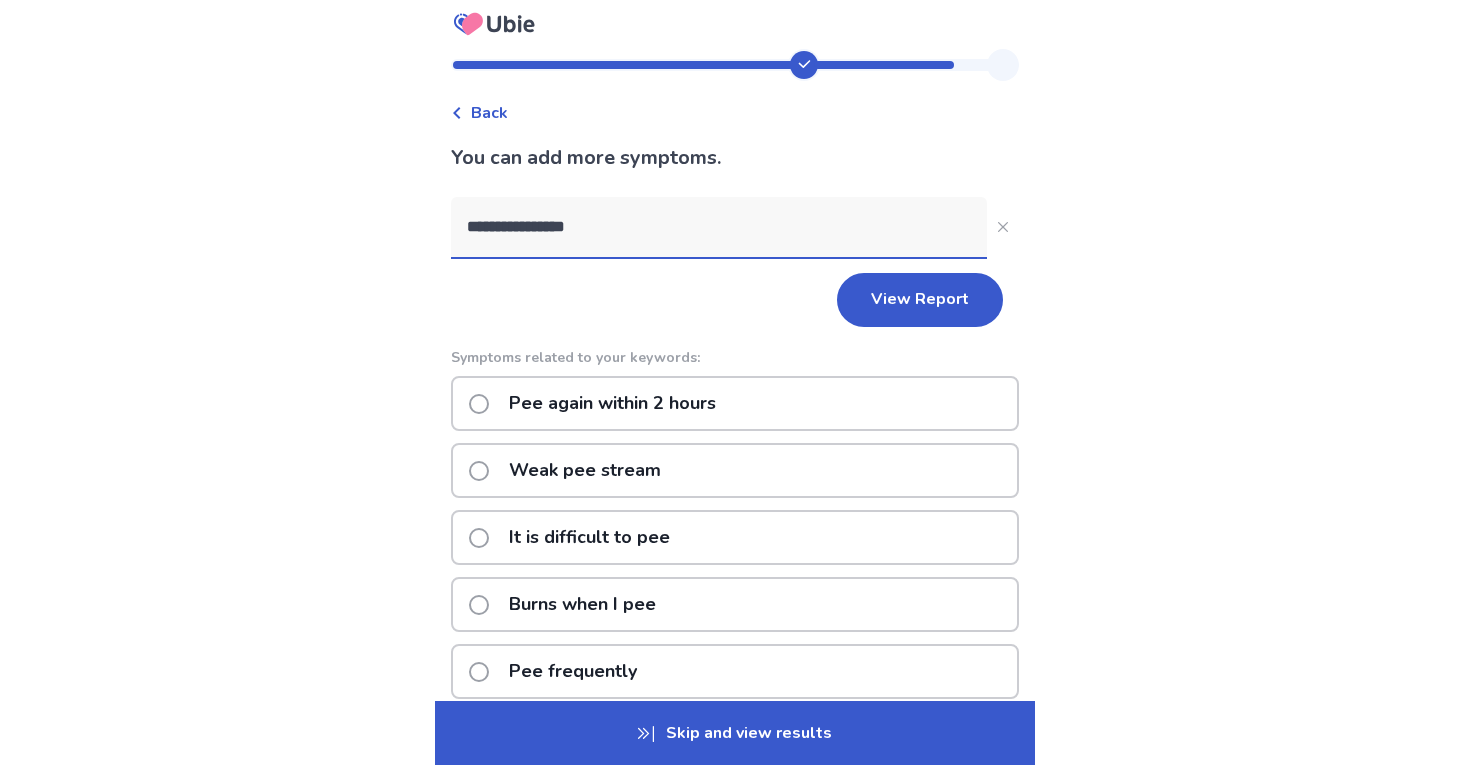 type on "**********" 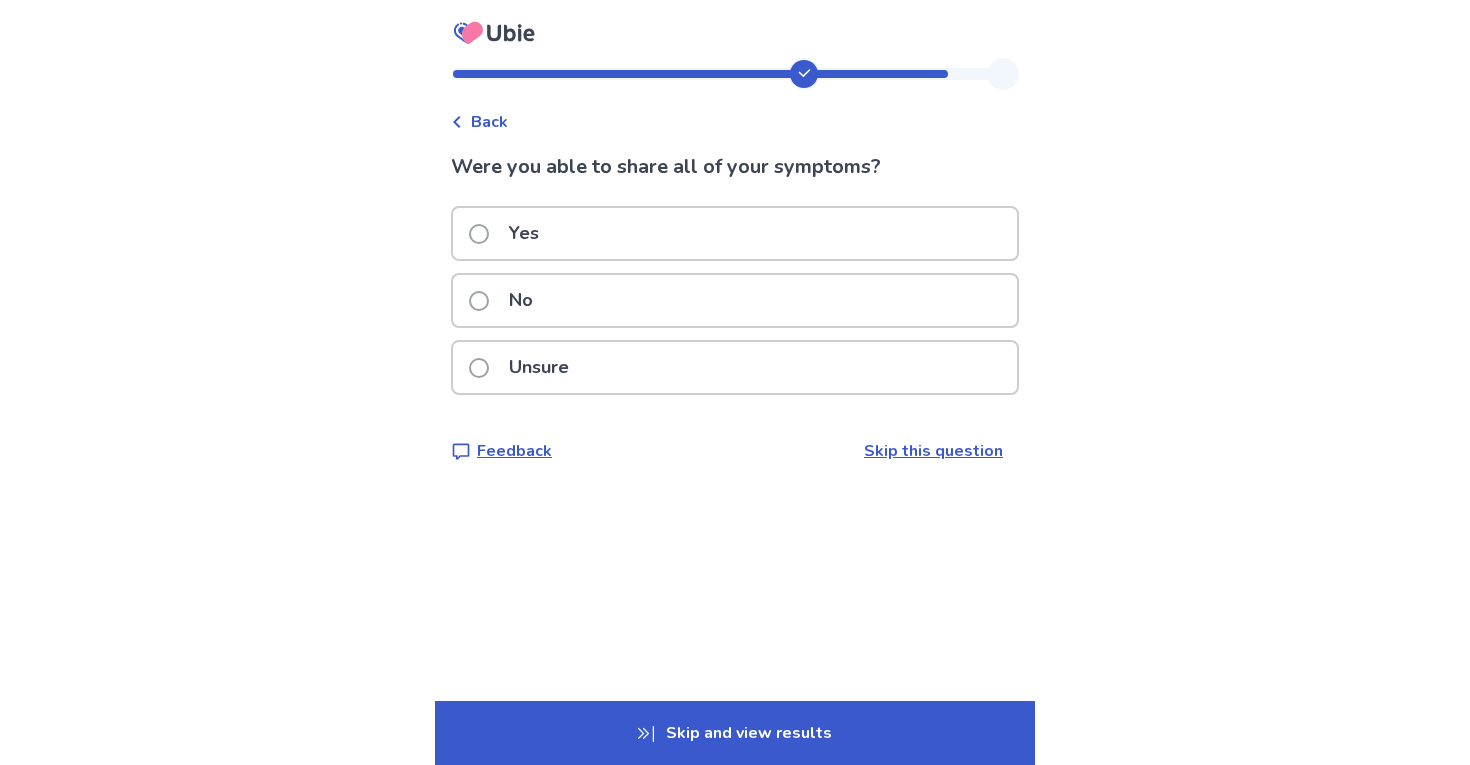 click on "Yes" at bounding box center (735, 233) 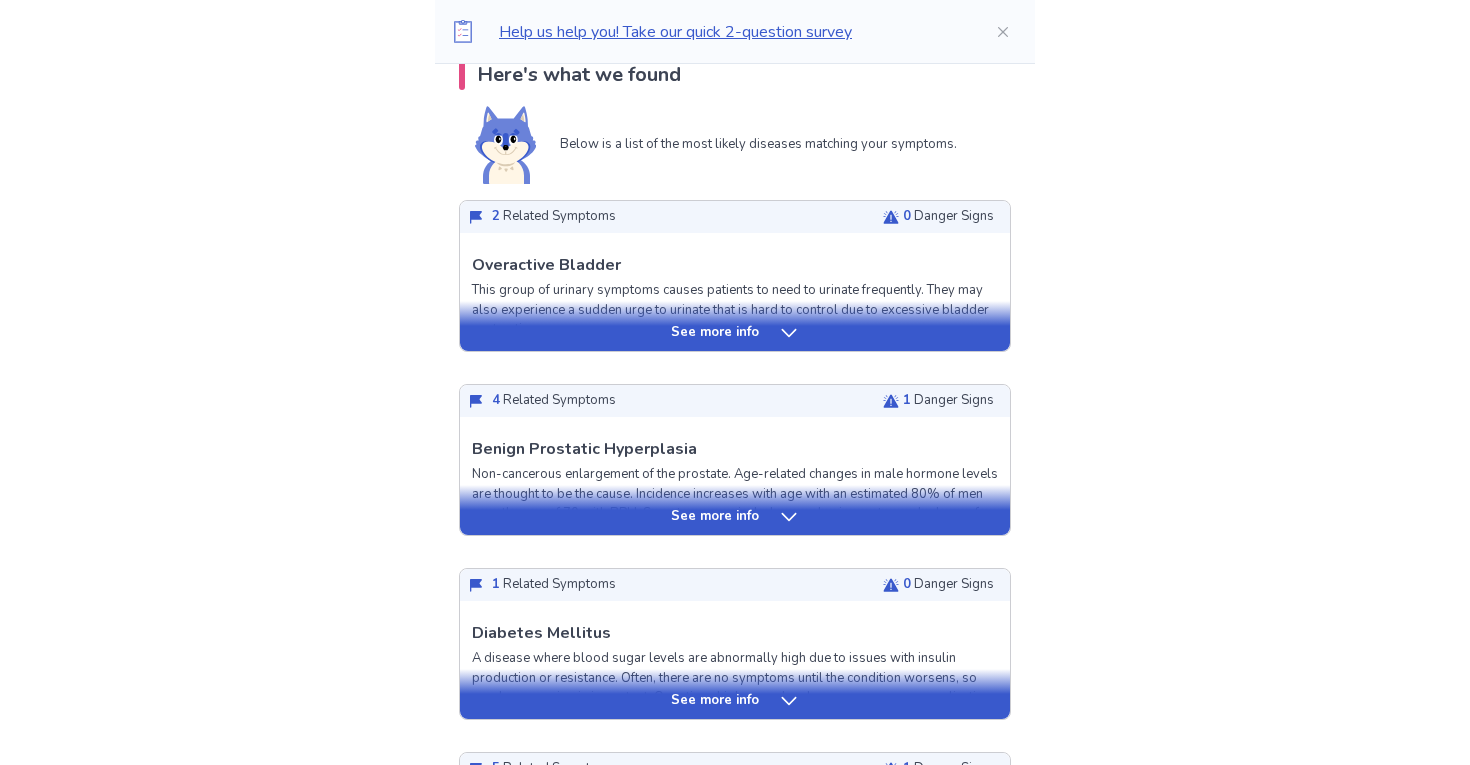 scroll, scrollTop: 450, scrollLeft: 0, axis: vertical 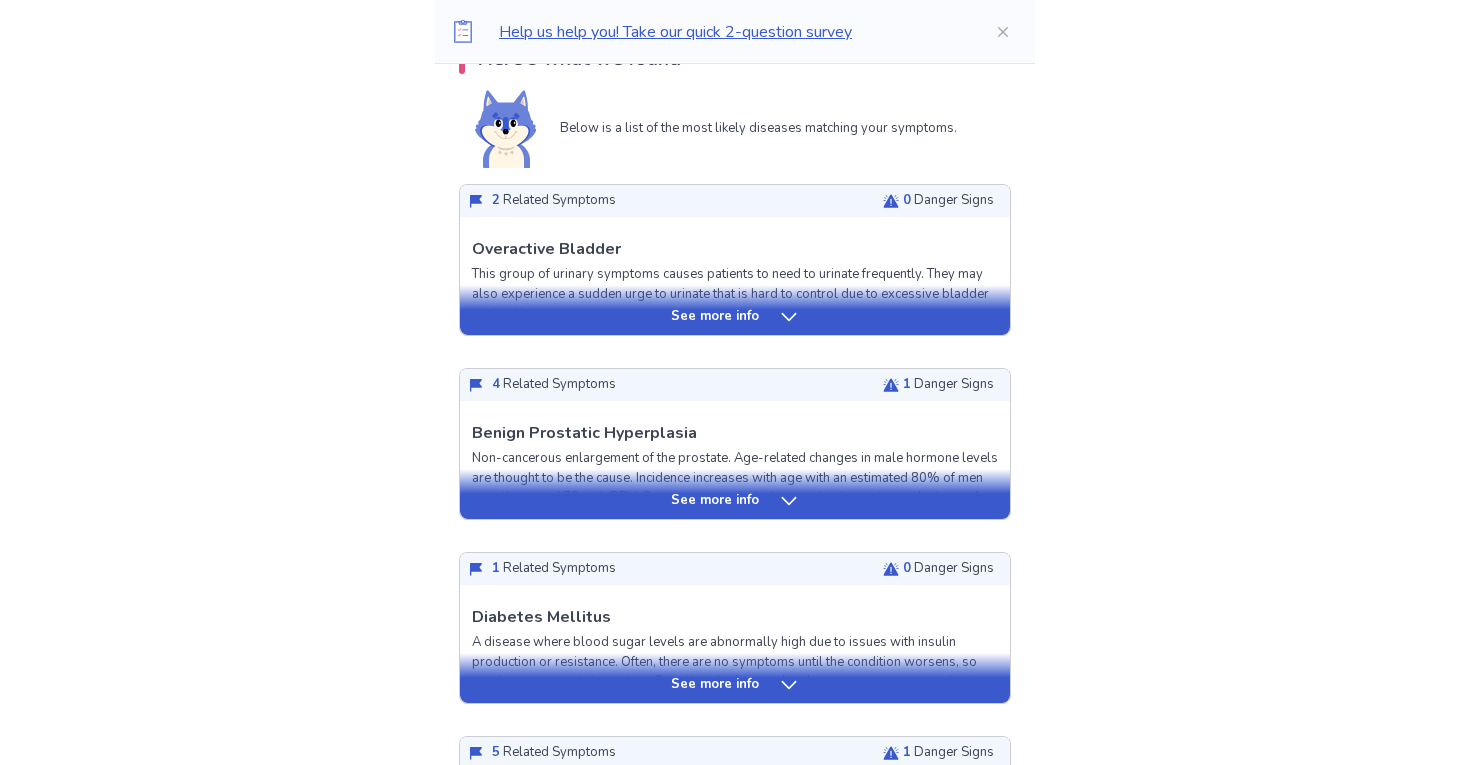 click 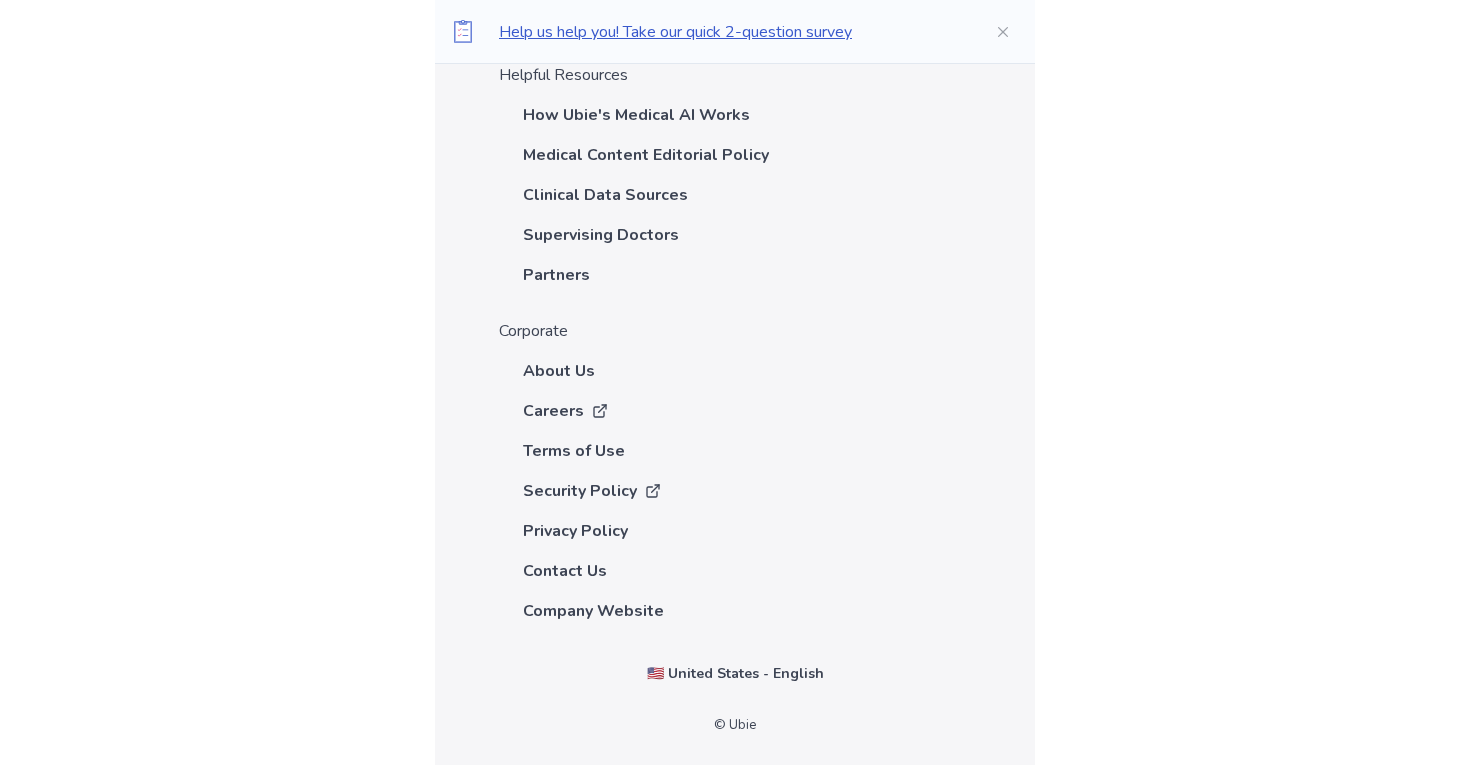 scroll, scrollTop: 6767, scrollLeft: 0, axis: vertical 